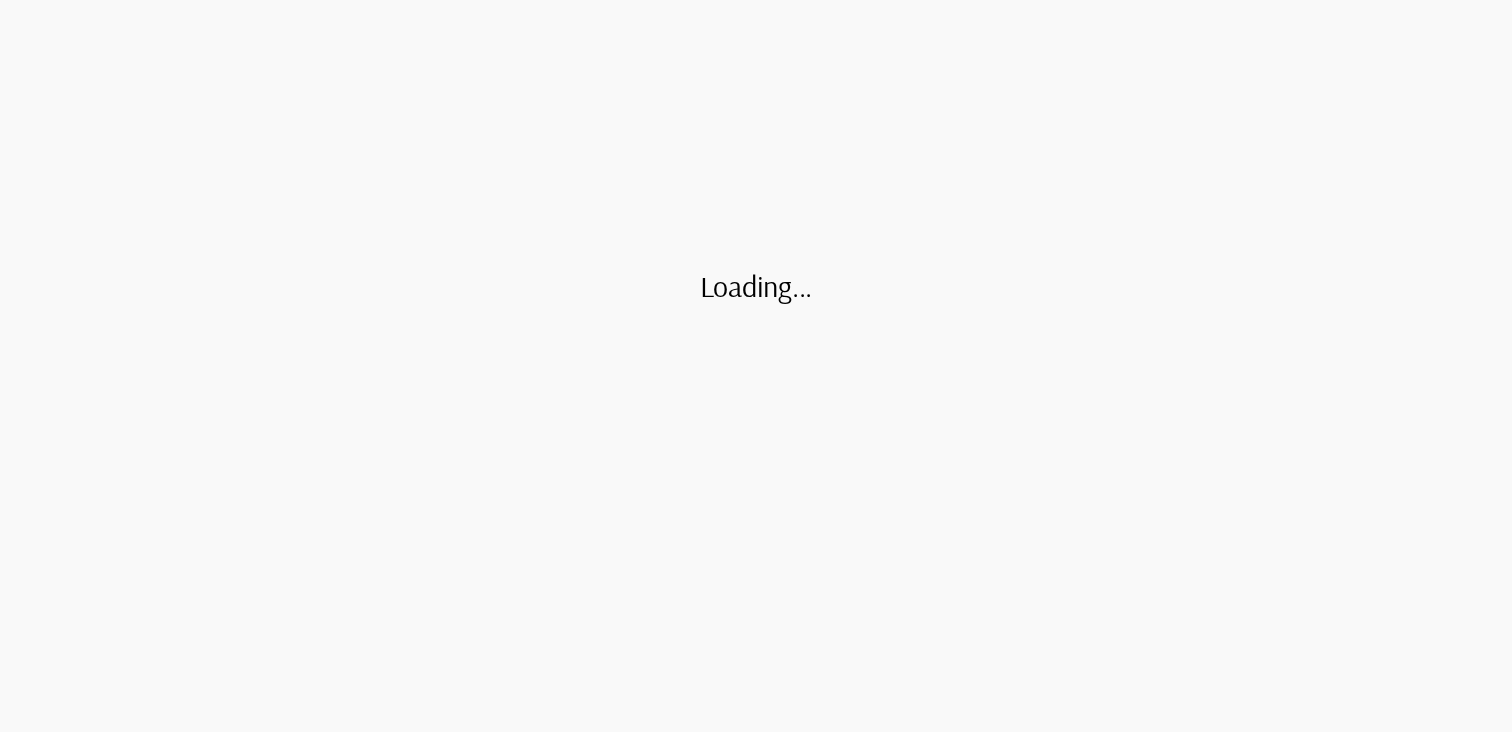 scroll, scrollTop: 0, scrollLeft: 0, axis: both 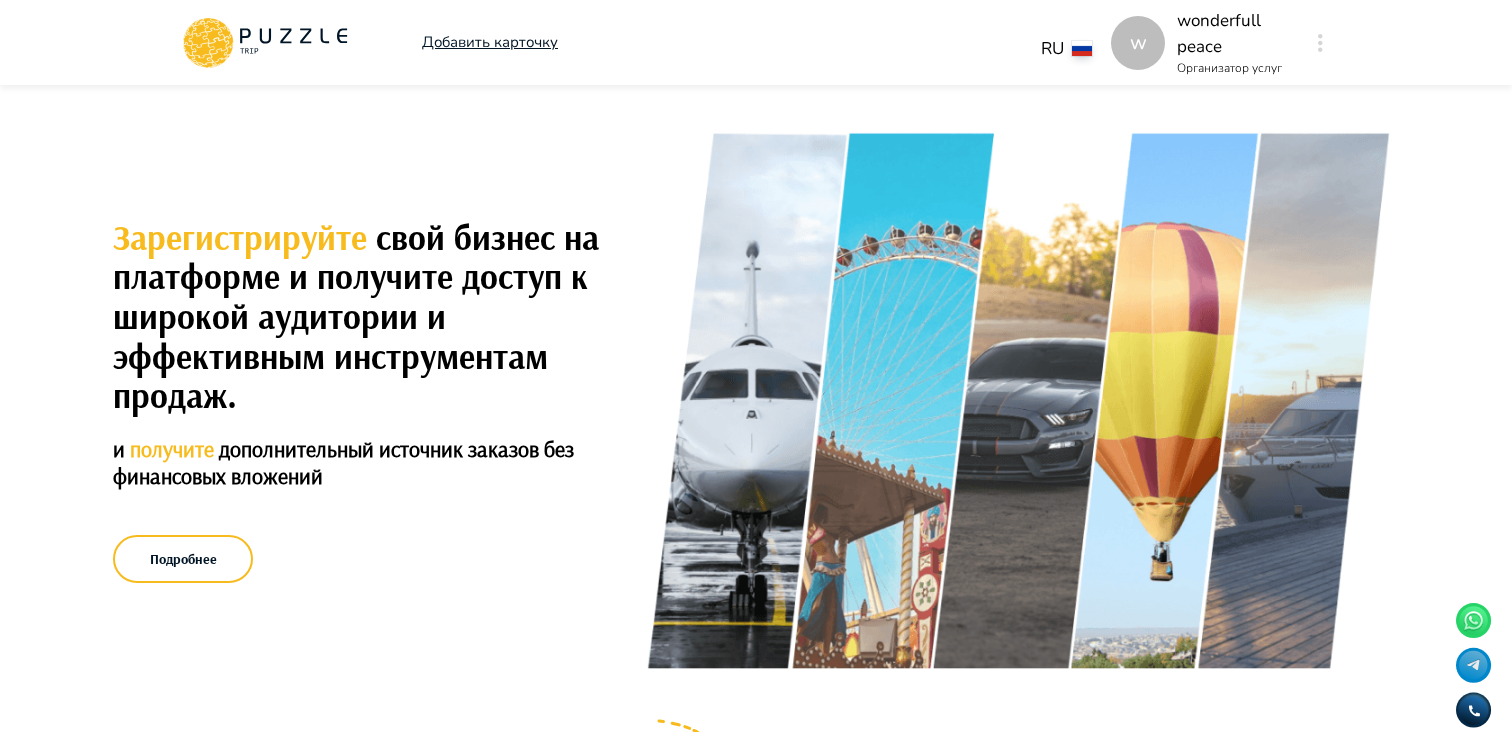 click at bounding box center (1320, 43) 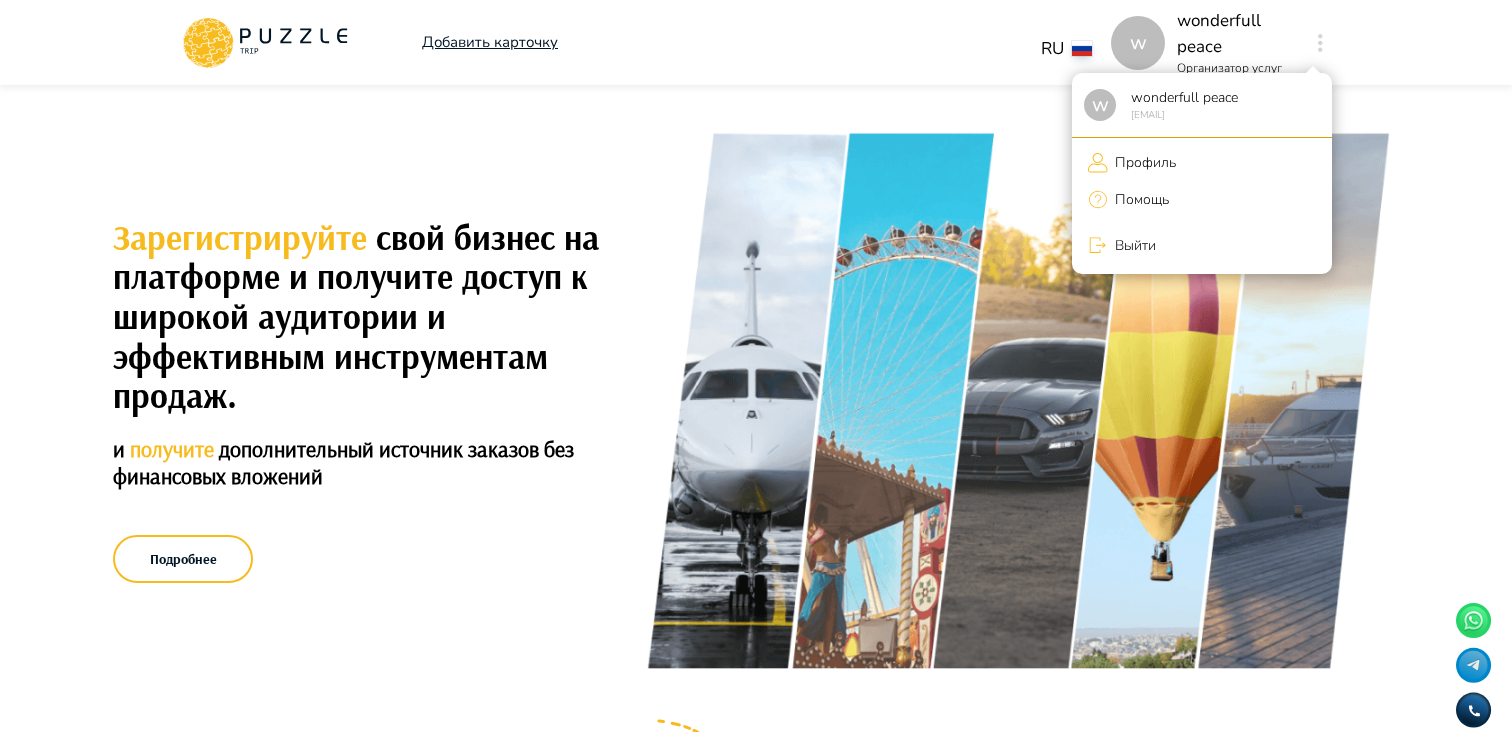 click on "Профиль" at bounding box center (1202, 162) 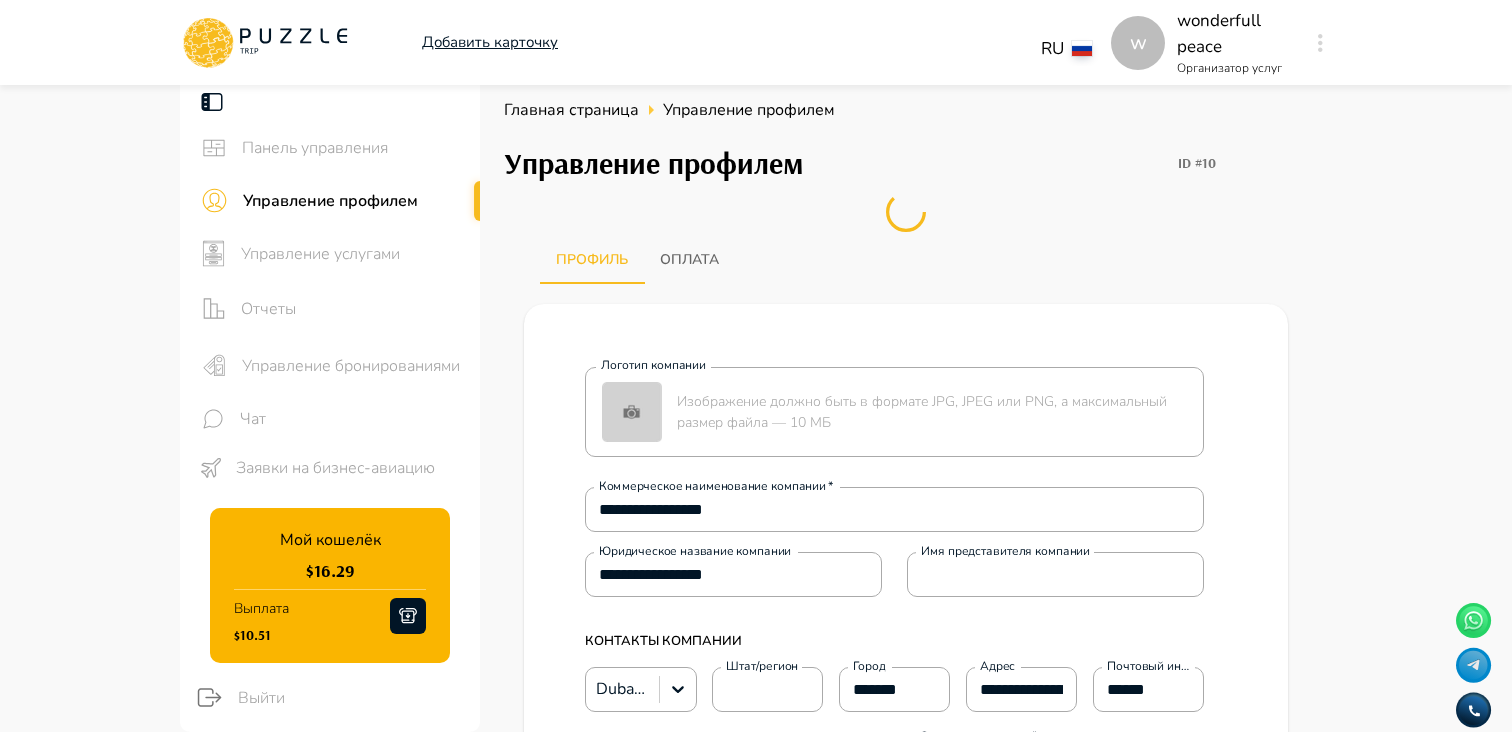 click on "Управление услугами" at bounding box center [352, 254] 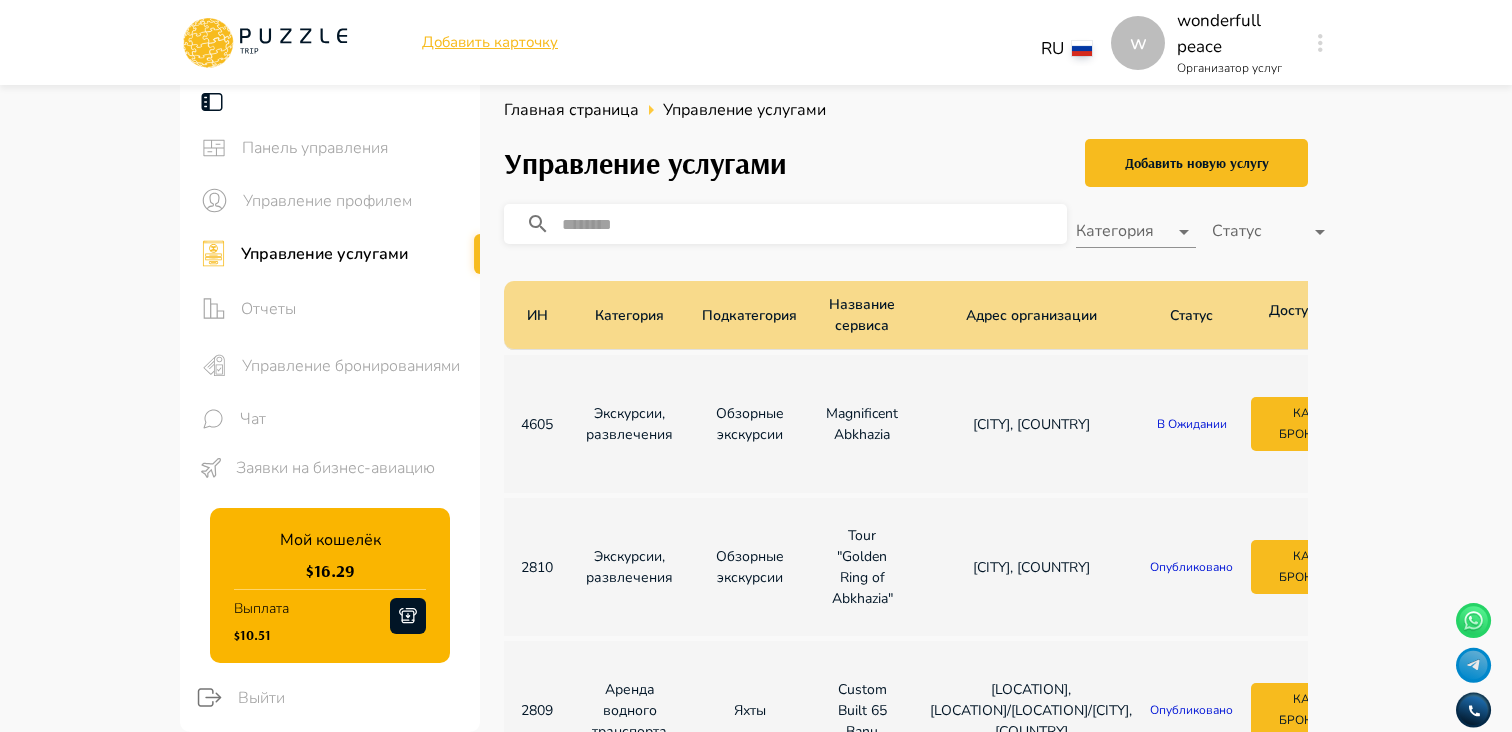 click on "w Добавить карточку RU   ** w wonderfull peace  Организатор услуг w Панель управления Управление профилем Управление услугами Отчеты Управление бронированиями Чат Заявки на бизнес-авиацию Мой кошелёк $ 16.29 Выплата   $10.51 Выйти Главная страница Управление услугами Управление услугами Добавить новую услугу ​ Категория ​ Статус ​ ИН Категория Подкатегория Название сервиса Адрес организации Статус Доступнoсть ​ ​ Рабочее время Действия 4605 Экскурсии, развлечения Обзорные экскурсии  Magnificent Abkhazia Сочи, Россия В ожидании Календарь бронирований   Рабочее время   2810     2809" at bounding box center (756, 780) 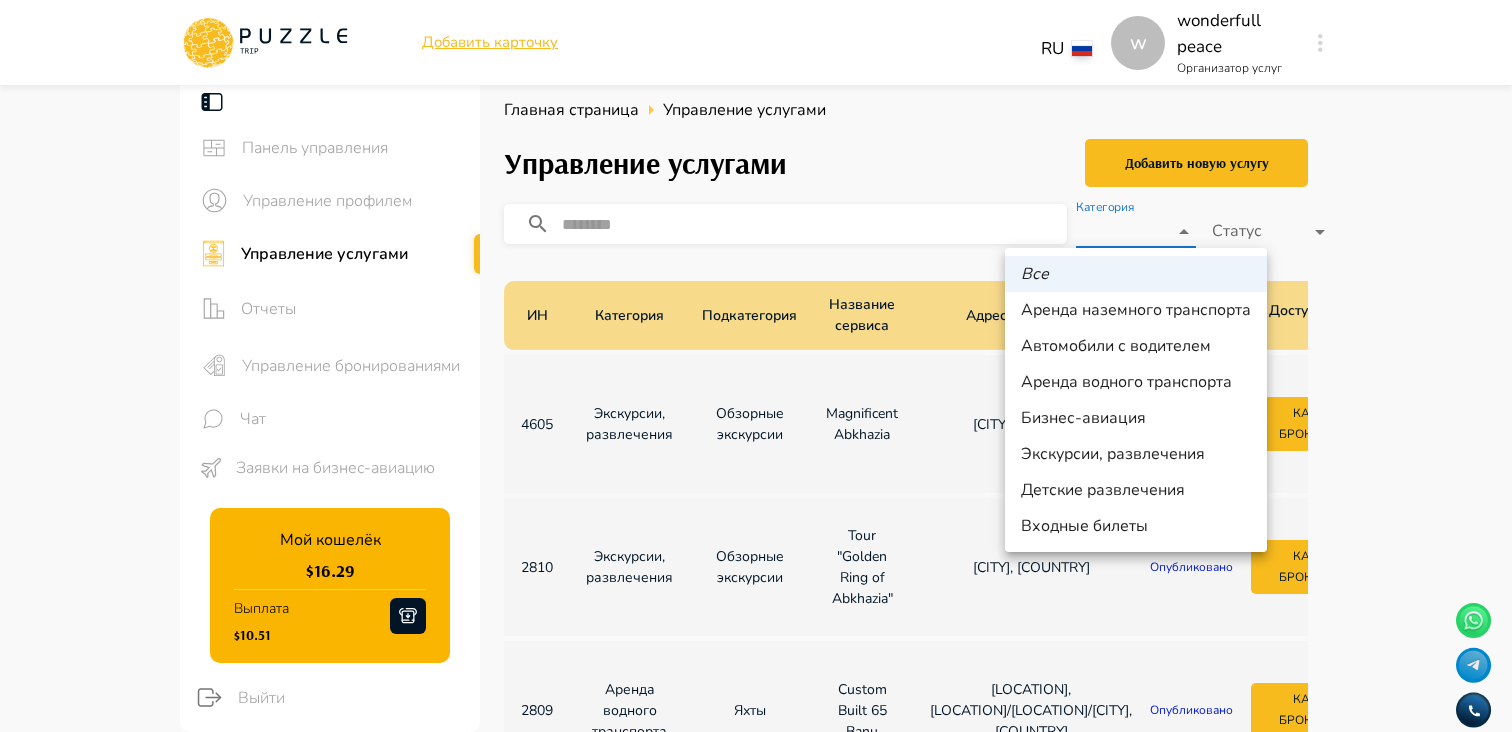 click on "Экскурсии, развлечения" at bounding box center [1136, 454] 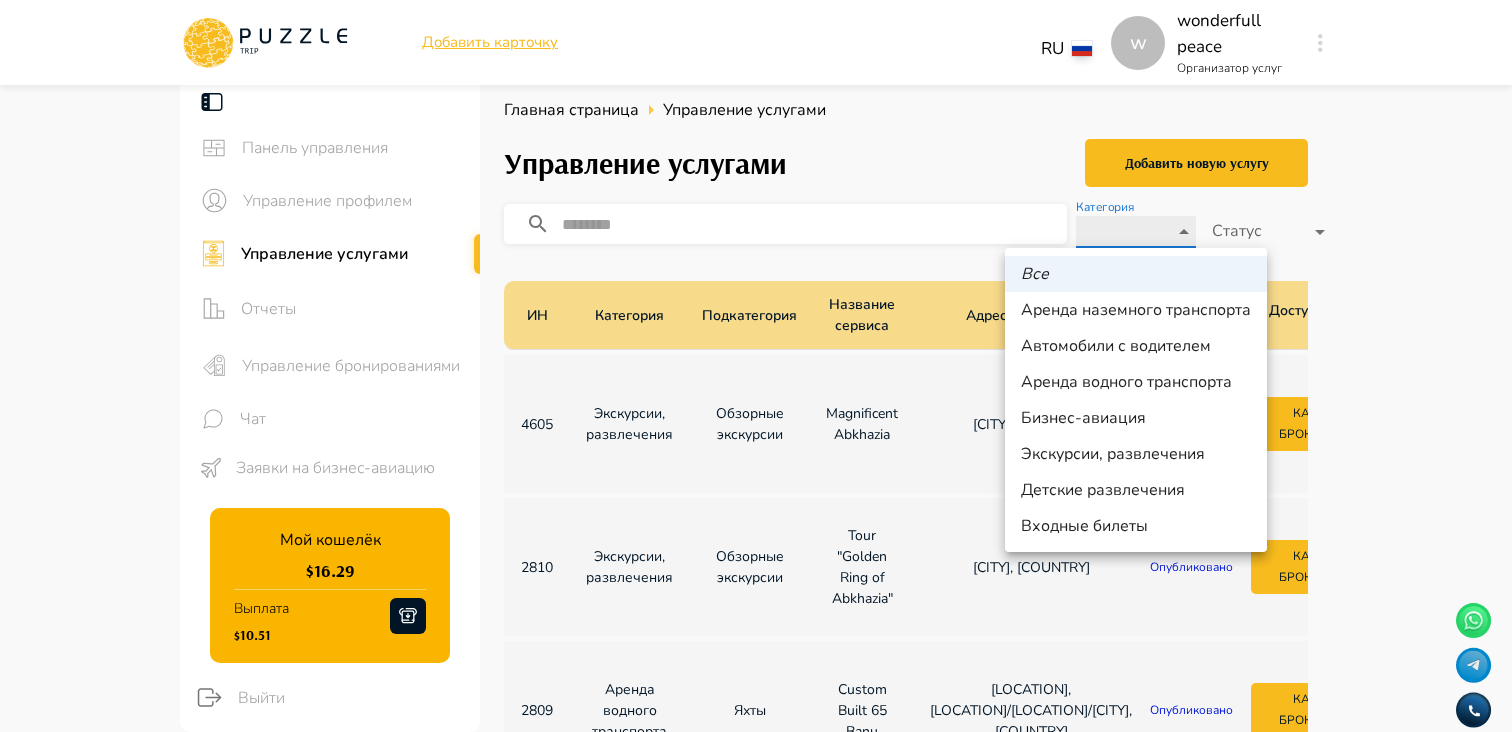 type on "********" 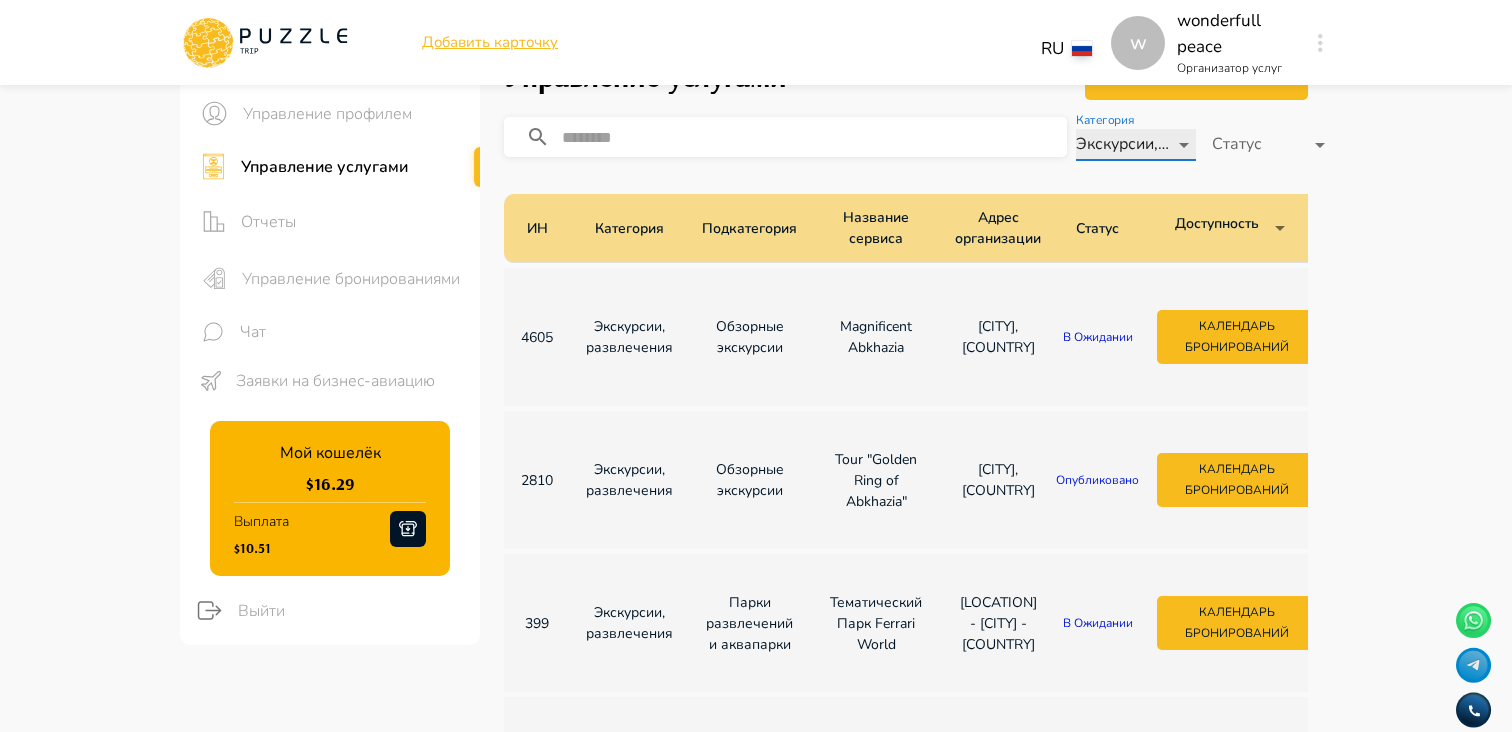 scroll, scrollTop: 98, scrollLeft: 0, axis: vertical 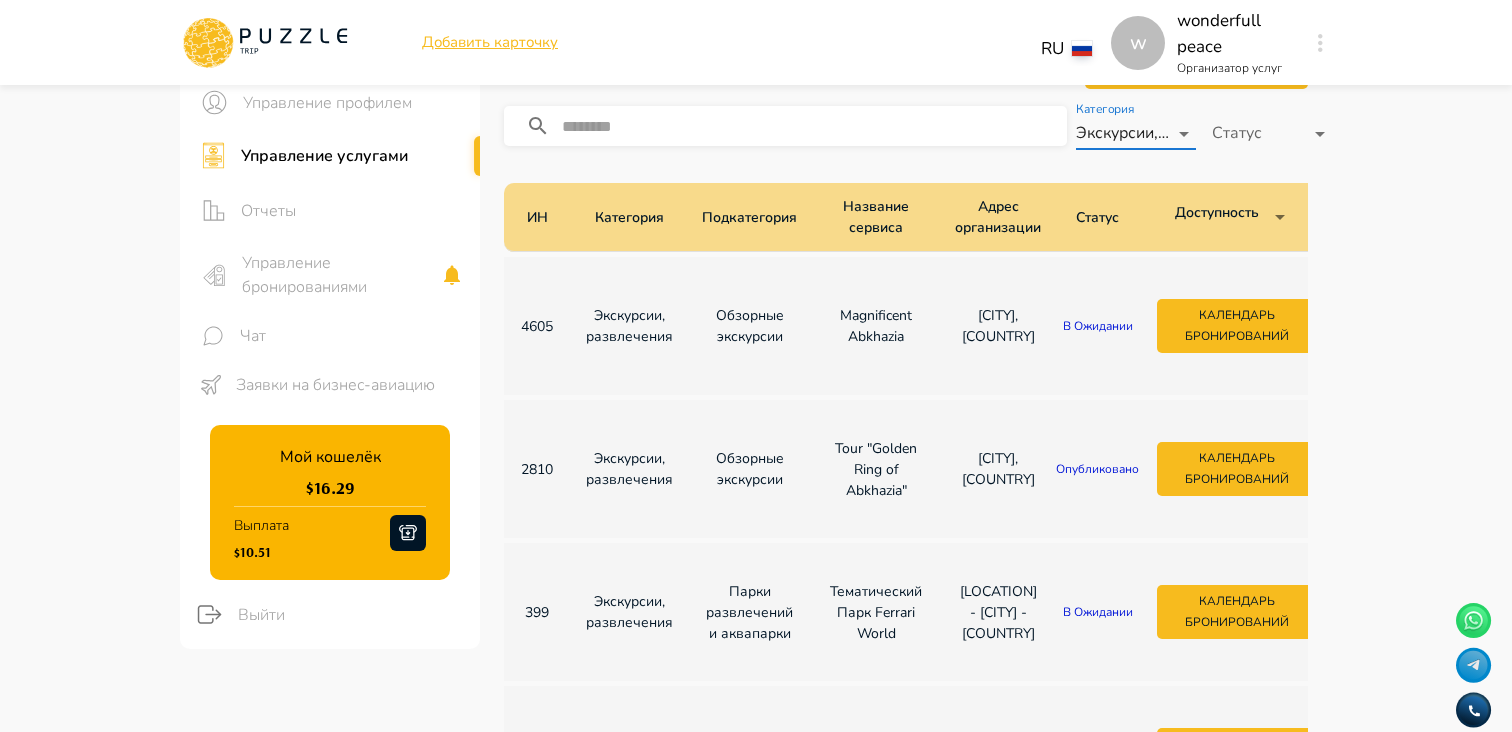 click on "Управление услугами" at bounding box center [352, 156] 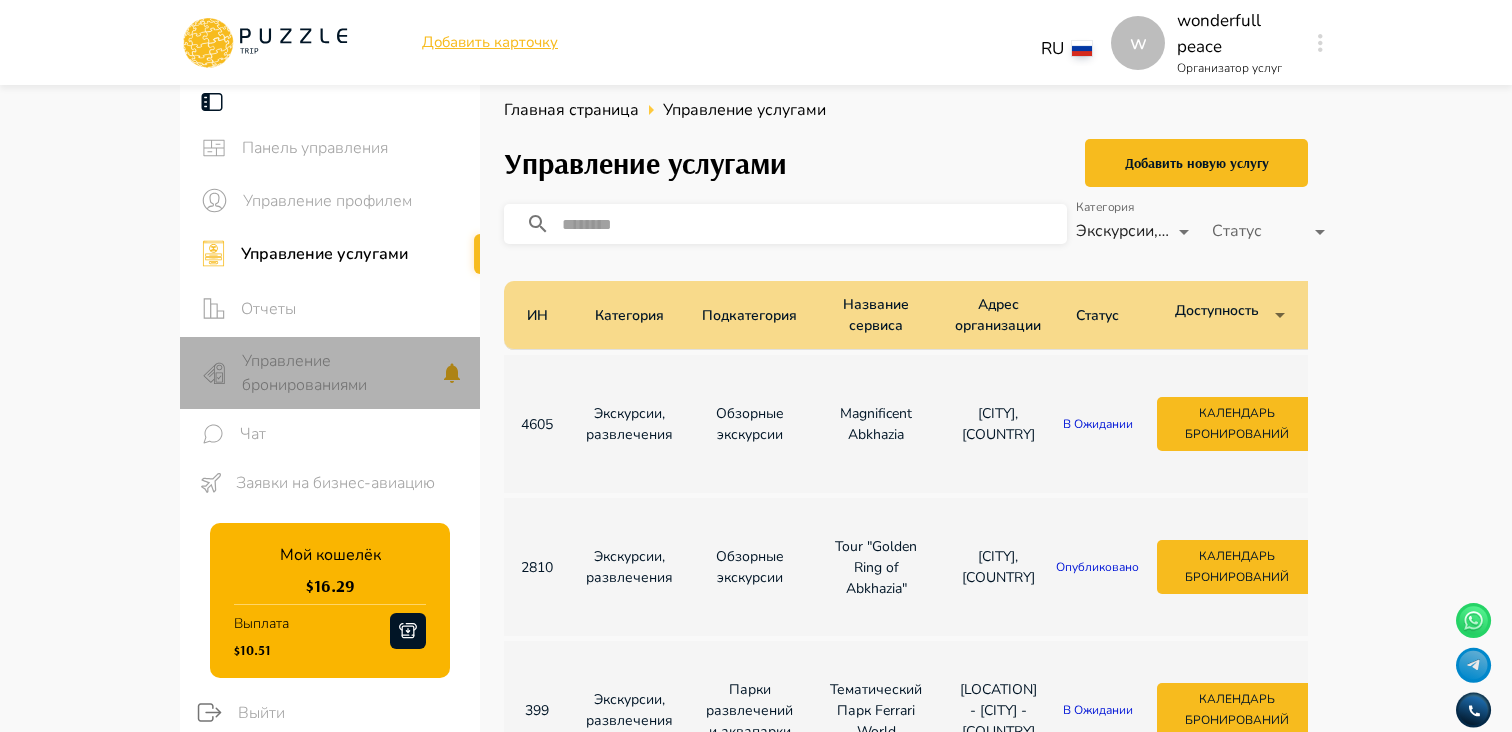 click on "Управление бронированиями" at bounding box center [341, 373] 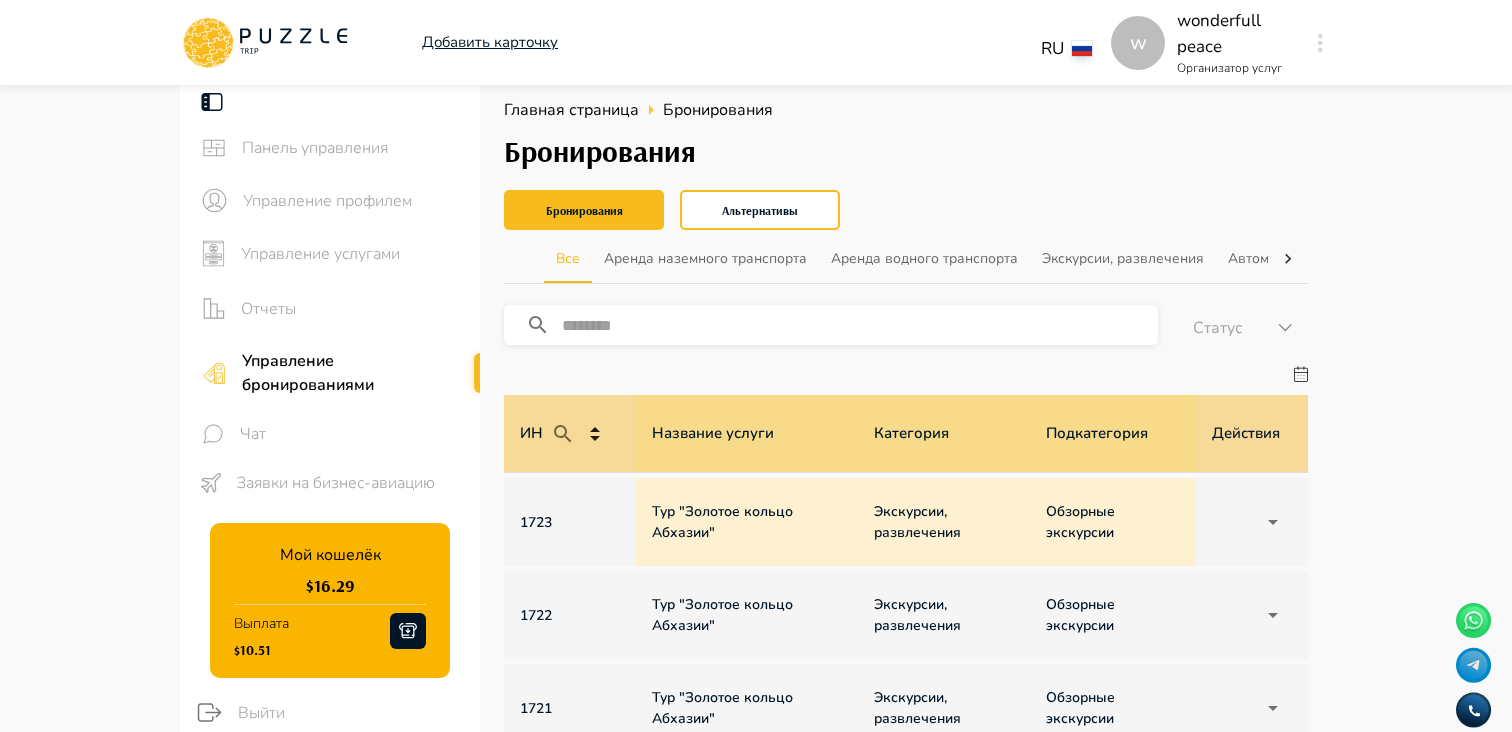 scroll, scrollTop: 147, scrollLeft: 0, axis: vertical 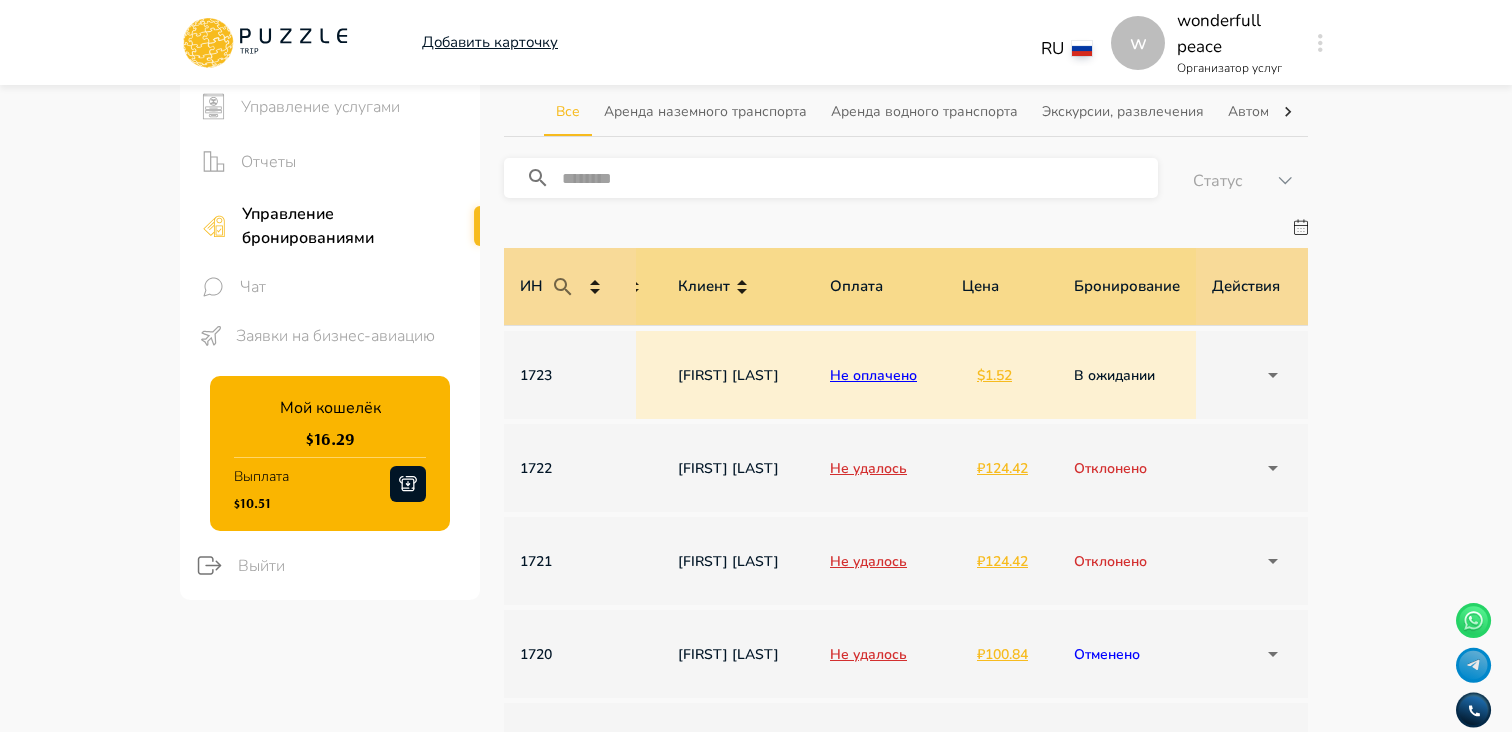 click on "w Добавить карточку RU   ** w wonderfull peace  Организатор услуг w Панель управления Управление профилем Управление услугами Отчеты Управление бронированиями Чат Заявки на бизнес-авиацию Мой кошелёк $ 16.29 Выплата   $10.51 Выйти Главная страница Бронирования Бронирования Бронирования Альтернативы Все Аренда наземного транспорта Аренда водного транспорта Экскурсии, развлечения Автомобили с водителем Детские развлечения Входные билеты ​ Статус ****** ИН Название услуги Категория Подкатегория Дата начала и окончания услуги Дата бронирования Дата оплаты Клиент Цена $" at bounding box center [756, 802] 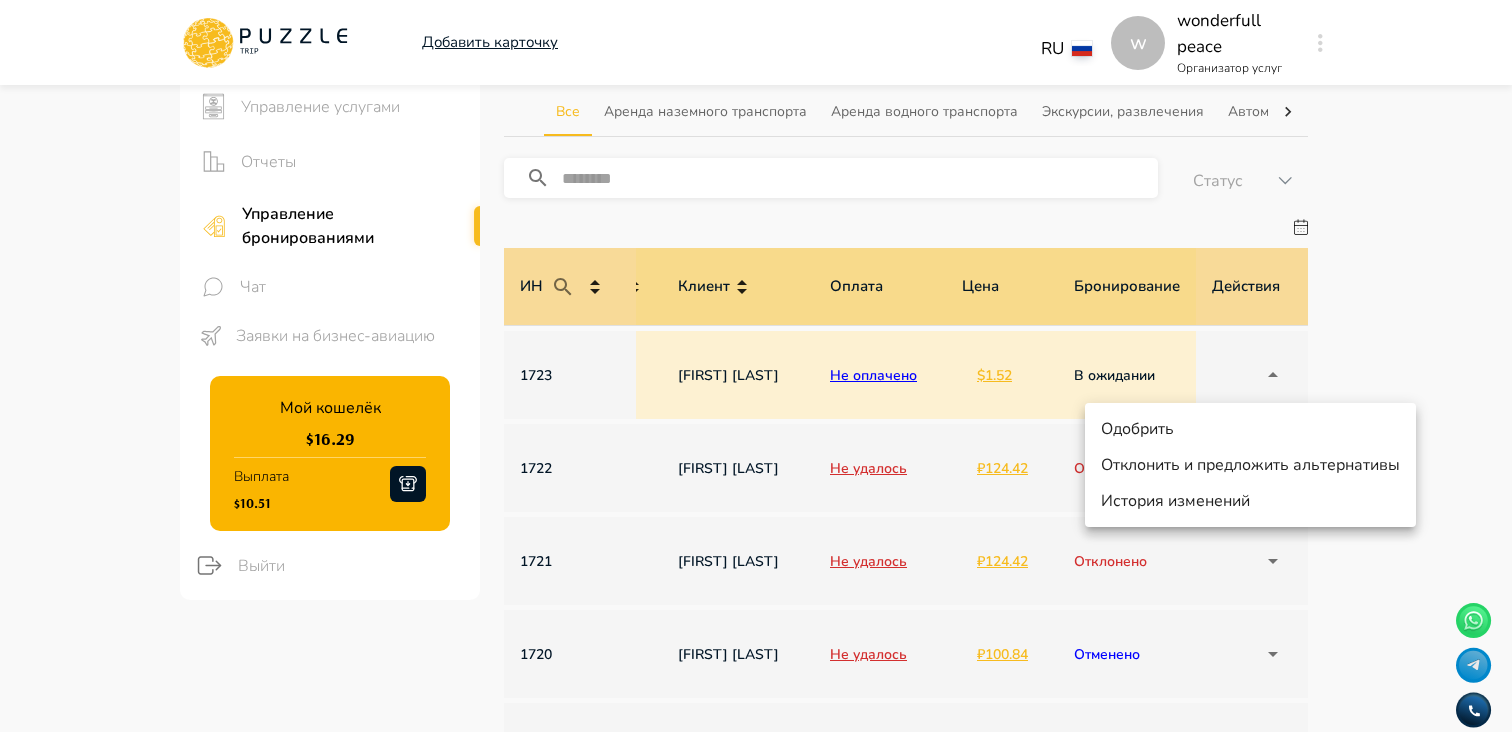 click on "Отклонить и предложить альтернативы" at bounding box center [1250, 465] 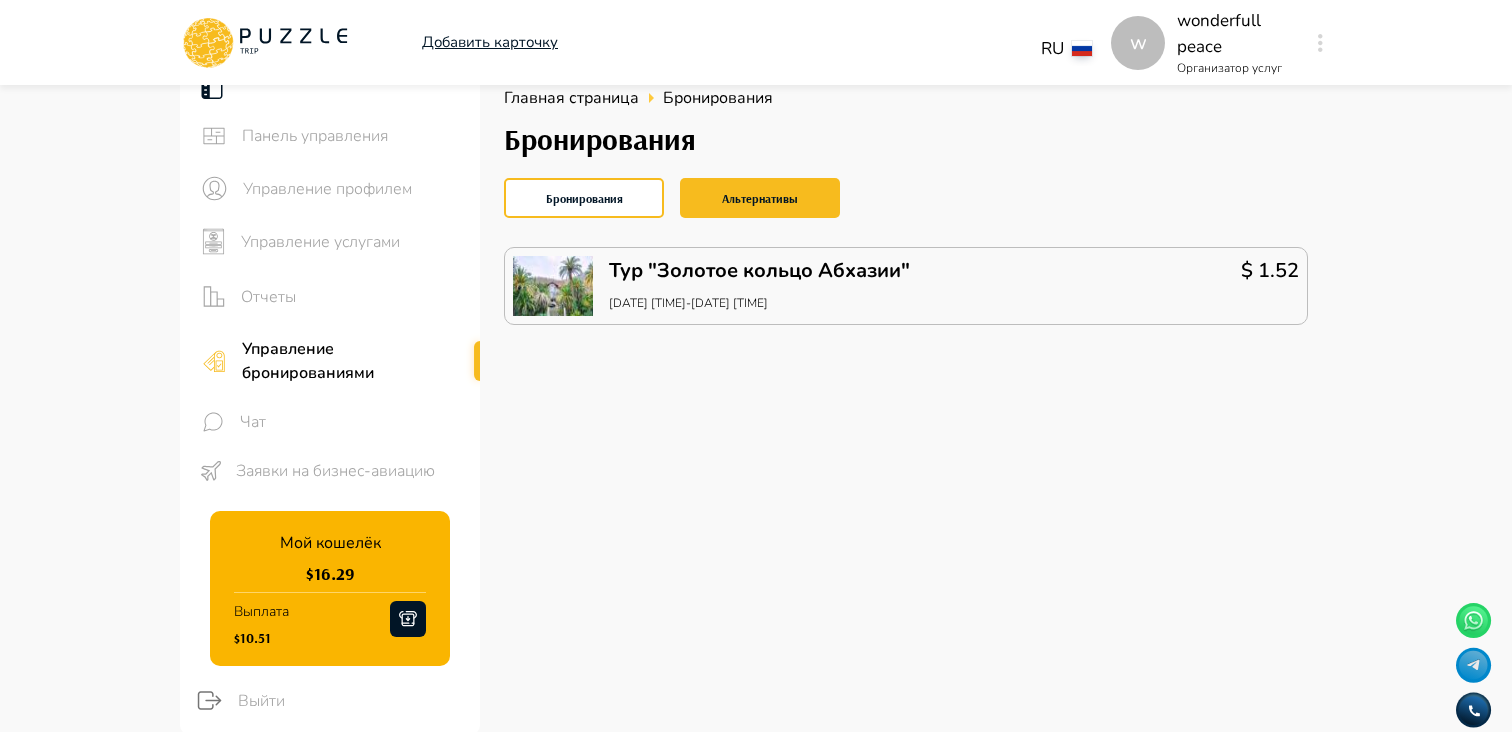 scroll, scrollTop: 0, scrollLeft: 0, axis: both 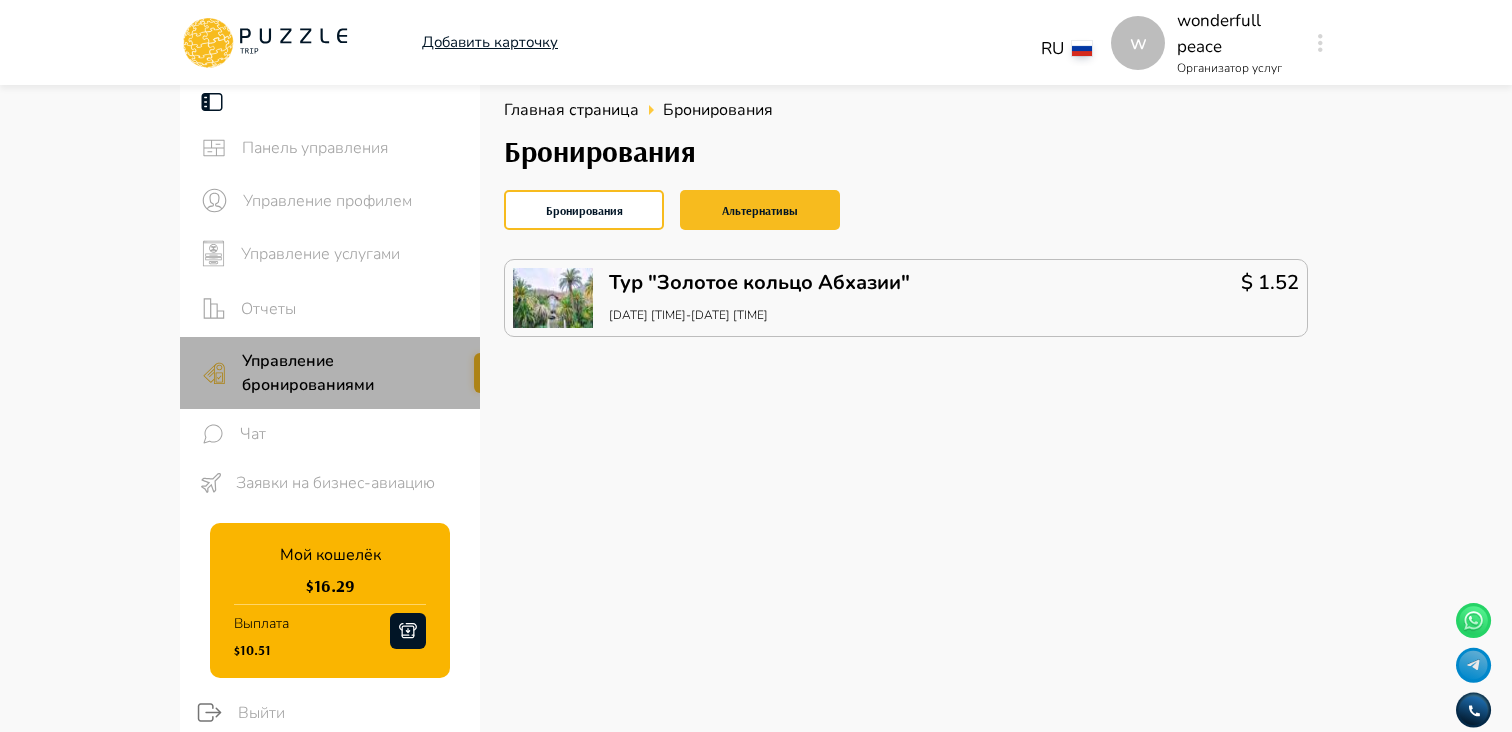 click on "Управление бронированиями" at bounding box center [353, 373] 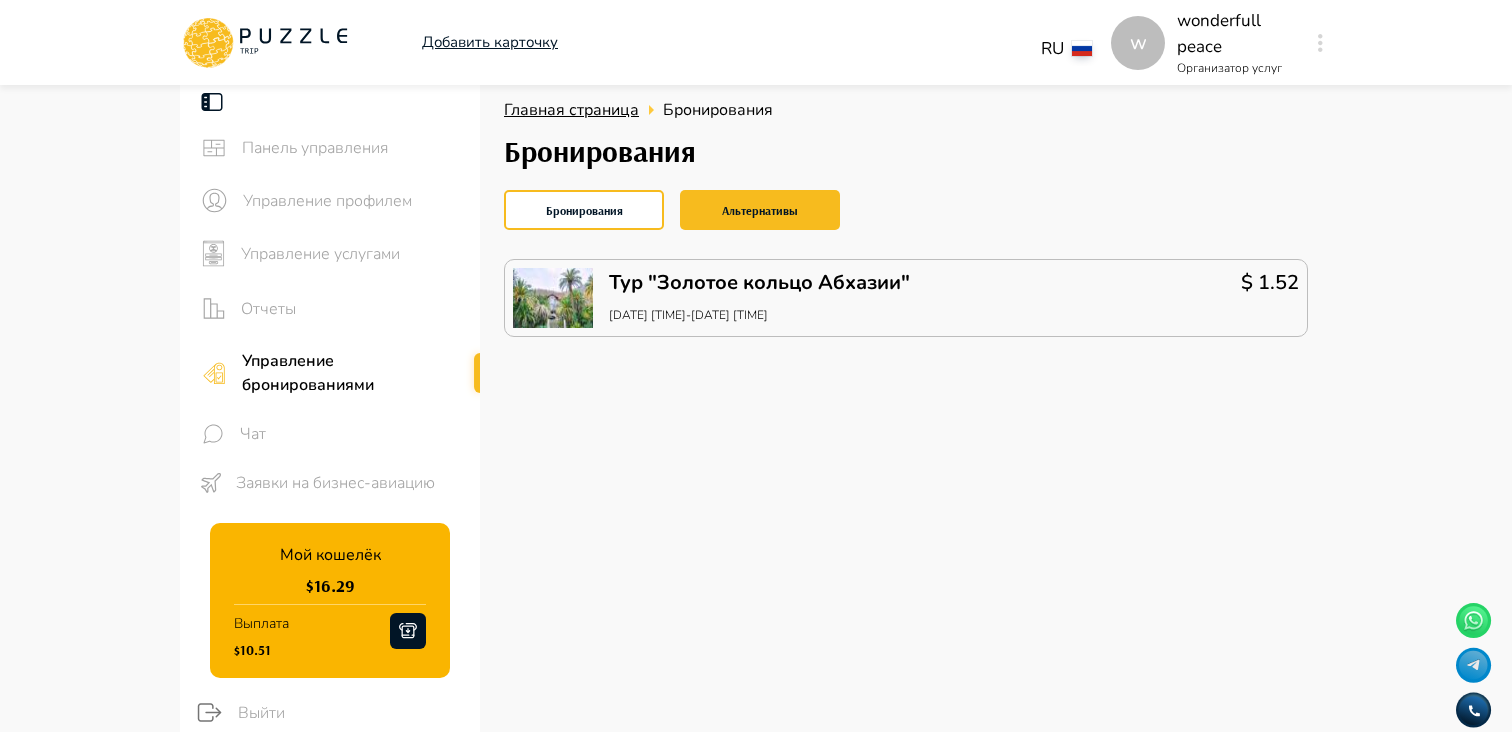 click on "Главная страница" at bounding box center [571, 110] 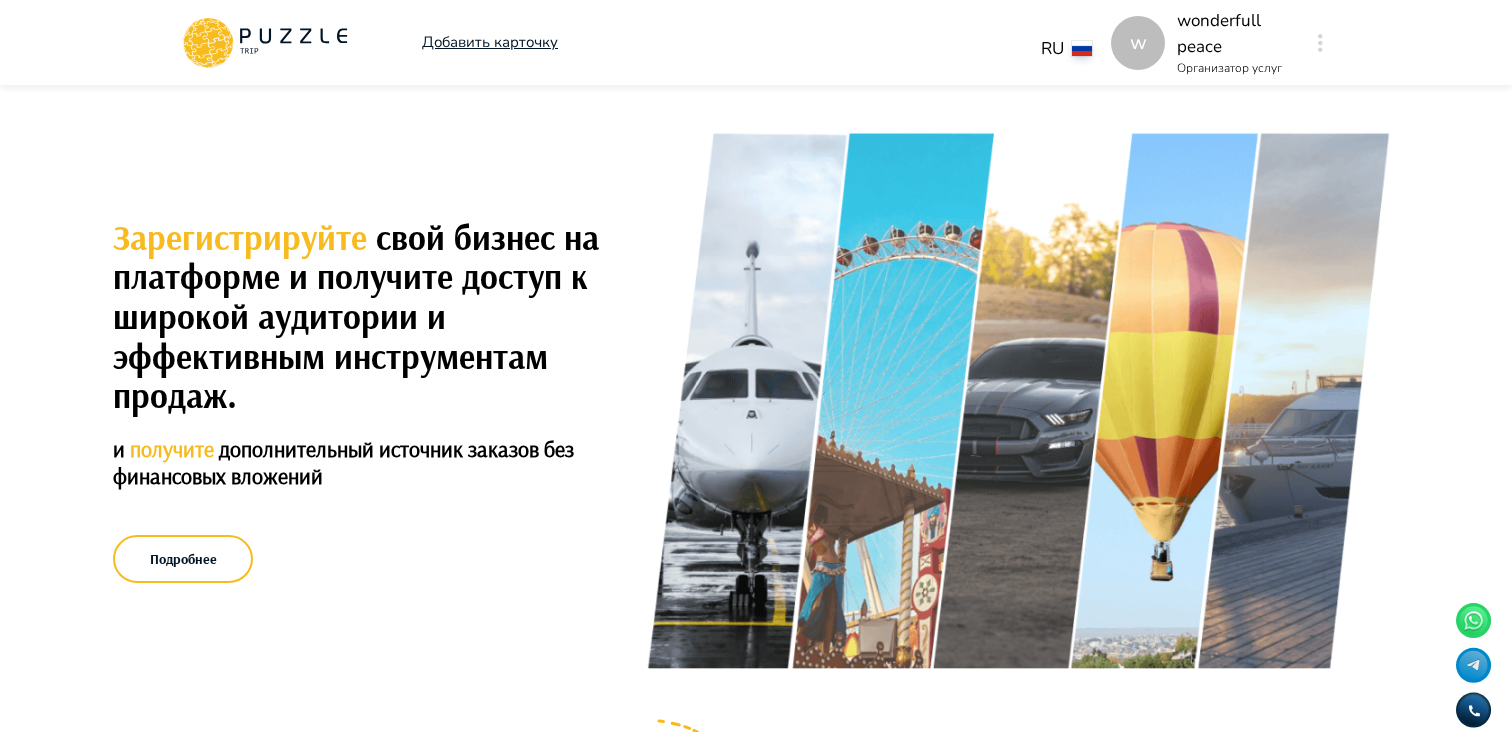 click at bounding box center (1320, 43) 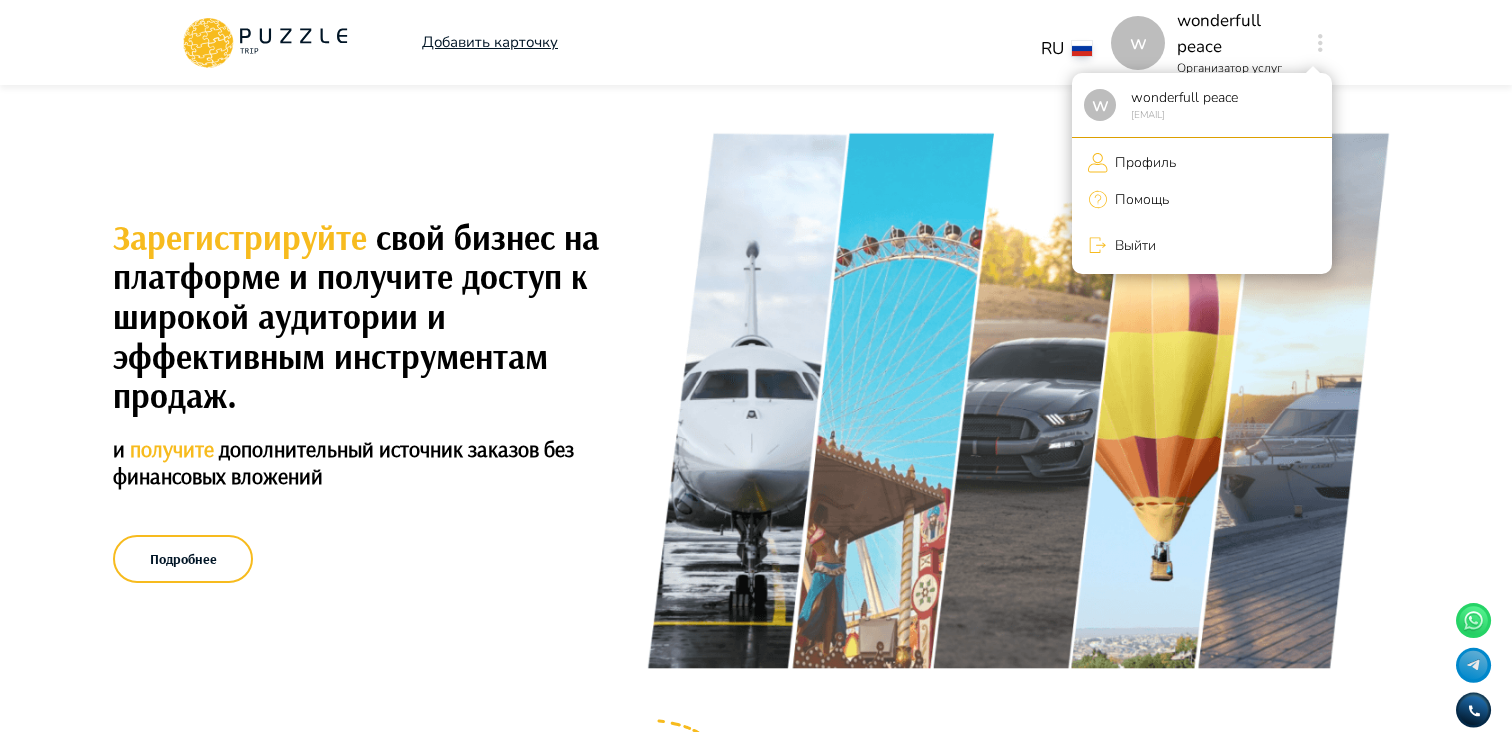 click on "Профиль" at bounding box center [1142, 162] 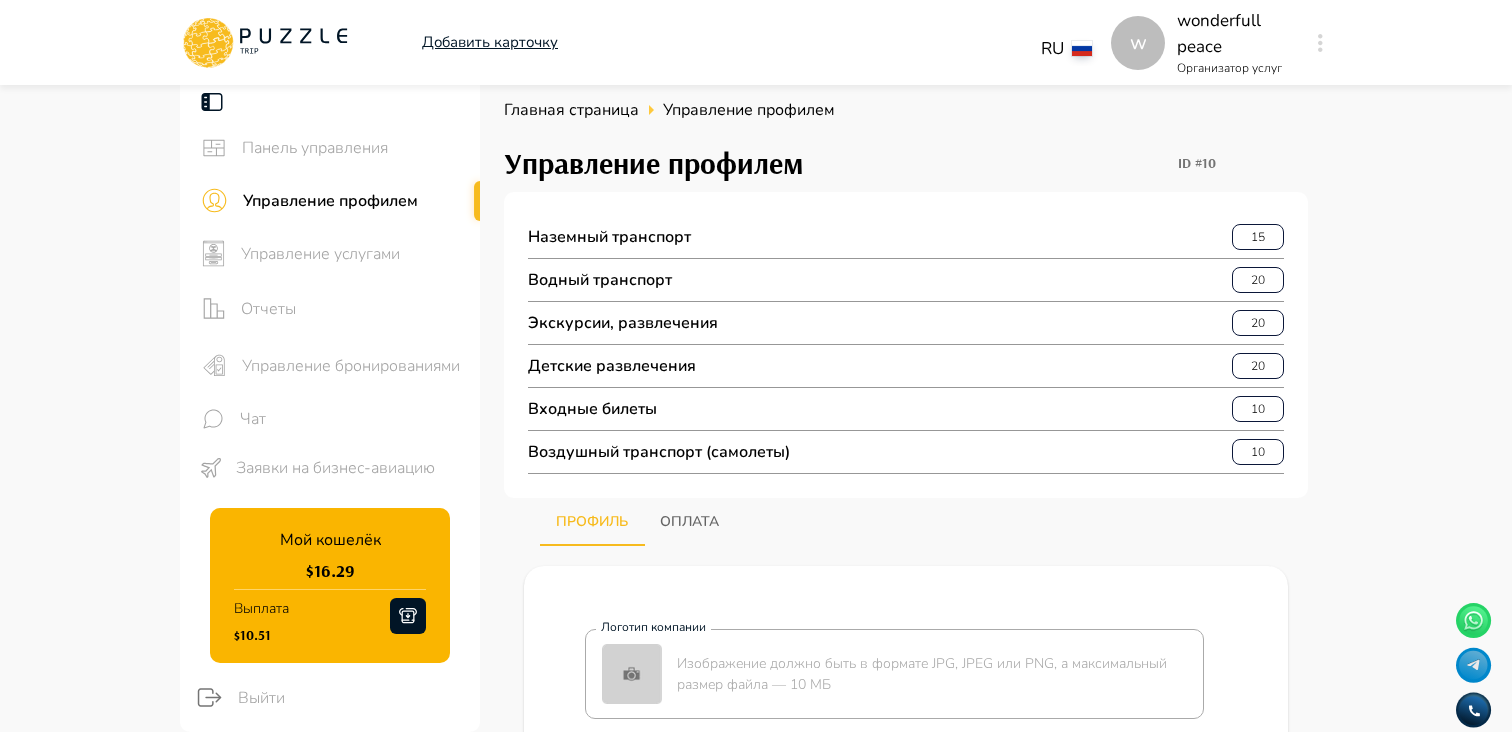 click on "Управление бронированиями" at bounding box center (353, 366) 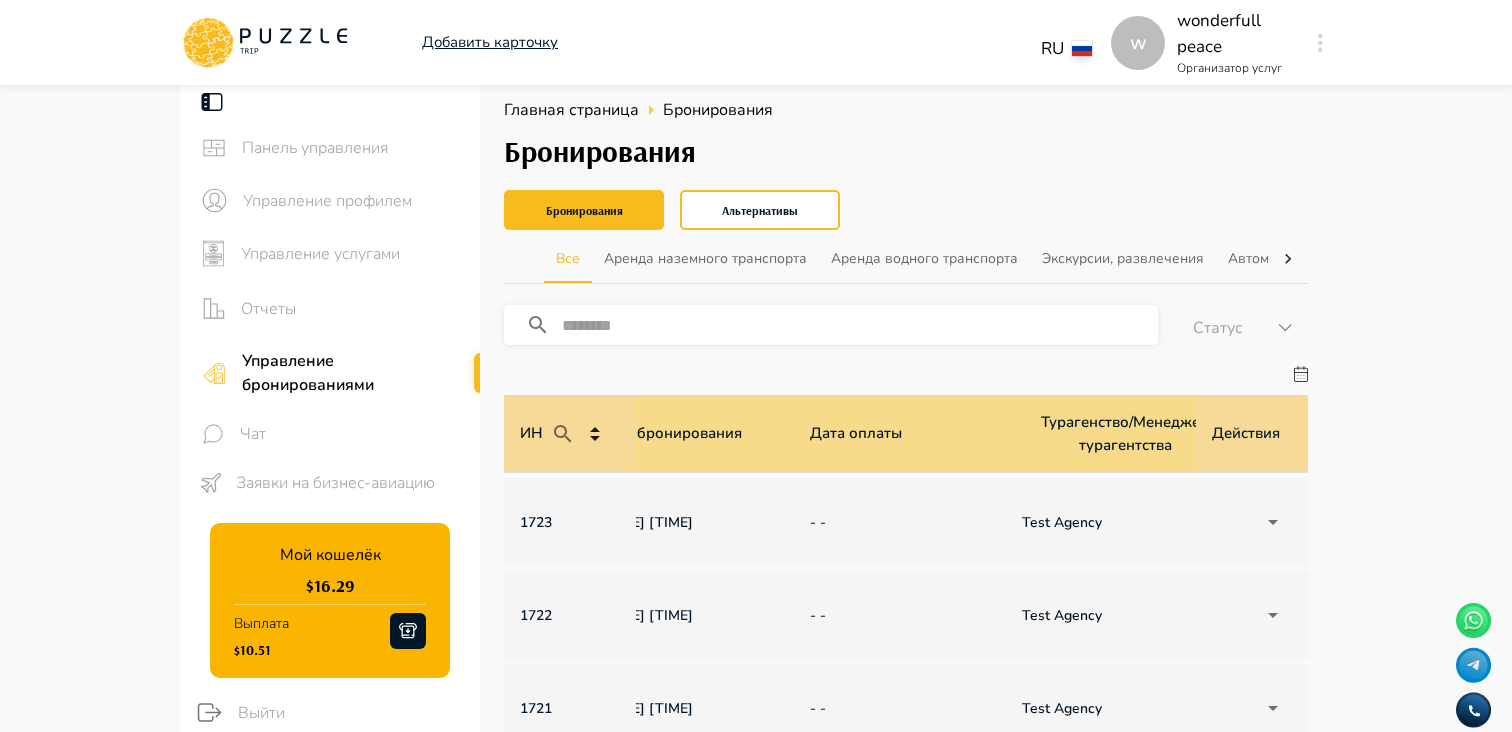 scroll, scrollTop: 0, scrollLeft: 1428, axis: horizontal 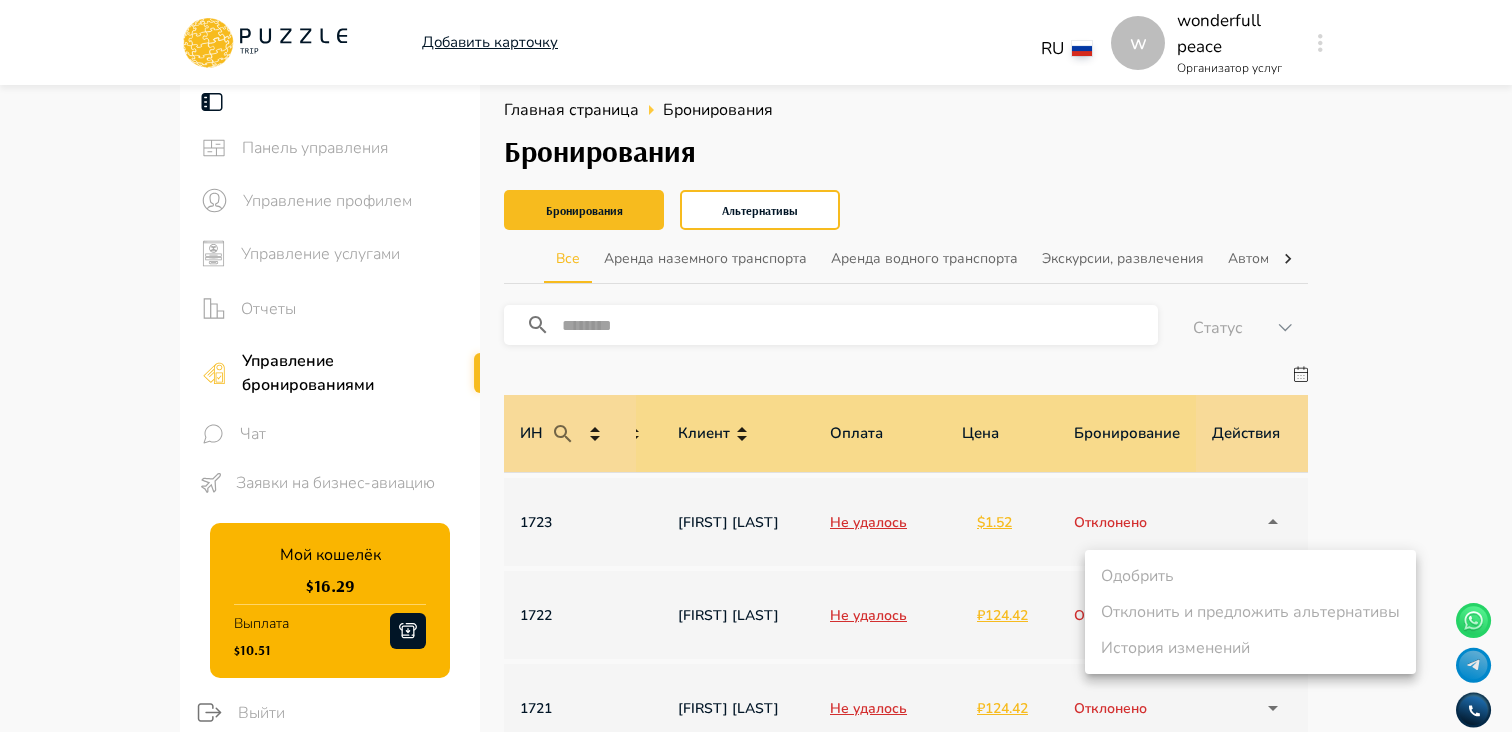 click on "w Добавить карточку RU   ** w wonderfull peace  Организатор услуг w Панель управления Управление профилем Управление услугами Отчеты Управление бронированиями Чат Заявки на бизнес-авиацию Мой кошелёк $ 16.29 Выплата   $10.51 Выйти Главная страница Бронирования Бронирования Бронирования Альтернативы Все Аренда наземного транспорта Аренда водного транспорта Экскурсии, развлечения Автомобили с водителем Детские развлечения Входные билеты ​ Статус ****** ИН Название услуги Категория Подкатегория Дата начала и окончания услуги Дата бронирования Дата оплаты Клиент Цена $" at bounding box center (756, 949) 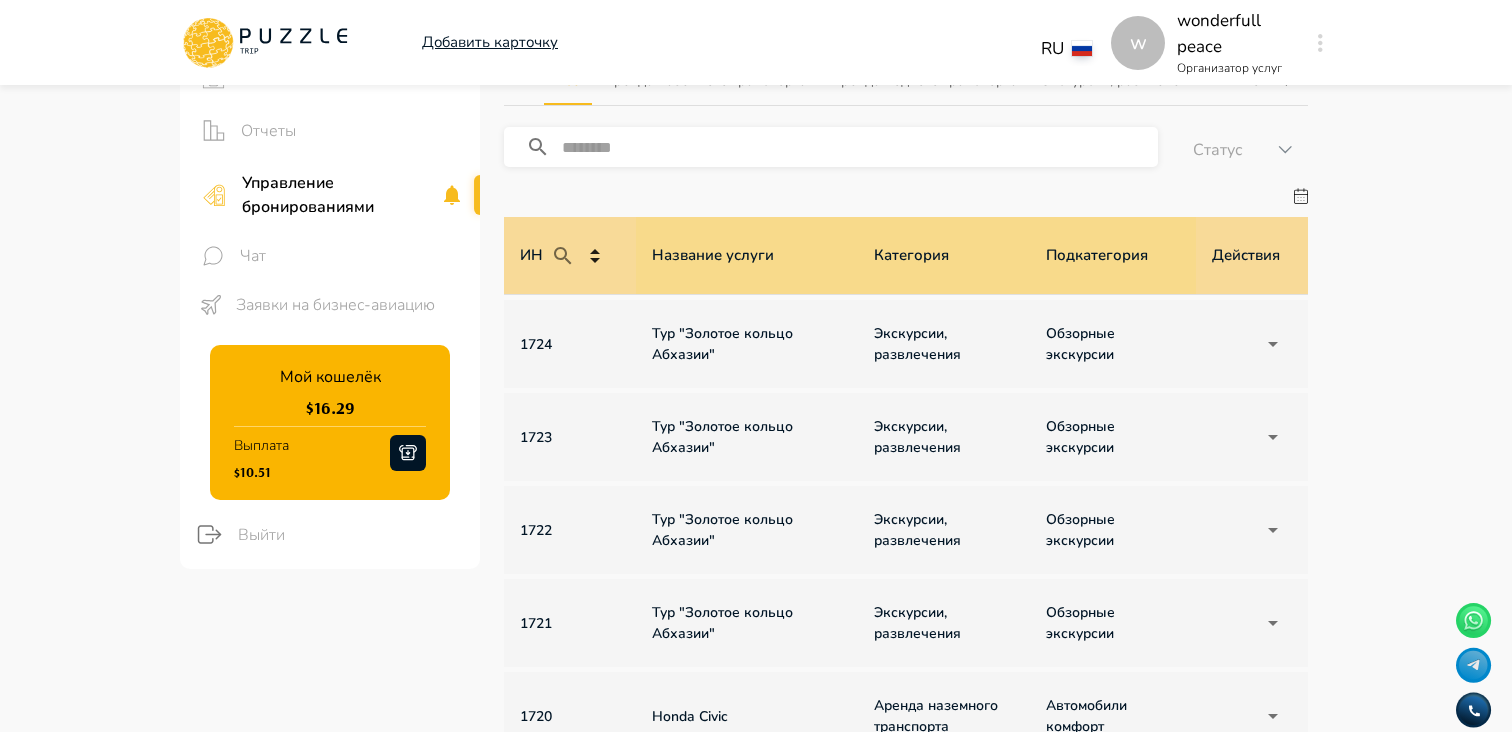 scroll, scrollTop: 185, scrollLeft: 0, axis: vertical 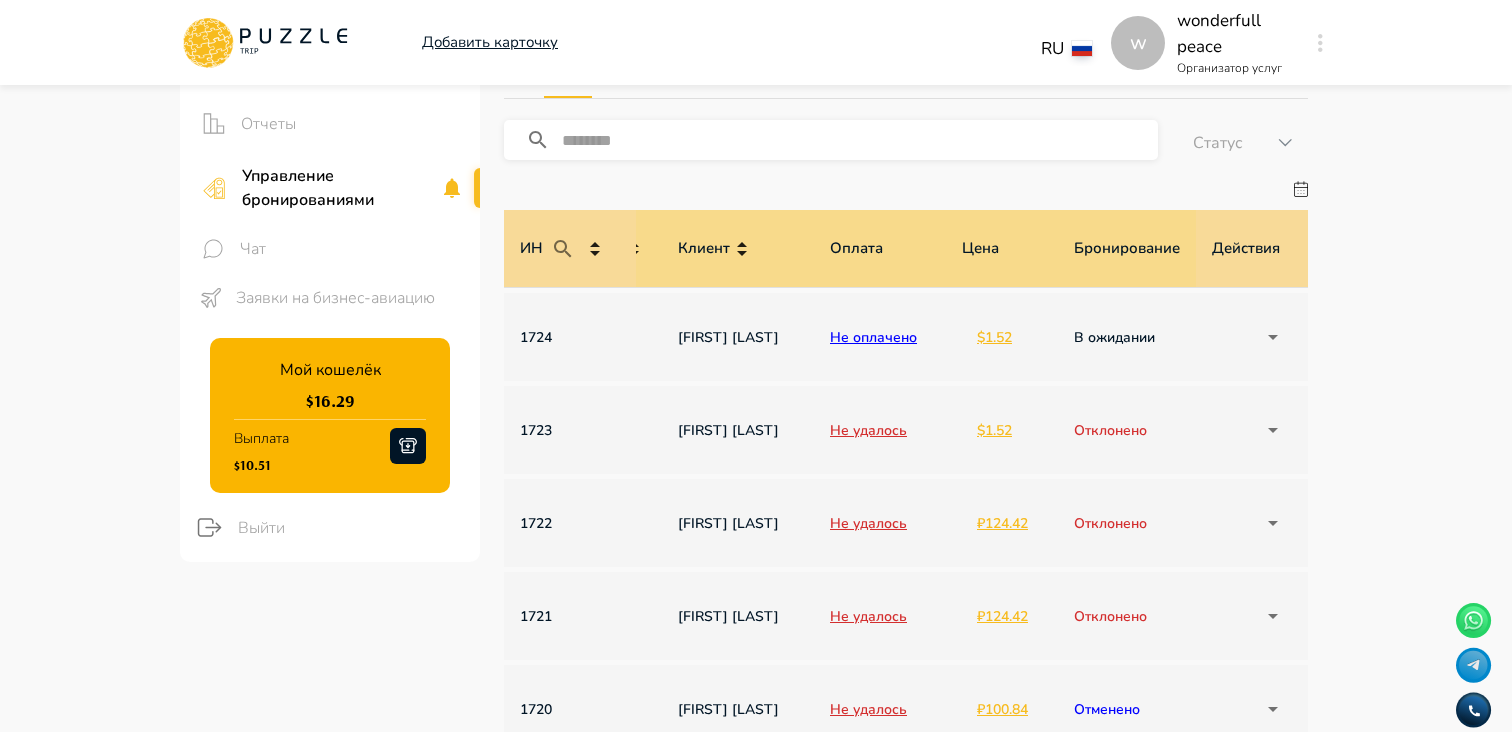 click on "w Добавить карточку RU   ** w wonderfull peace  Организатор услуг w Панель управления Управление профилем Управление услугами Отчеты Управление бронированиями Чат Заявки на бизнес-авиацию Мой кошелёк $ [PRICE] Выплата   $ [PRICE] Выйти Главная страница Бронирования Бронирования Бронирования Альтернативы Все Аренда наземного транспорта Аренда водного транспорта Экскурсии, развлечения Автомобили с водителем Детские развлечения Входные билеты ​ Статус ****** ИН Название услуги Категория Подкатегория Дата начала и окончания услуги Дата бронирования Дата оплаты Клиент Цена $" at bounding box center (756, 764) 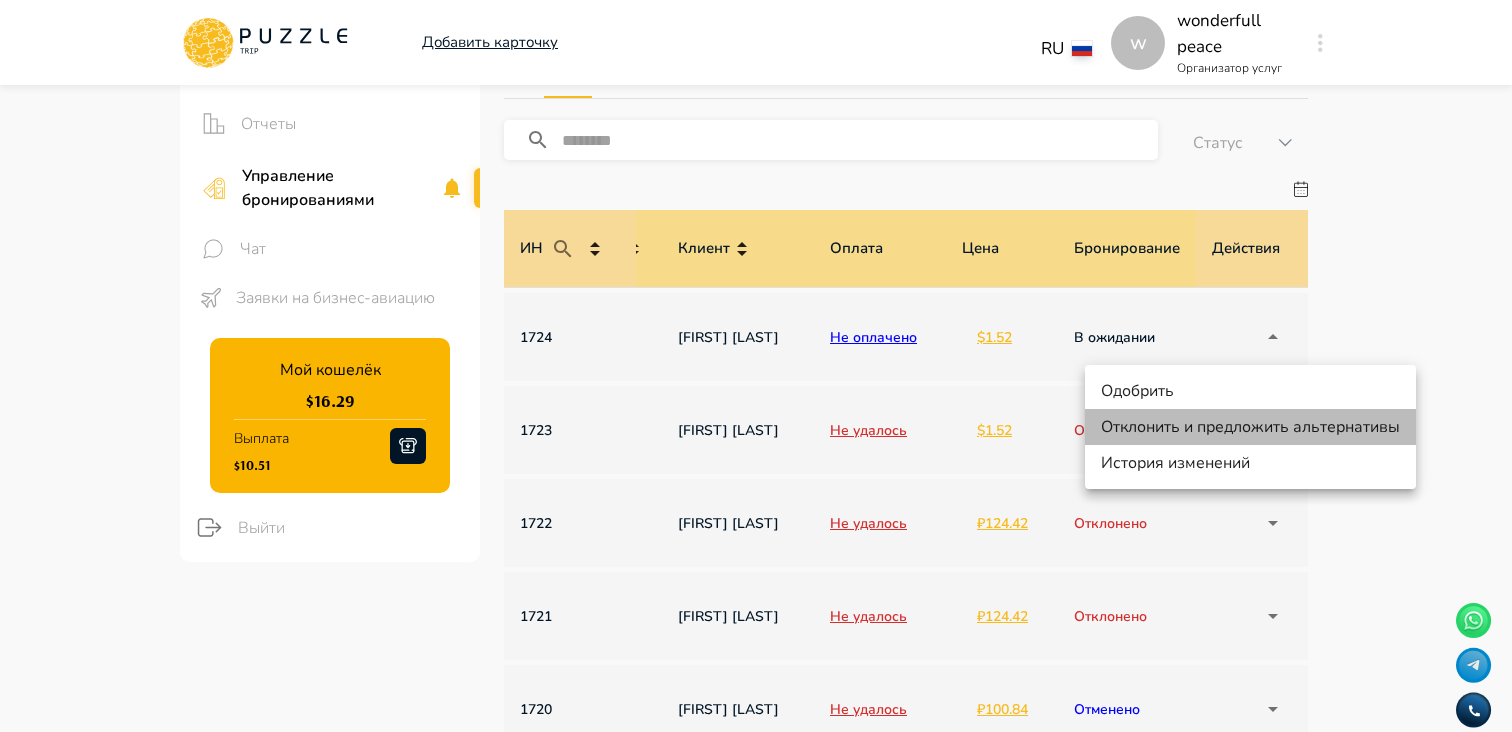 click on "Отклонить и предложить альтернативы" at bounding box center (1250, 427) 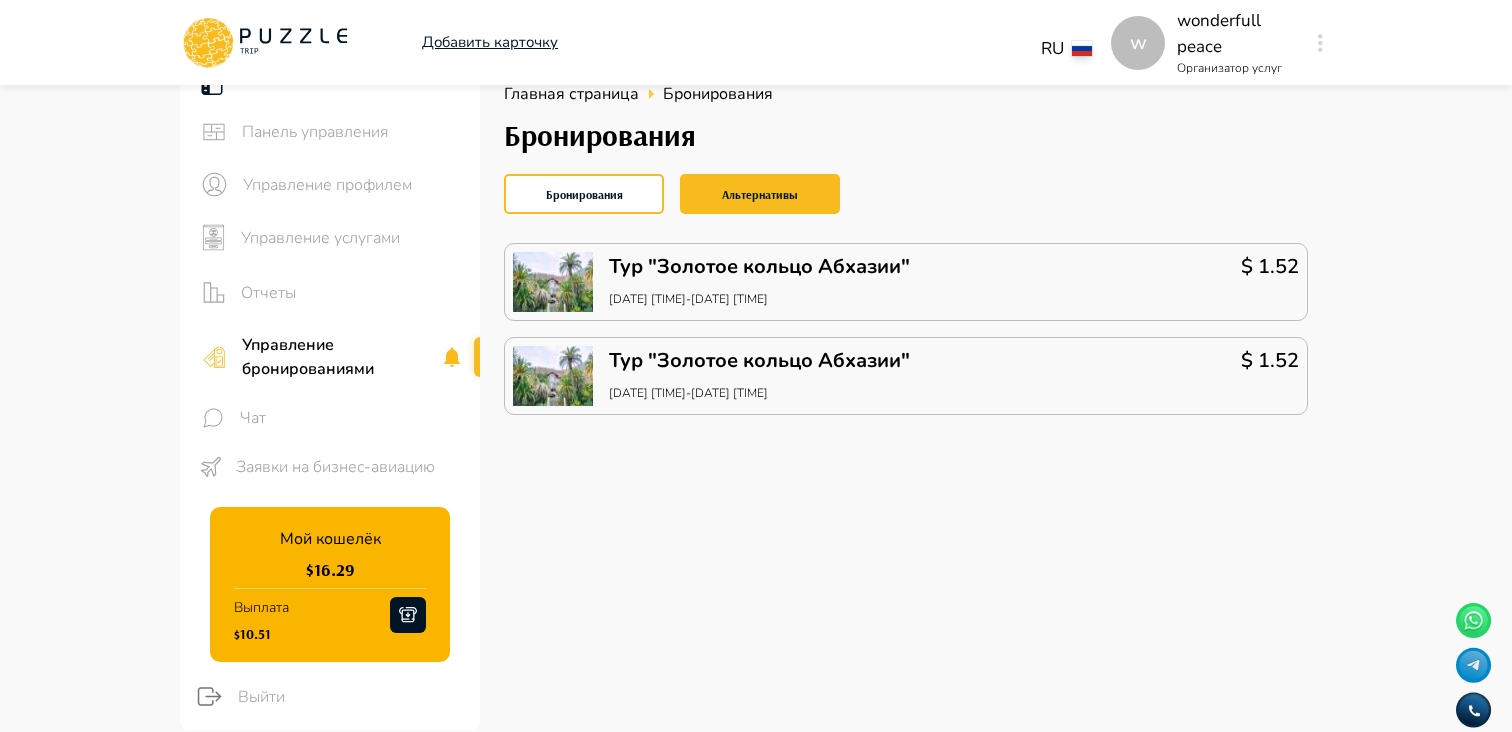 scroll, scrollTop: 6, scrollLeft: 0, axis: vertical 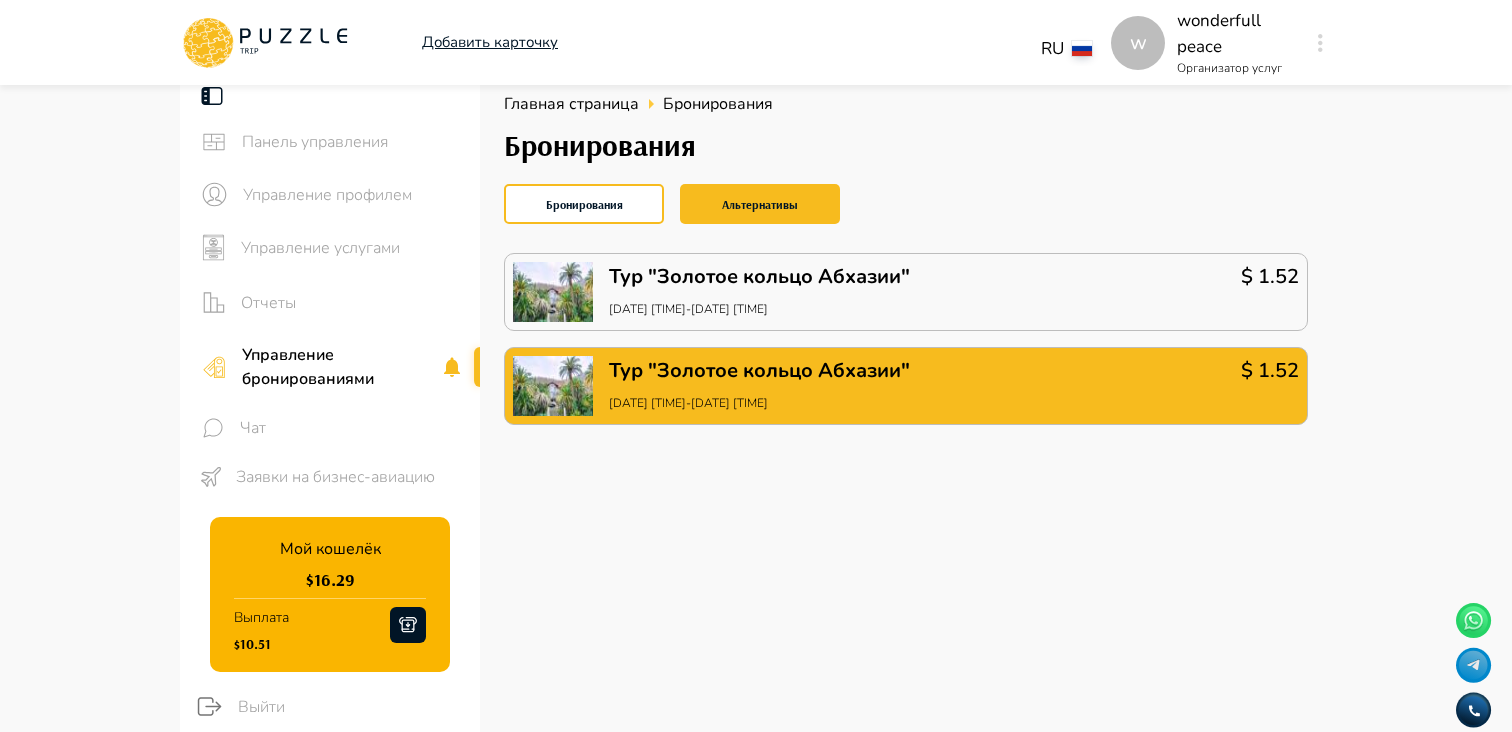 click on "[DATE] [TIME]-[DATE] [TIME]" at bounding box center [759, 403] 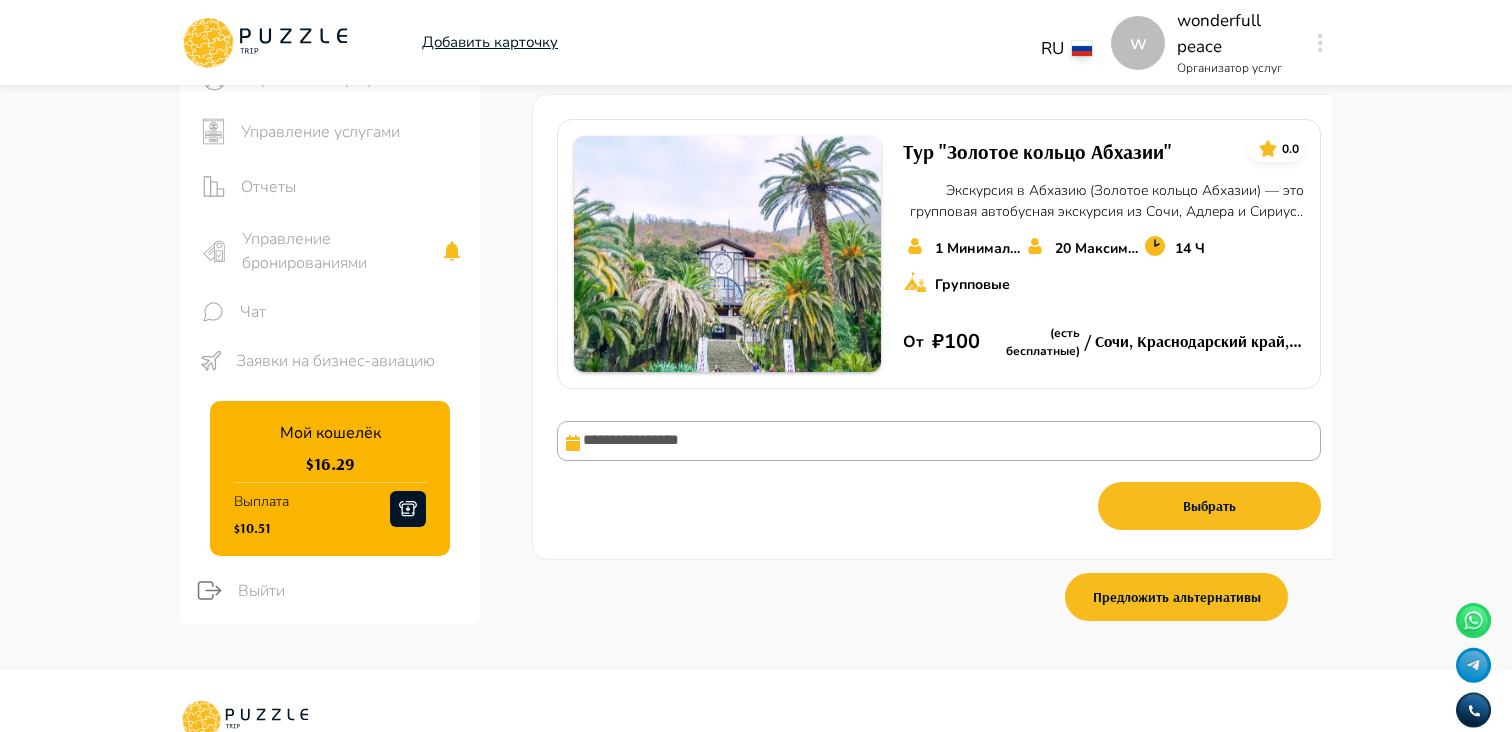 scroll, scrollTop: 117, scrollLeft: 0, axis: vertical 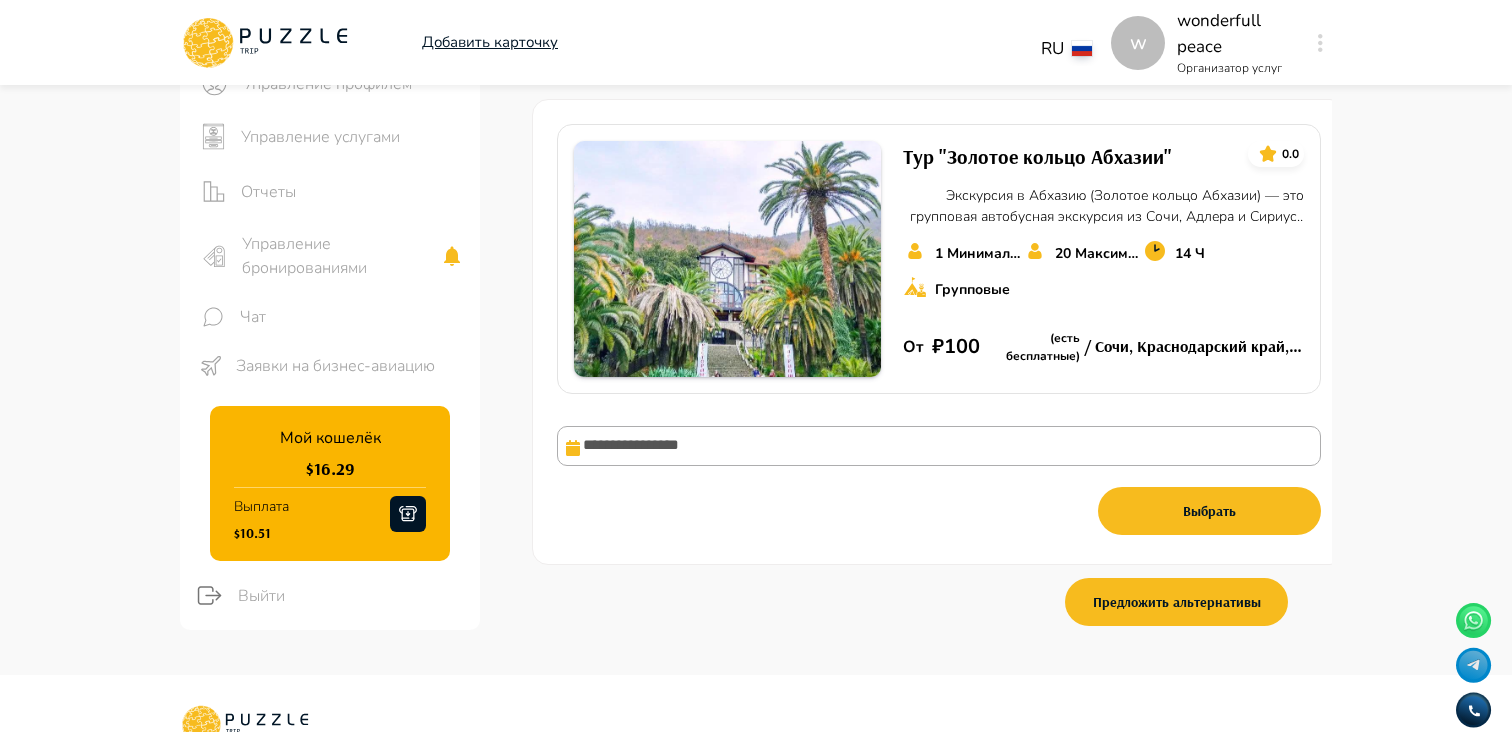 click on "**********" at bounding box center [939, 475] 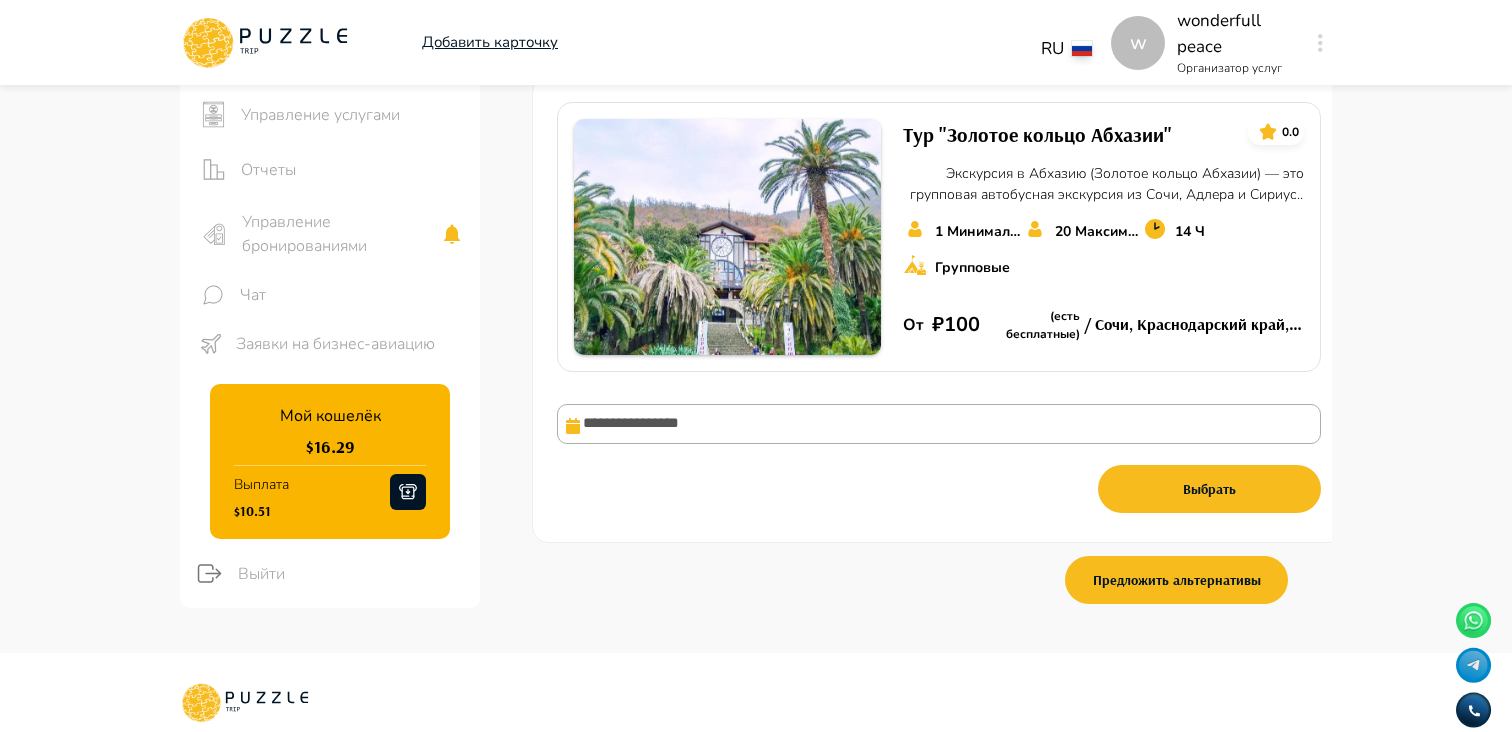 scroll, scrollTop: 140, scrollLeft: 0, axis: vertical 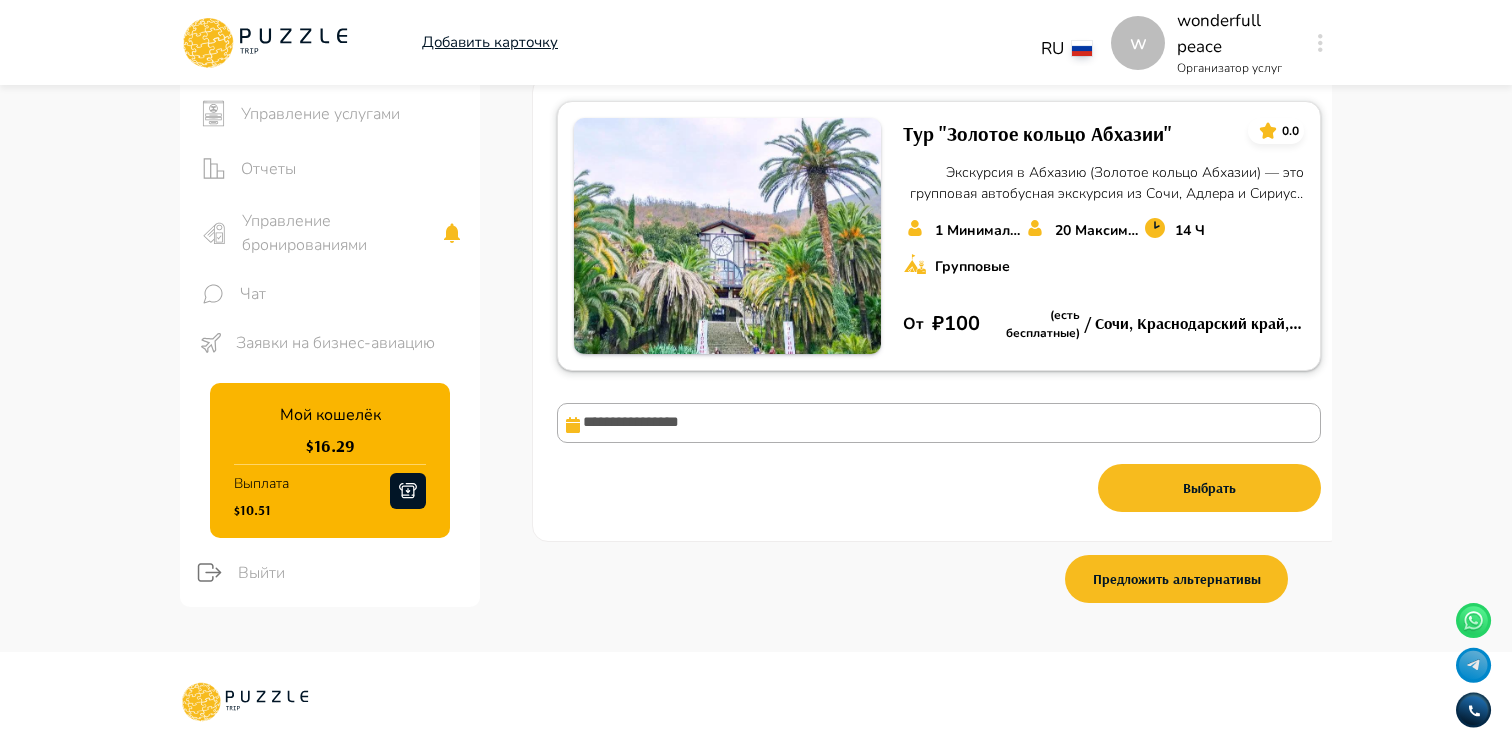 click on "1 Минимальное количество людей* 20 Максимальное количество мест 14 Ч  Групповые" at bounding box center (1104, 246) 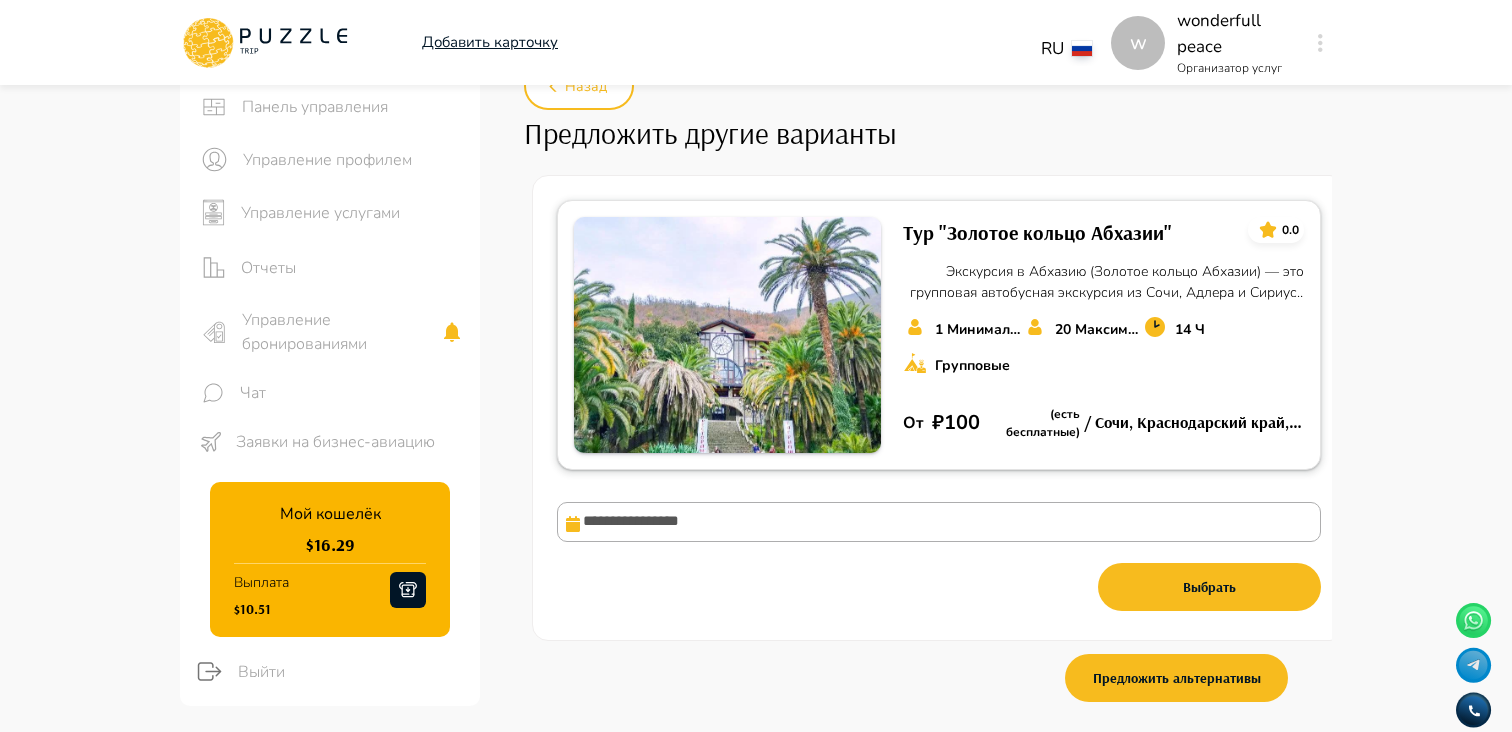 scroll, scrollTop: 25, scrollLeft: 0, axis: vertical 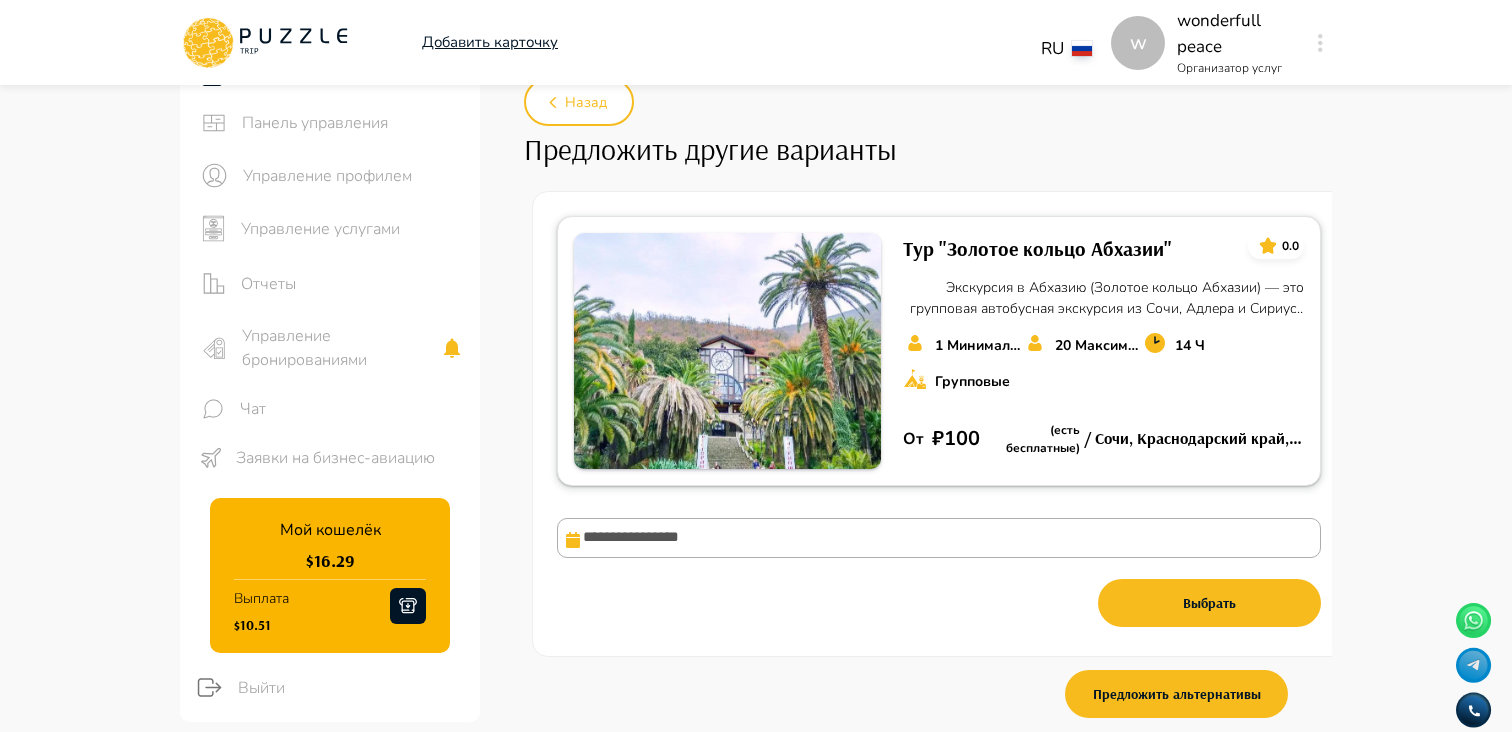 click on "Экскурсия в Абхазию (Золотое кольцо Абхазии) — это групповая автобусная экскурсия из Сочи, Адлера и Сириуса по самым впечатляющим местам Абхазии на комфортабельных 20-местных автобусах Mercedes-Benz Sprinter. С нашими экскурсоводами Вы посетите самые запоминающиеся места этой прекрасной страны, особенно Жемчужину Абхазии — Озеро Рица. Присоединяйтесь к группе!" at bounding box center [1104, 298] 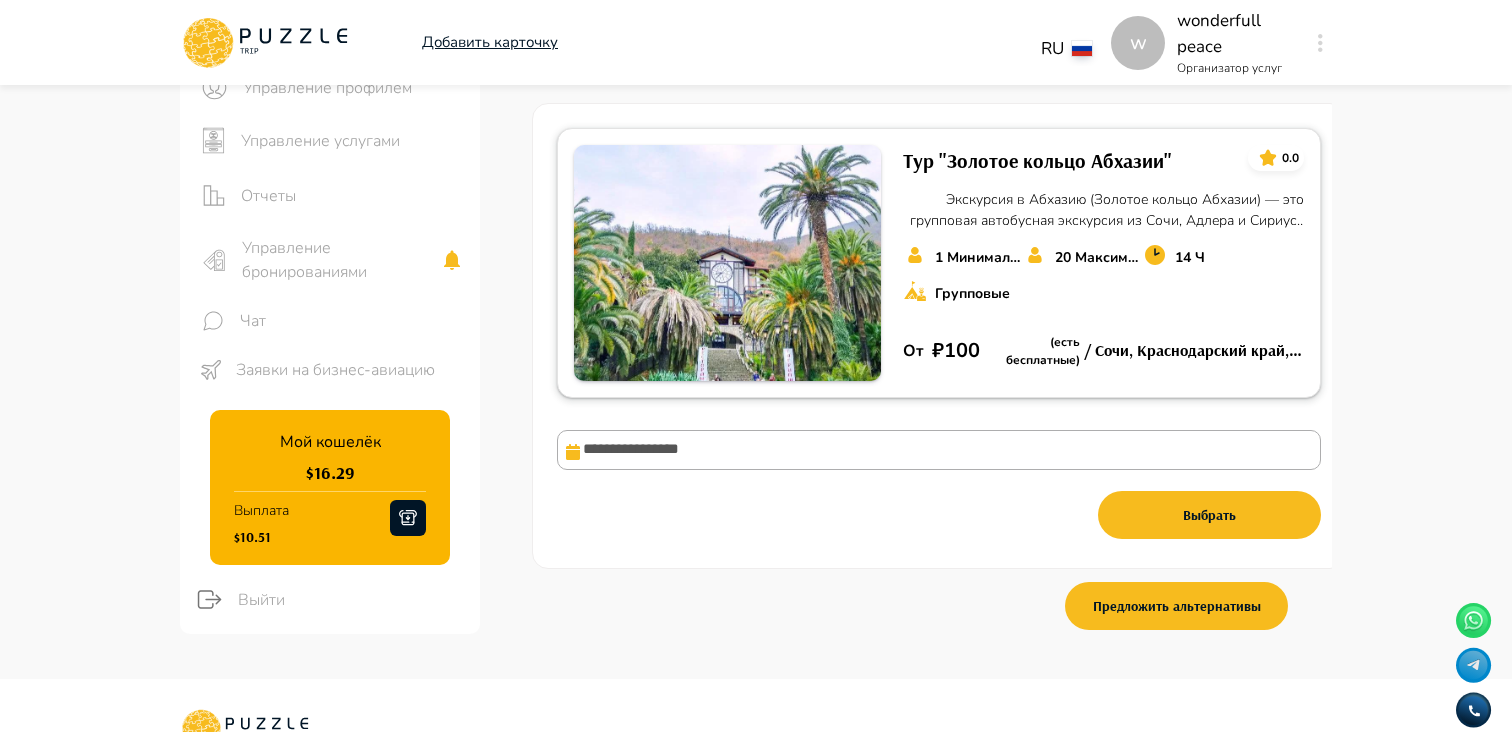 scroll, scrollTop: 114, scrollLeft: 0, axis: vertical 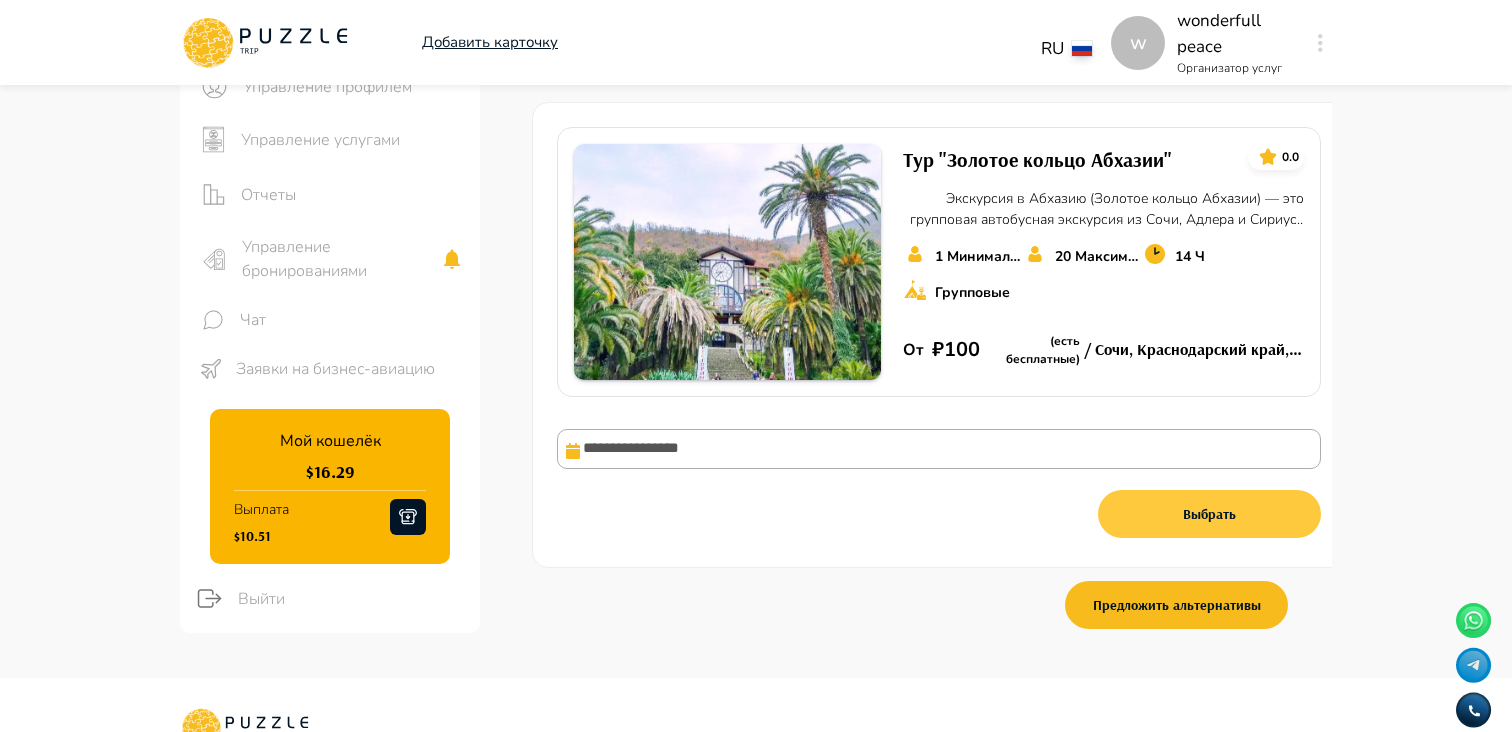 click on "Выбрать" at bounding box center [1209, 514] 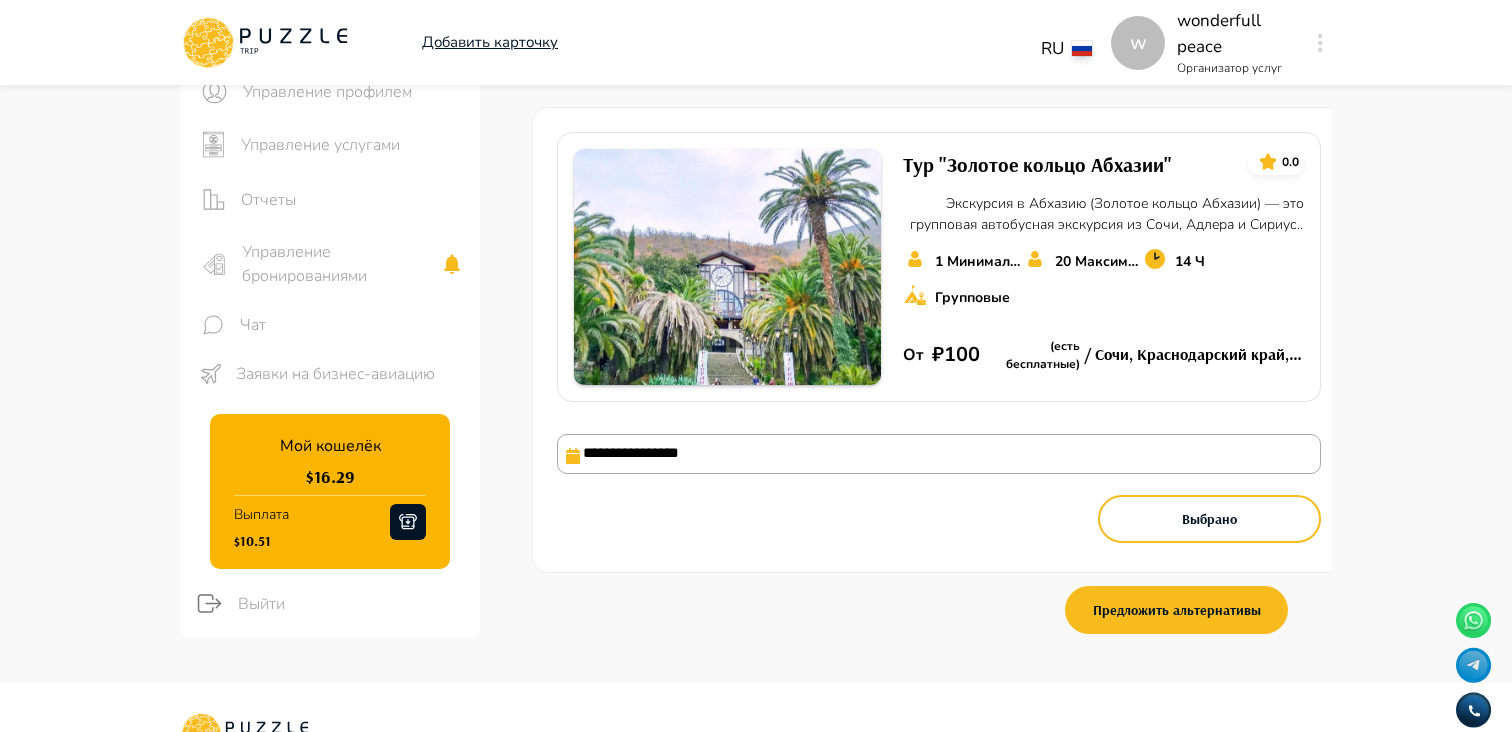 scroll, scrollTop: 110, scrollLeft: 0, axis: vertical 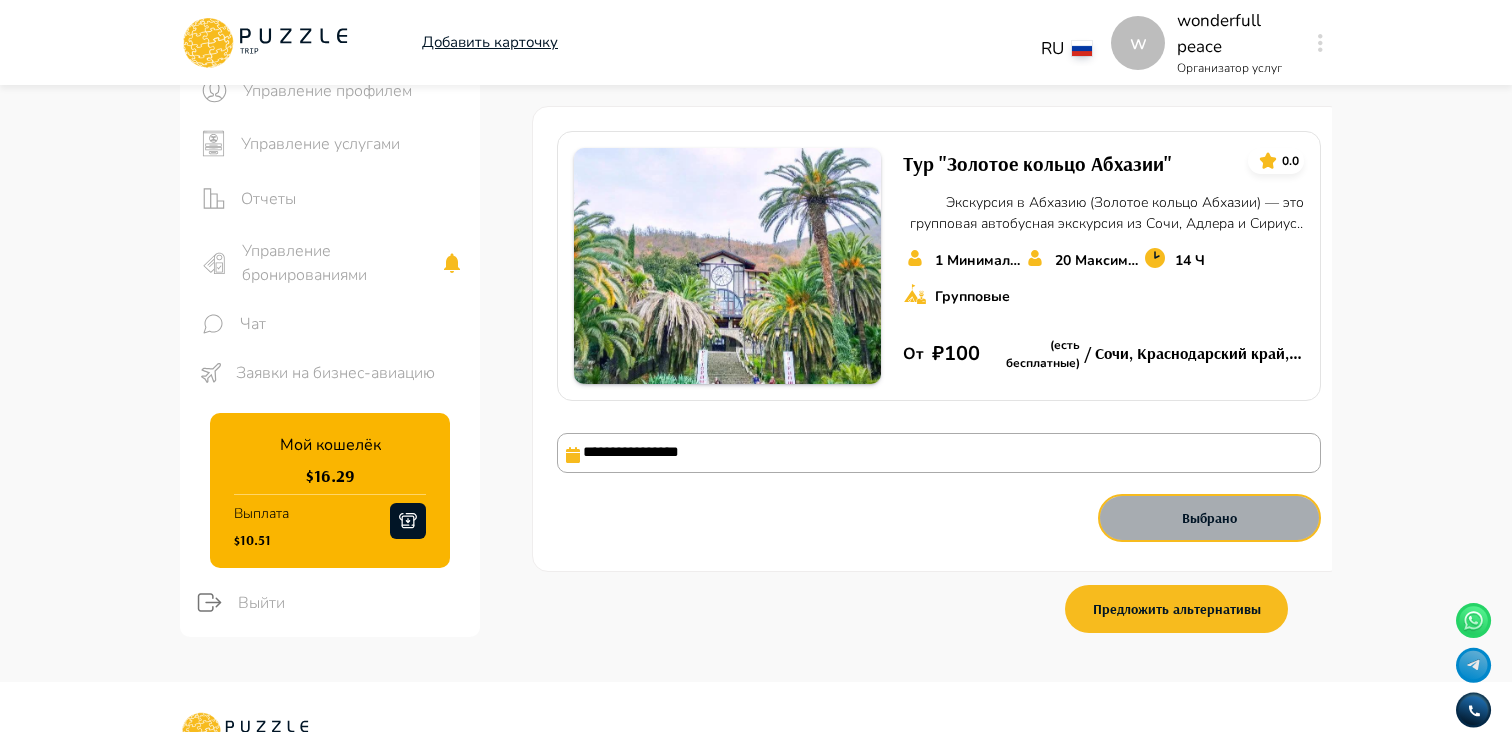 click on "Выбрано" at bounding box center (1209, 518) 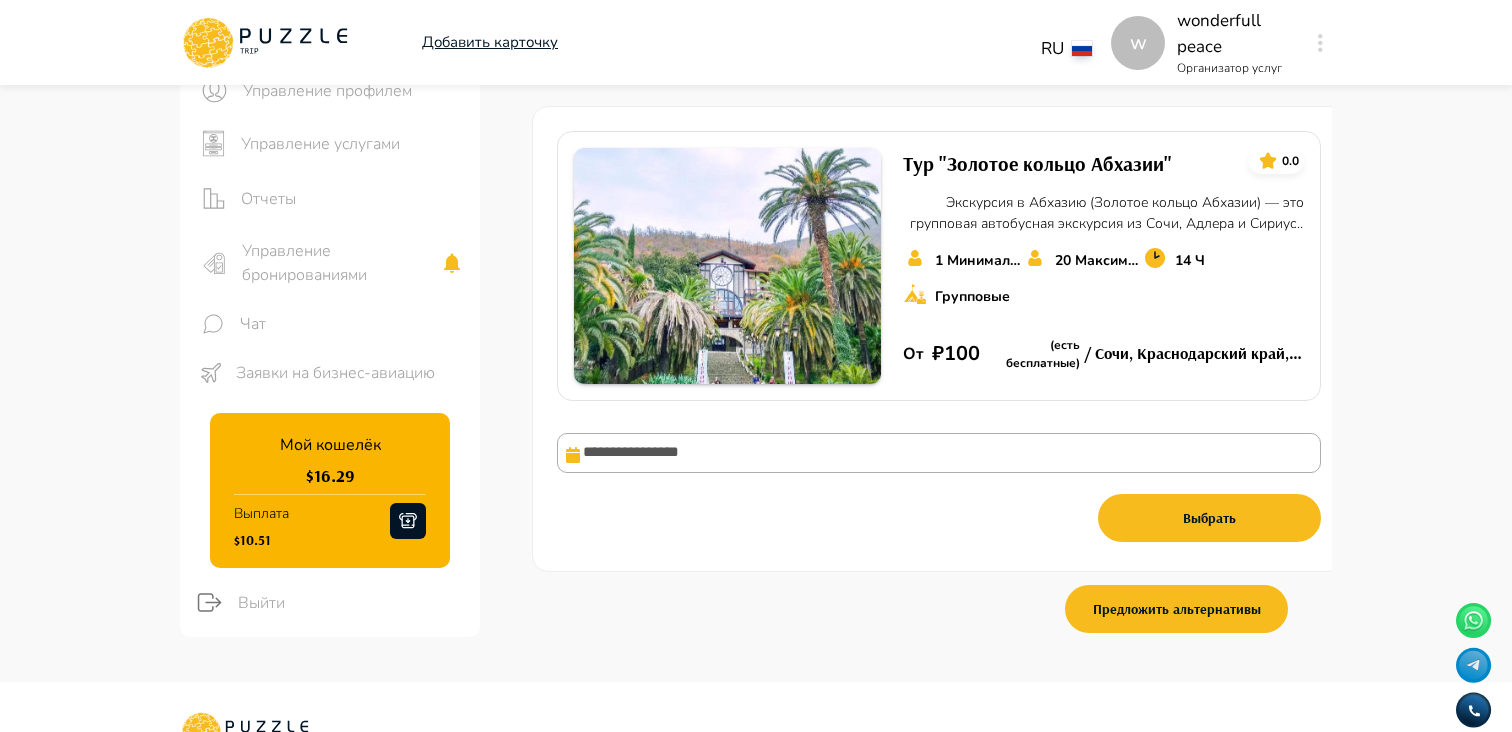 click on "**********" at bounding box center (939, 339) 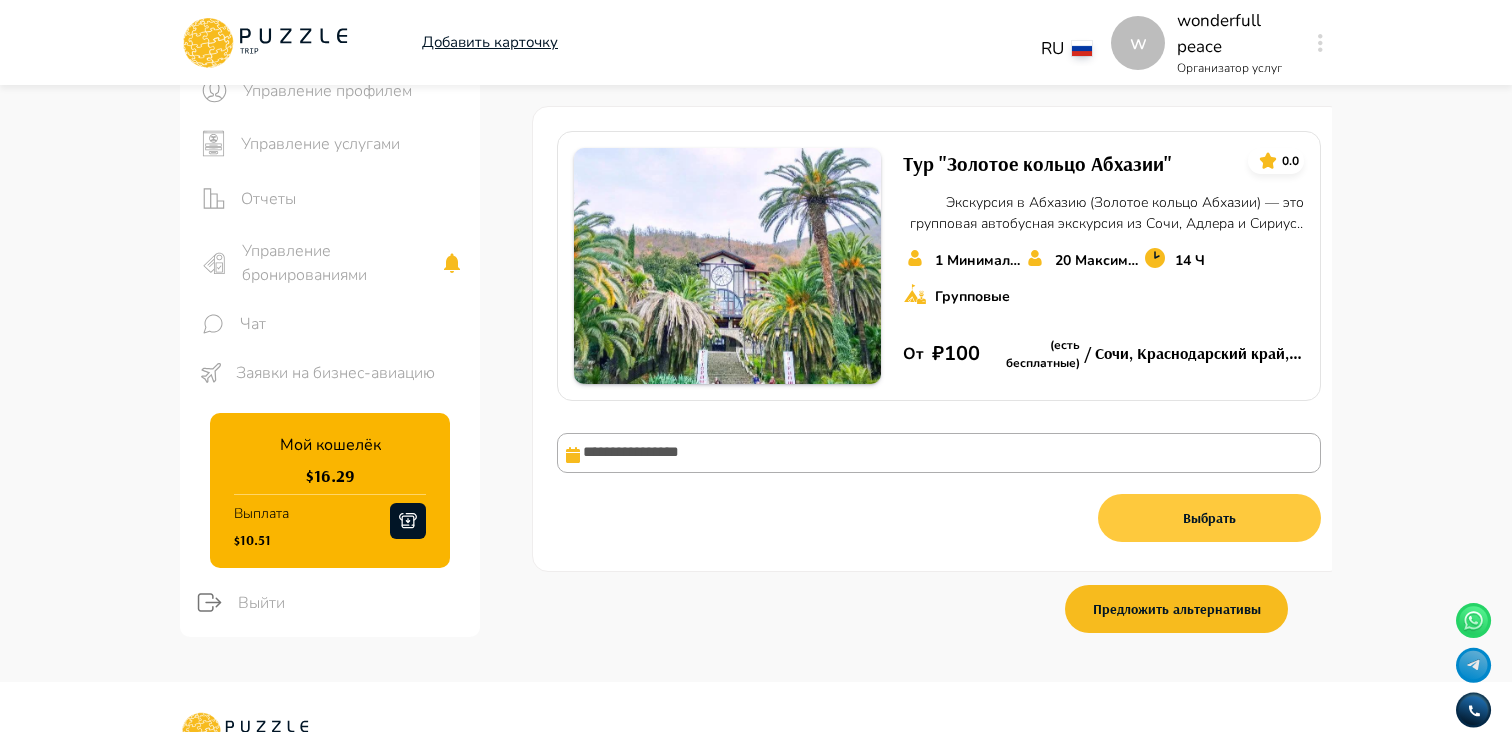 click on "Выбрать" at bounding box center [1209, 518] 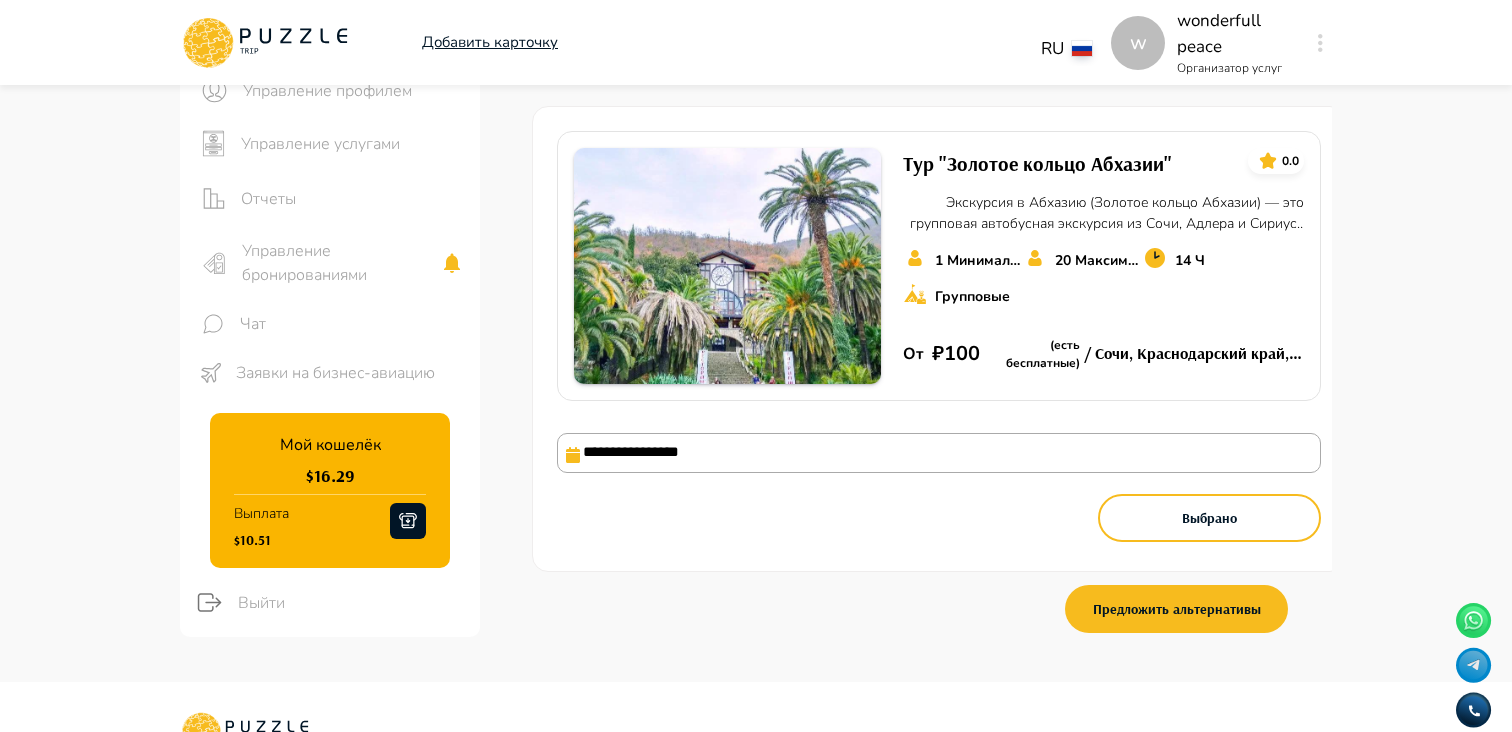 click on "**********" at bounding box center [939, 482] 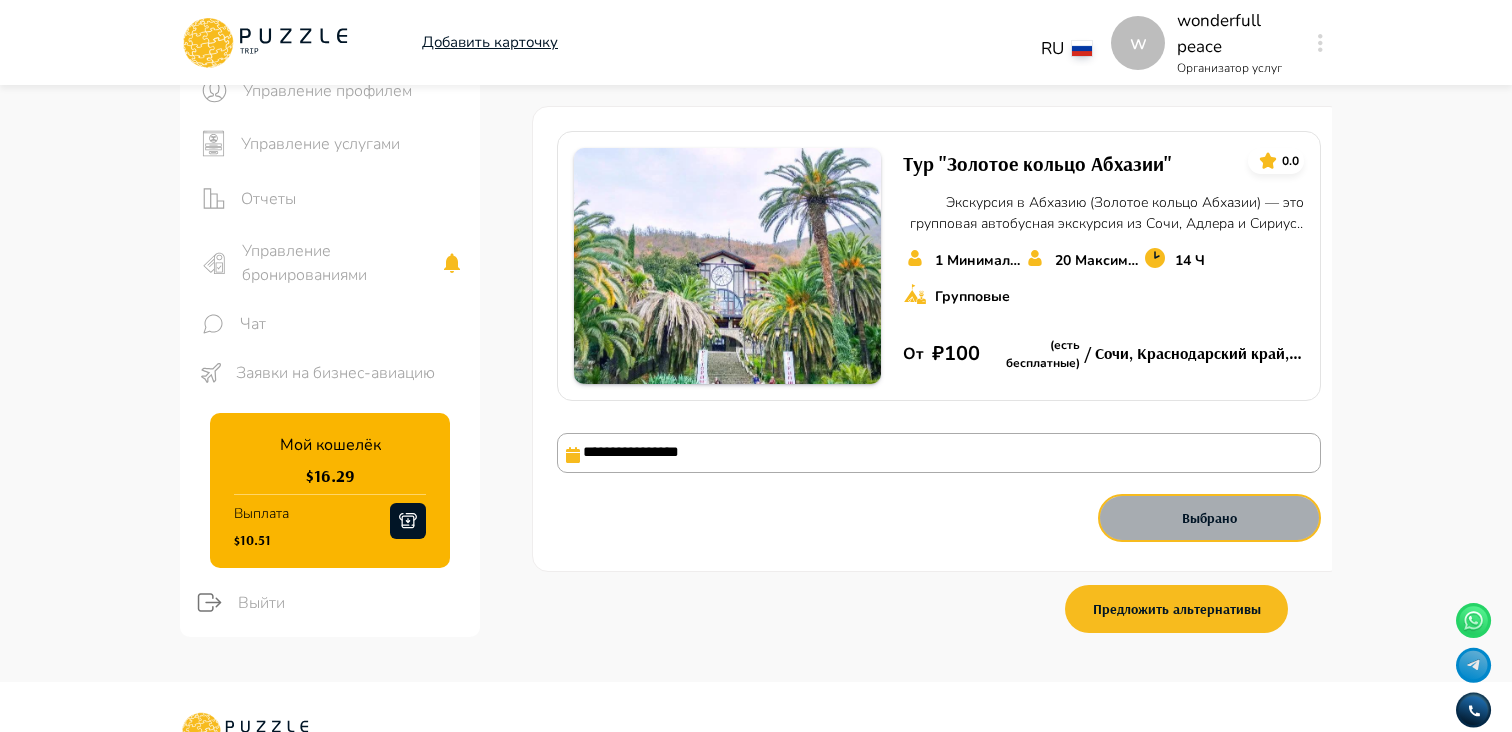 click on "Выбрано" at bounding box center [1209, 518] 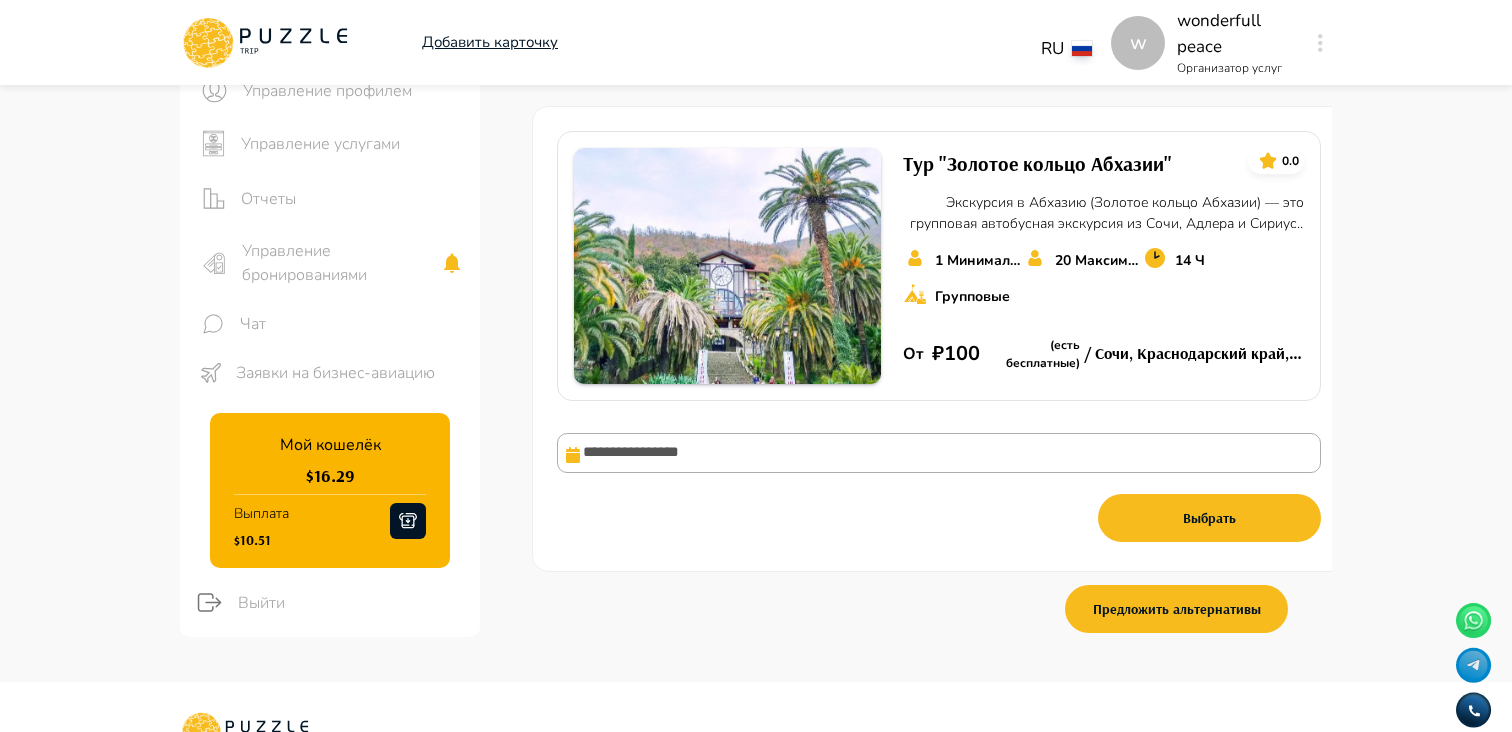click on "**********" at bounding box center (939, 482) 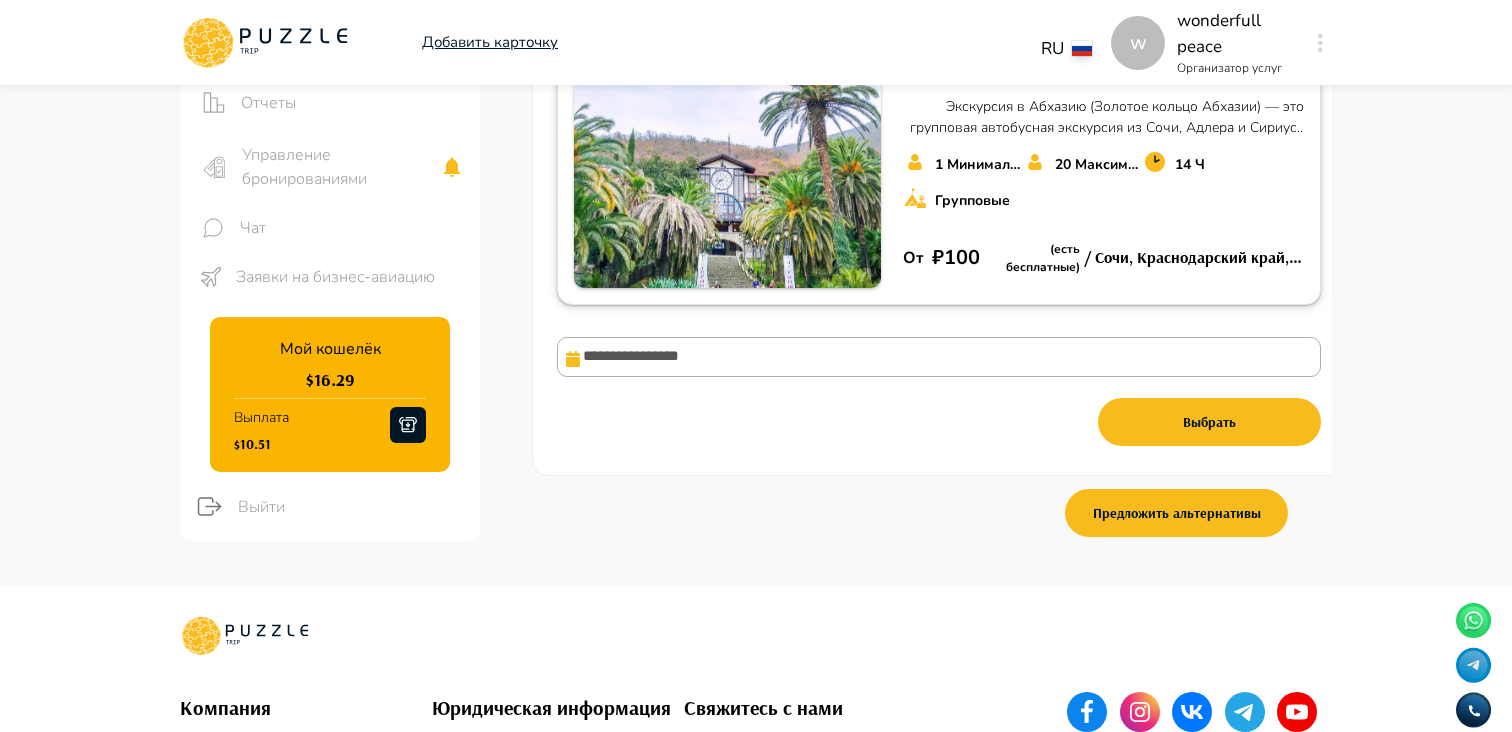 scroll, scrollTop: 217, scrollLeft: 0, axis: vertical 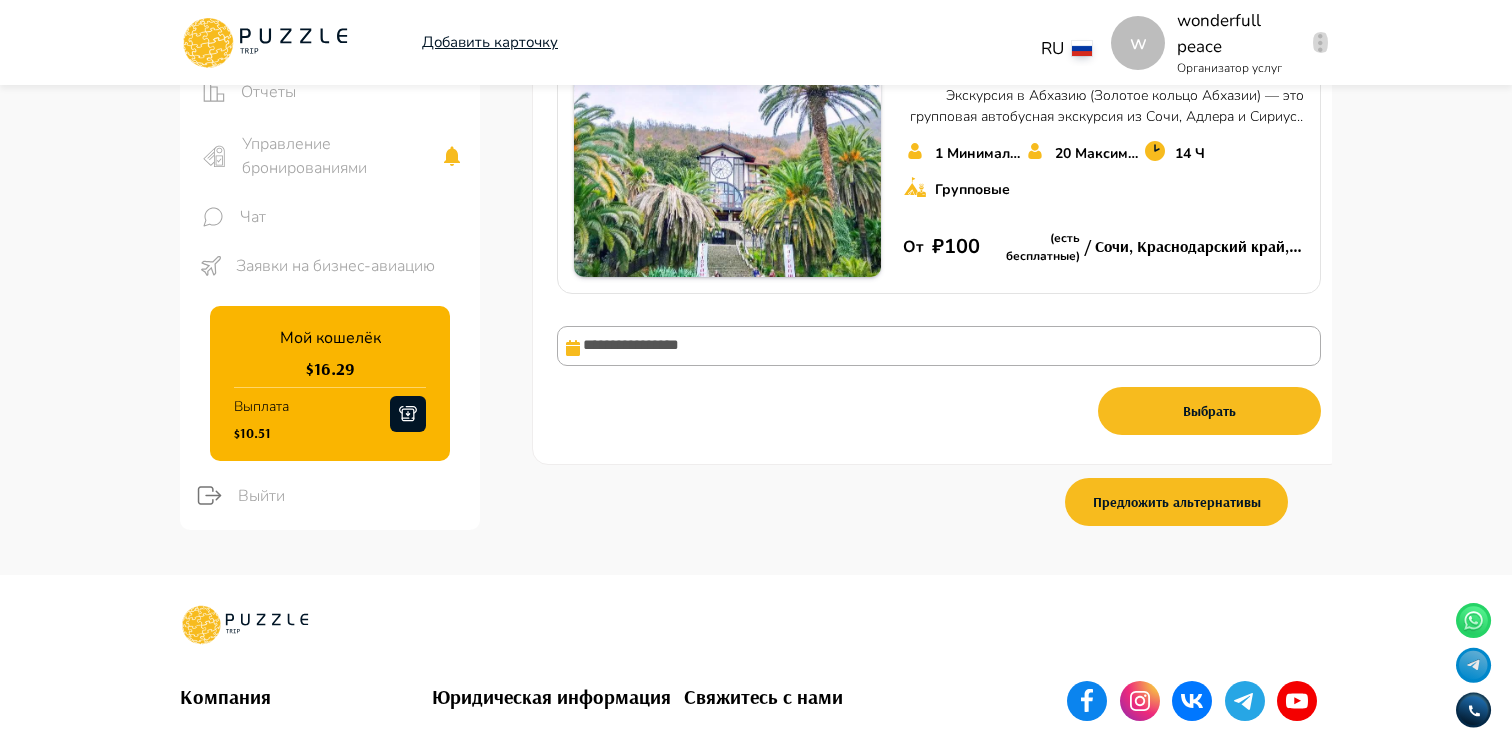 click at bounding box center (1320, 43) 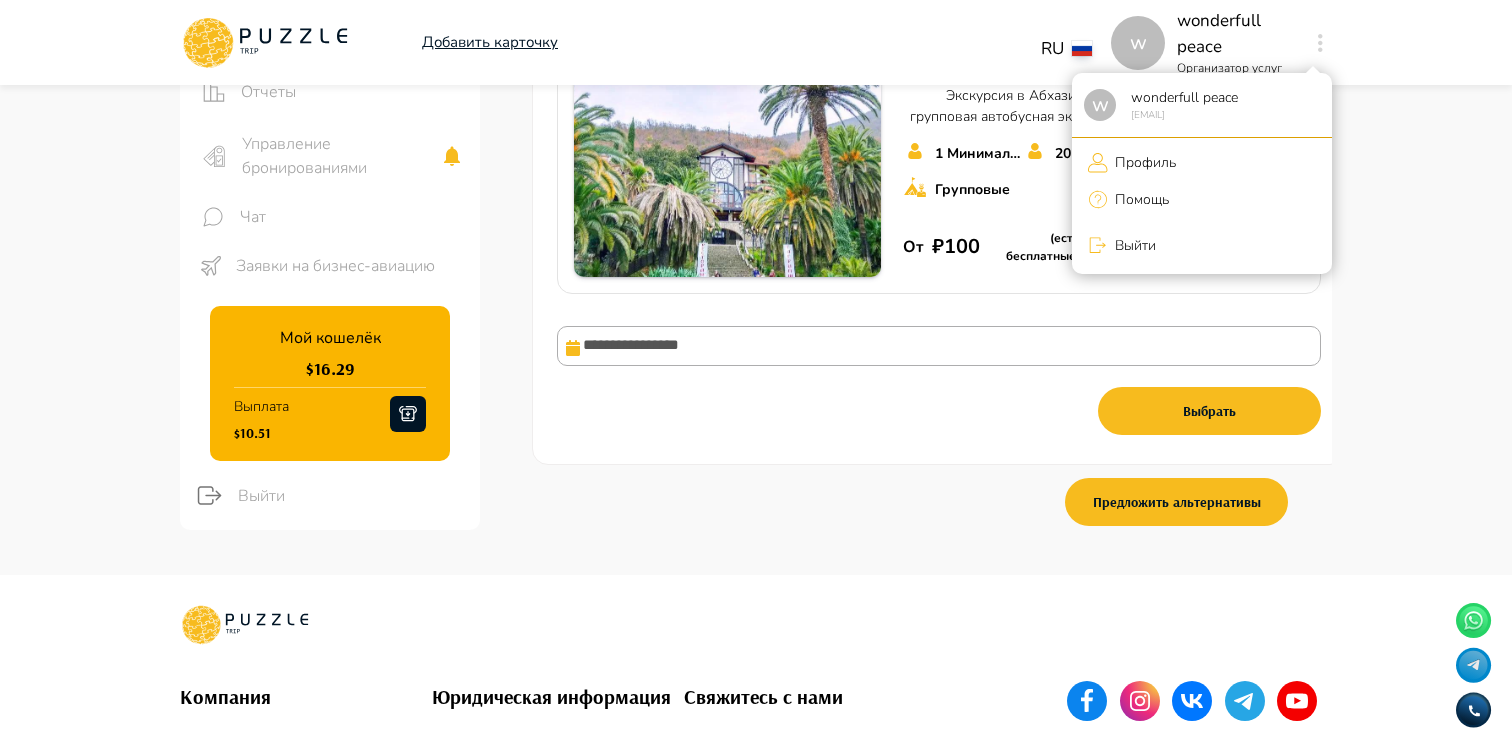 type 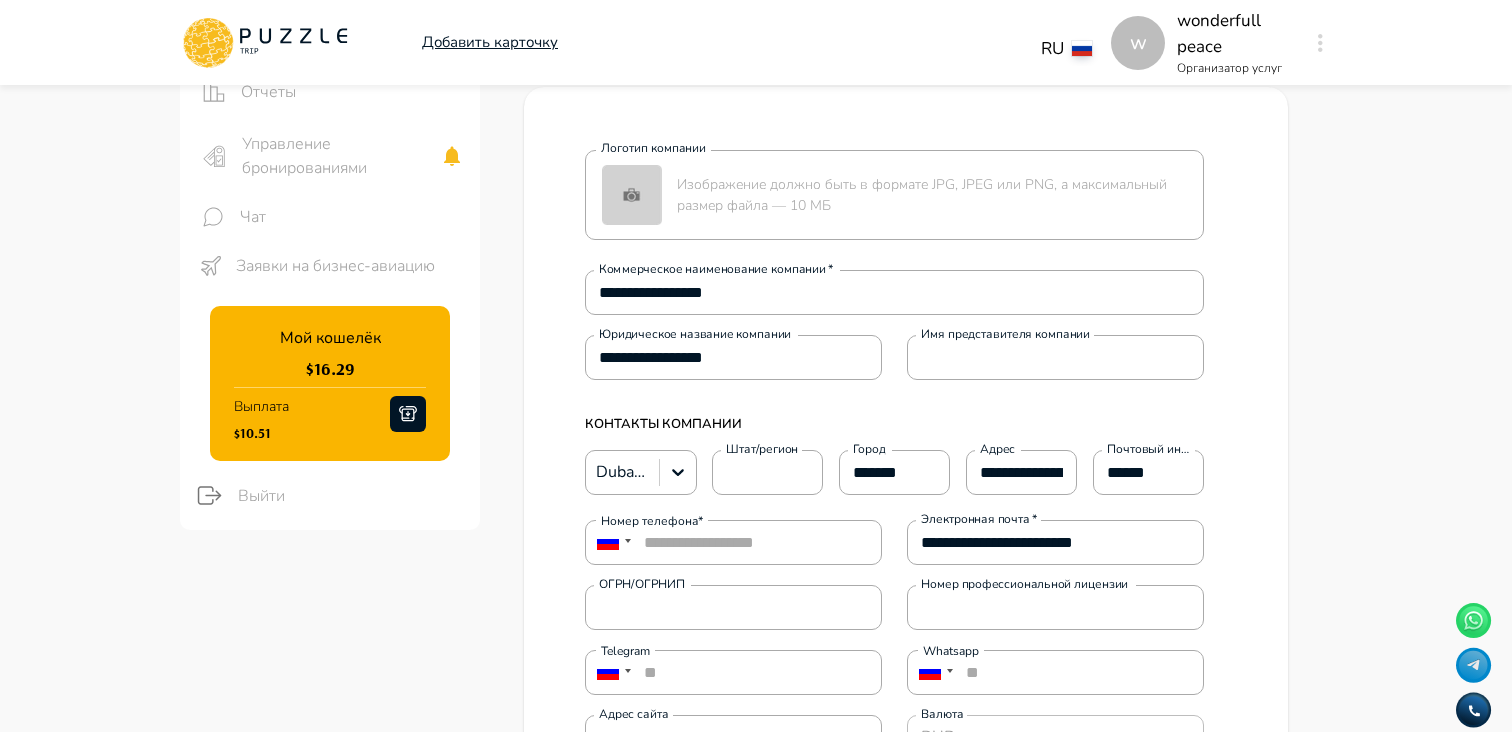 scroll, scrollTop: 0, scrollLeft: 0, axis: both 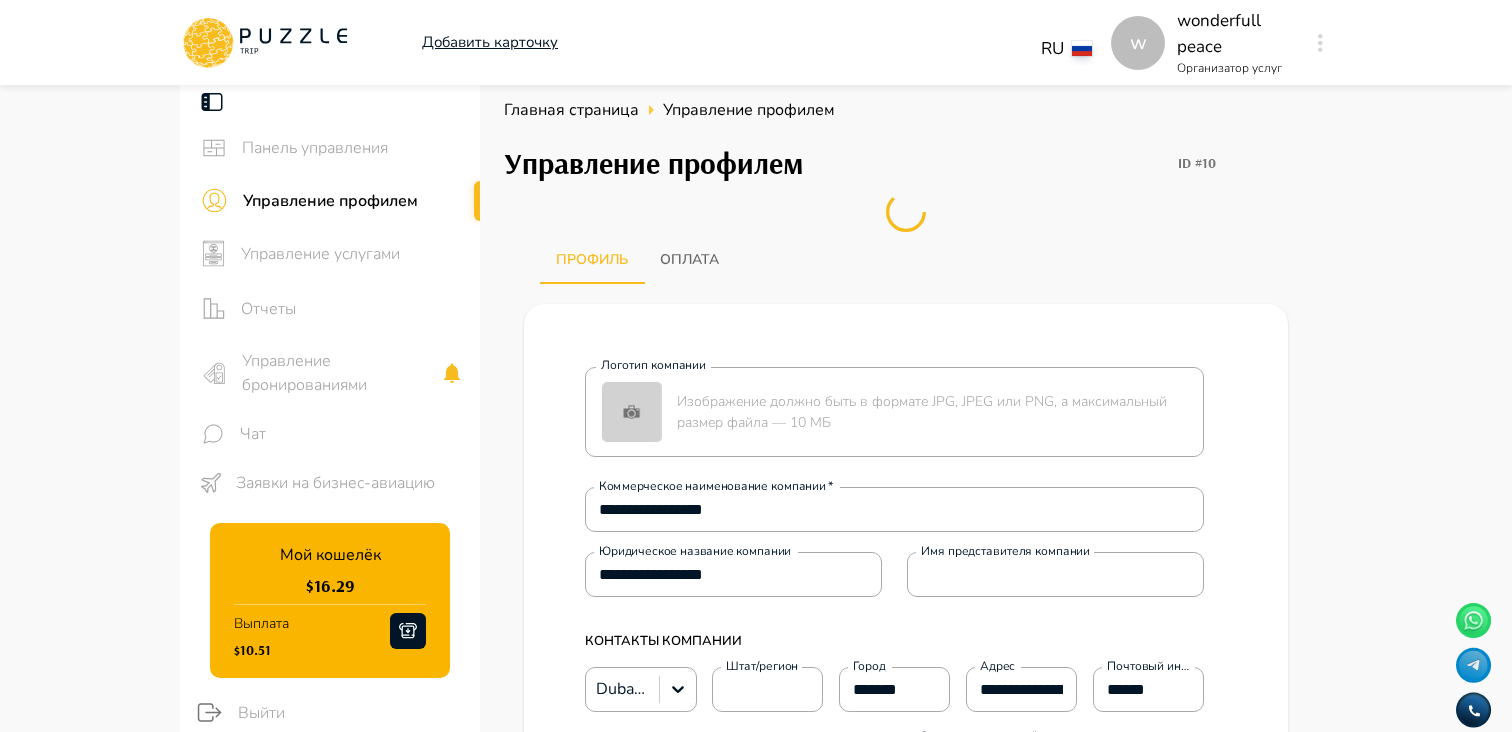 type 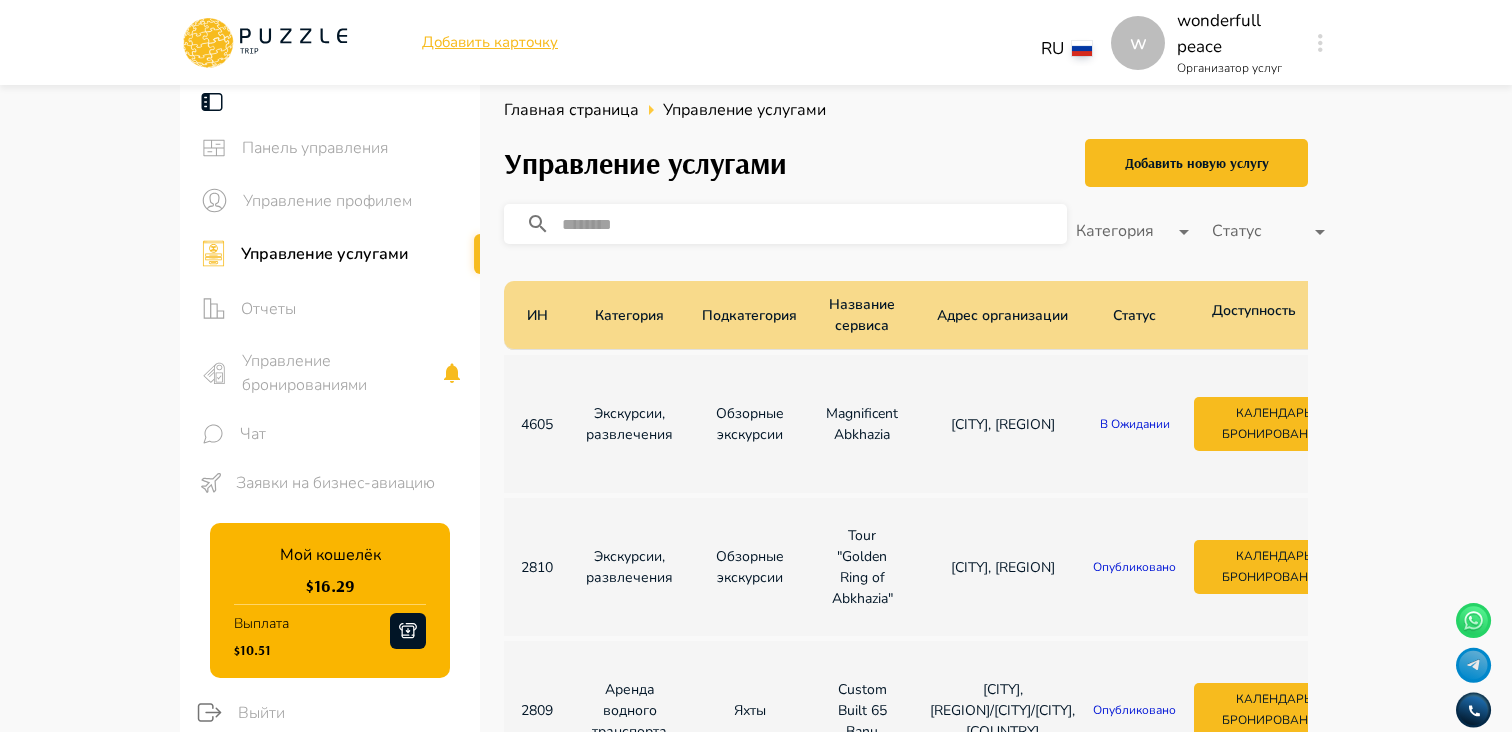 scroll, scrollTop: 53, scrollLeft: 0, axis: vertical 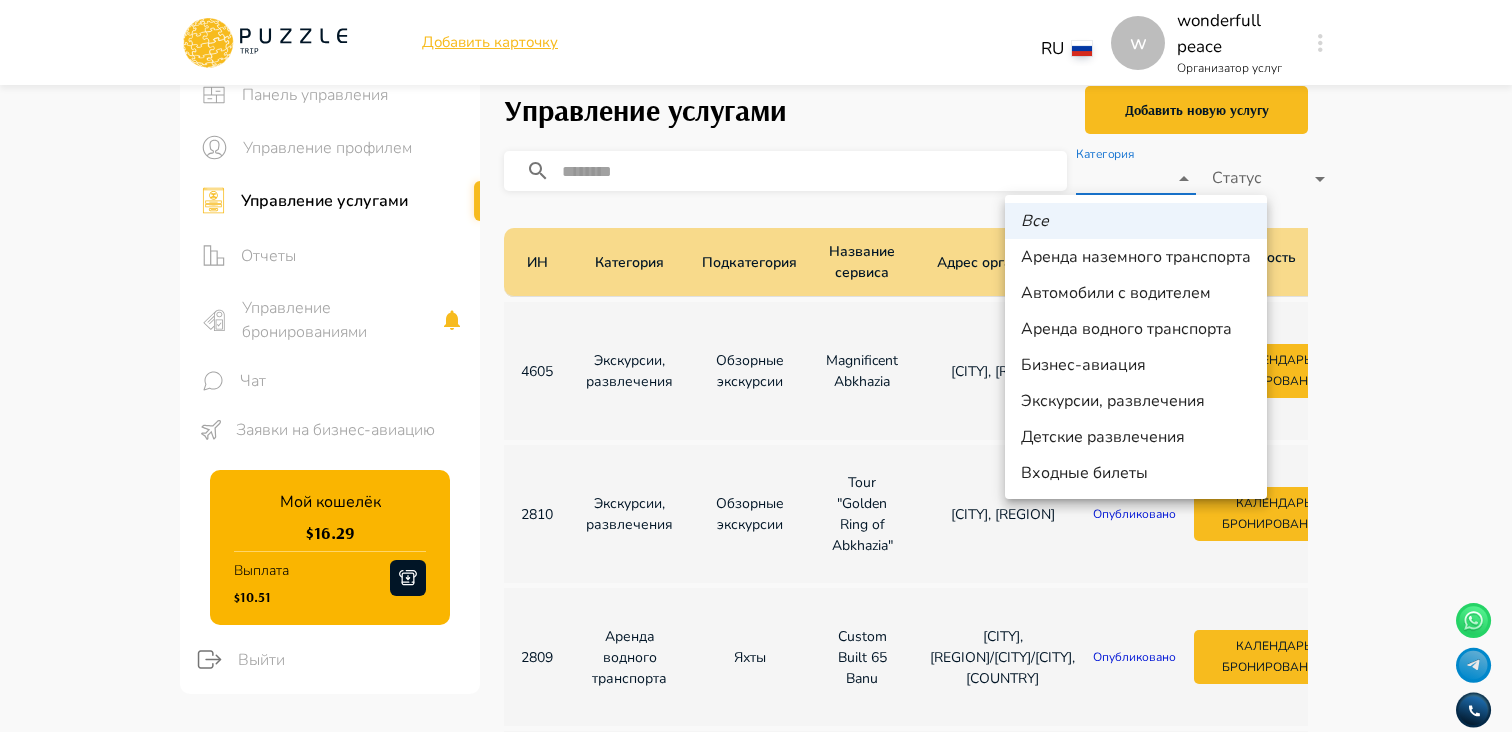 click on "w Добавить карточку RU   ** w wonderfull peace  Организатор услуг w Панель управления Управление профилем Управление услугами Отчеты Управление бронированиями Чат Заявки на бизнес-авиацию Мой кошелёк $ 16.29 Выплата   $10.51 Выйти Главная страница Управление услугами Управление услугами Добавить новую услугу ​ Категория ​ Статус ​ ИН Категория Подкатегория Название сервиса Адрес организации Статус Доступнoсть ​ ​ Рабочее время Действия 4605 Экскурсии, развлечения Обзорные экскурсии  Magnificent Abkhazia Сочи, Россия В ожидании Календарь бронирований   Рабочее время   2810     2809" at bounding box center (756, 727) 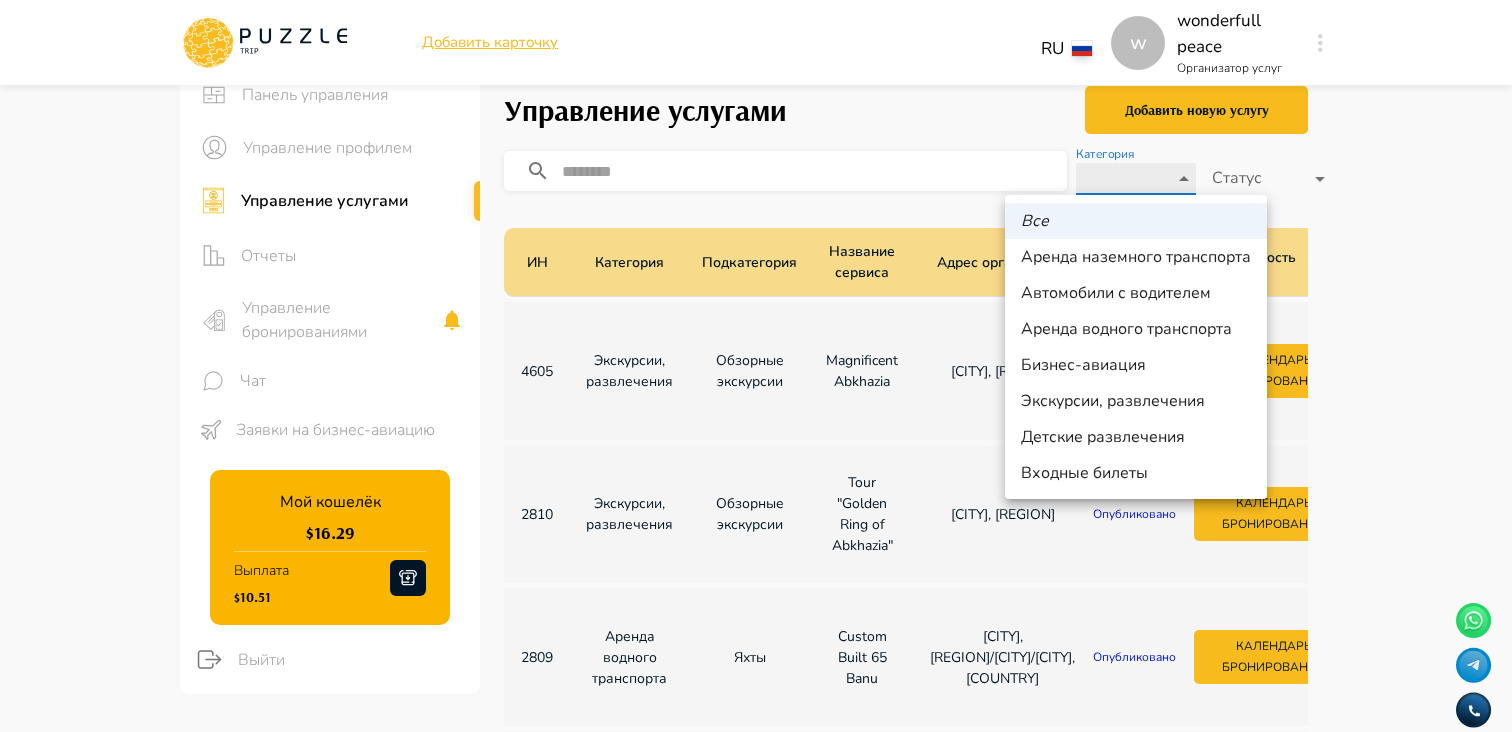 type on "********" 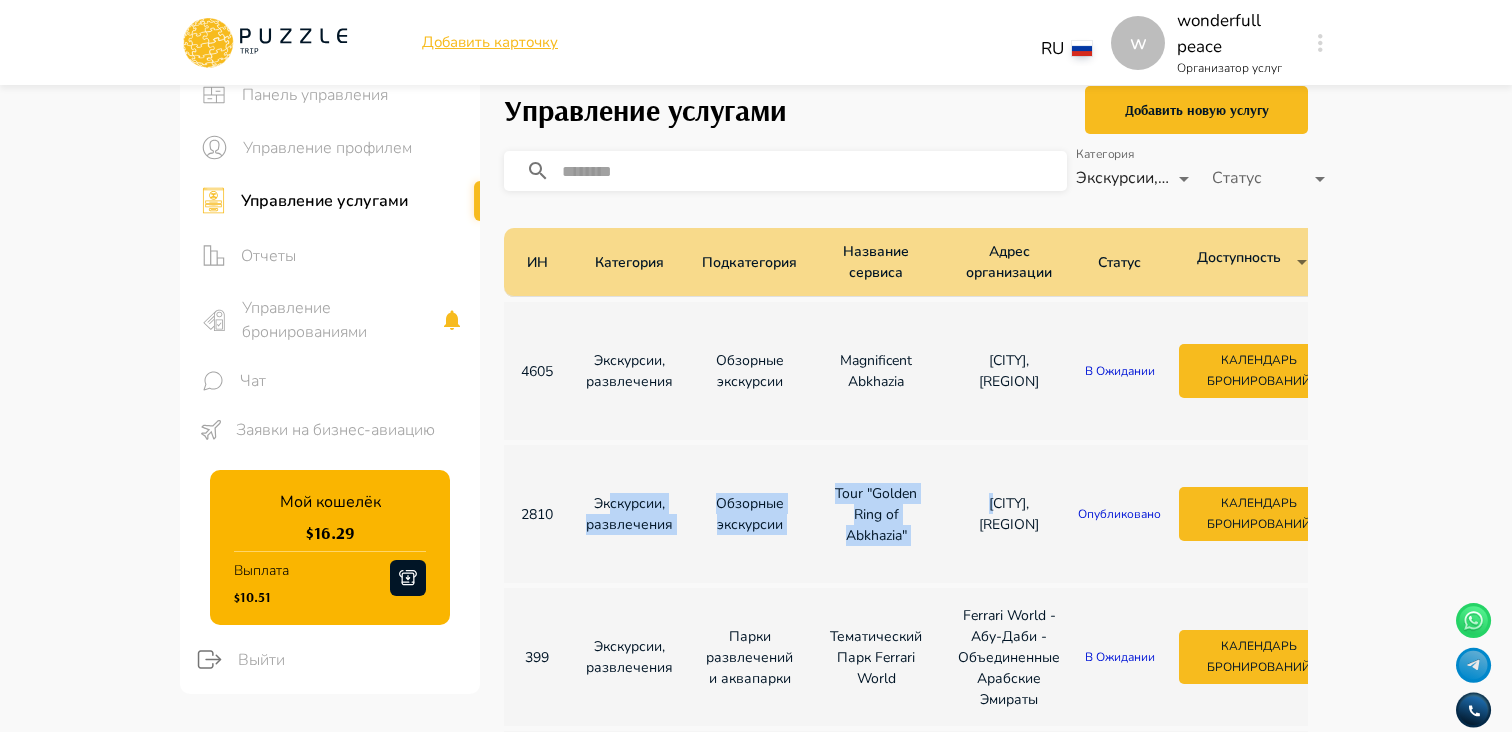 drag, startPoint x: 610, startPoint y: 507, endPoint x: 973, endPoint y: 520, distance: 363.2327 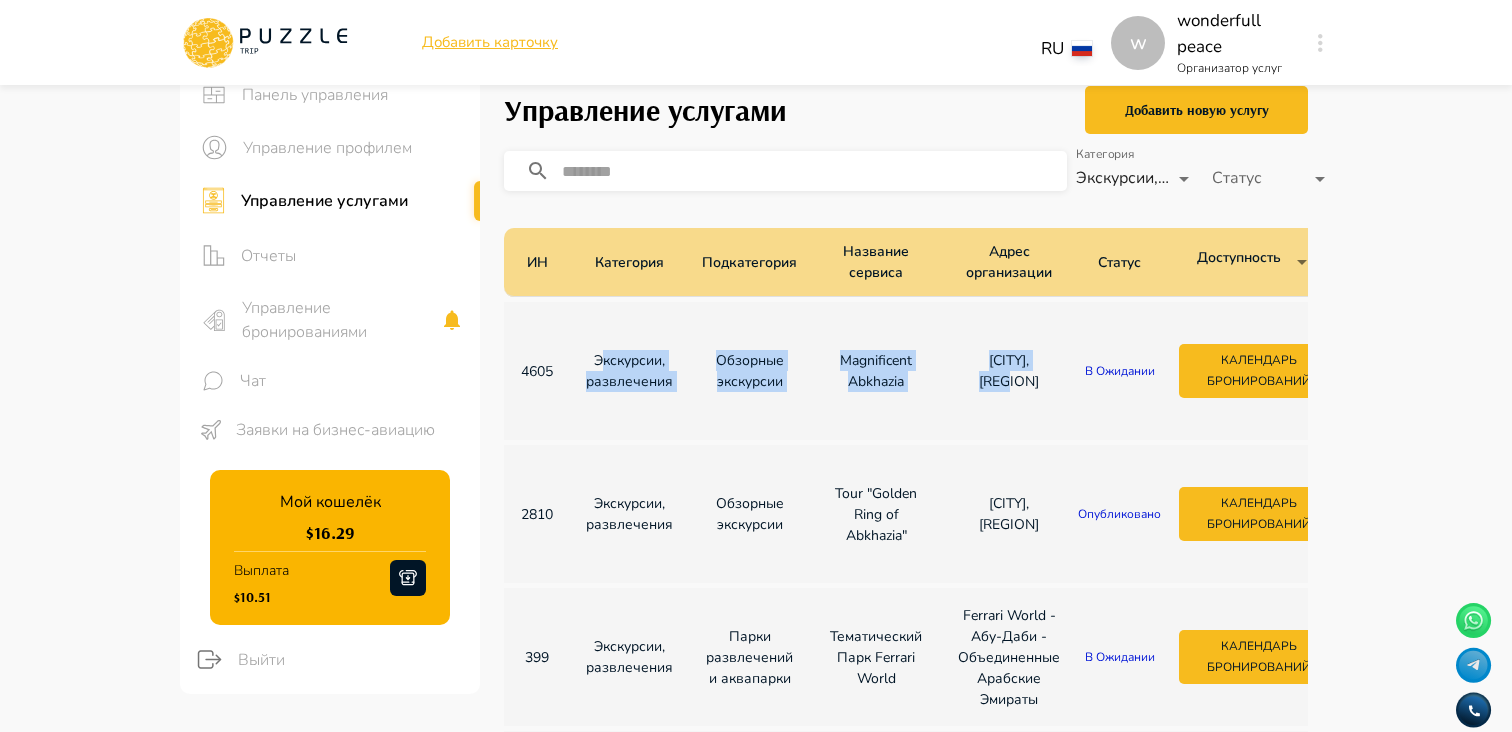 drag, startPoint x: 603, startPoint y: 367, endPoint x: 975, endPoint y: 407, distance: 374.14435 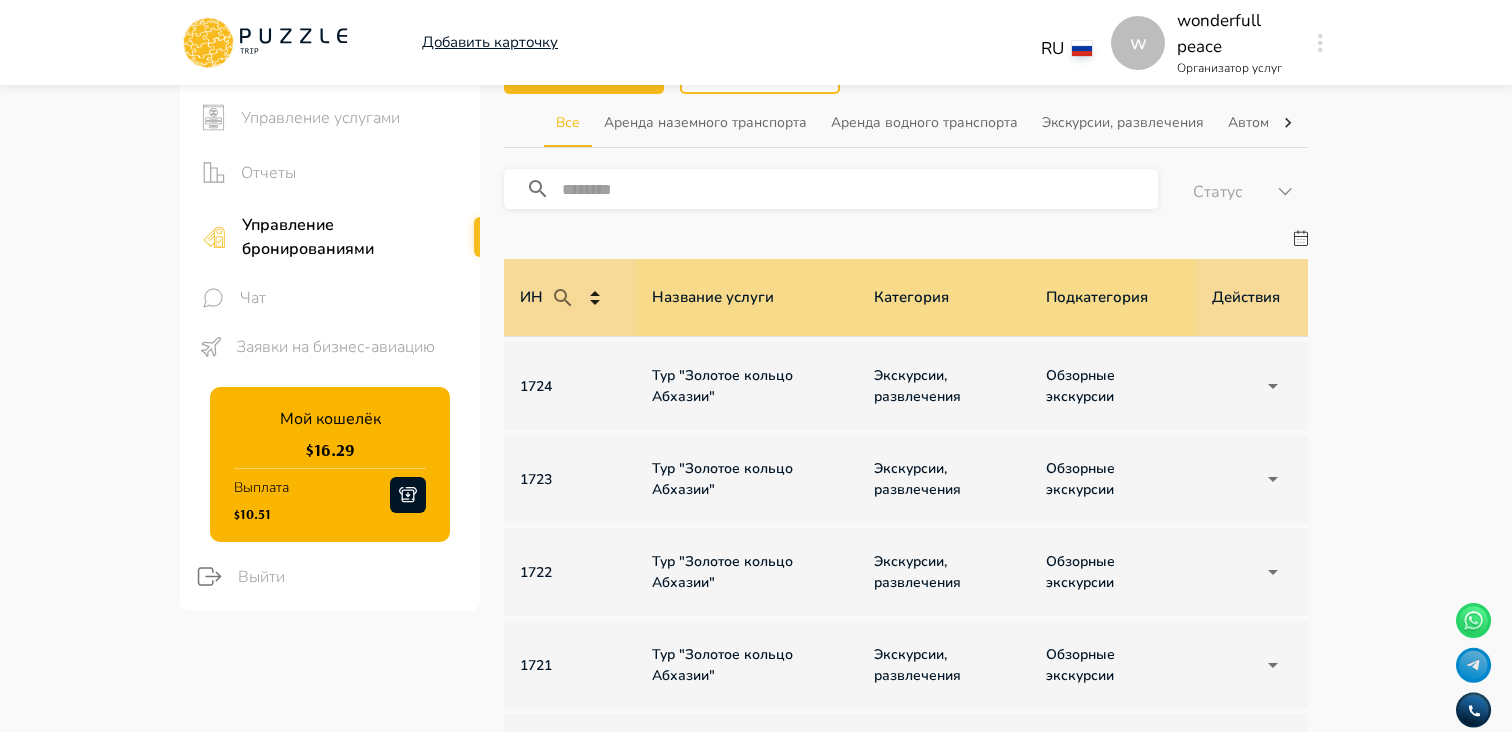 scroll, scrollTop: 200, scrollLeft: 0, axis: vertical 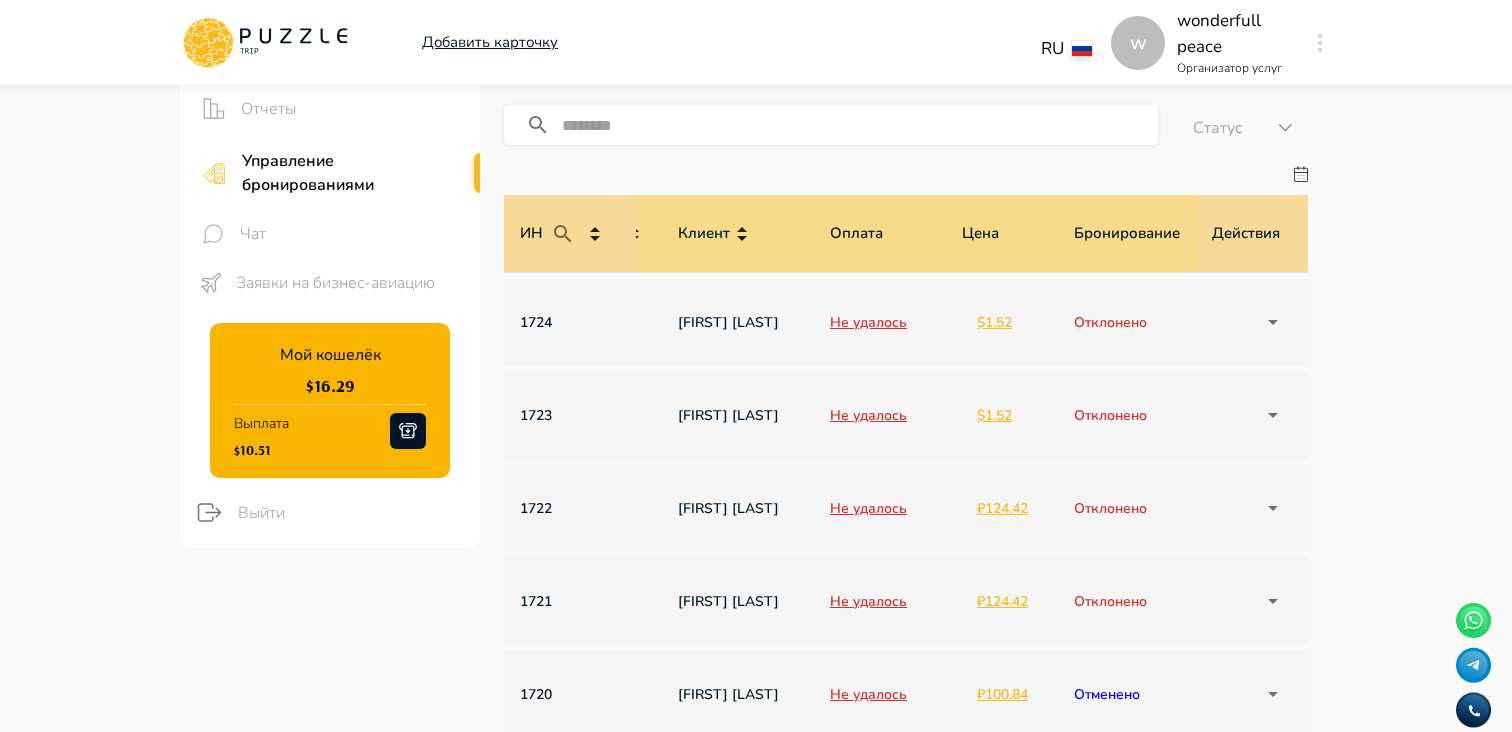 click on "w Добавить карточку RU   ** w wonderfull peace  Организатор услуг w Панель управления Управление профилем Управление услугами Отчеты Управление бронированиями Чат Заявки на бизнес-авиацию Мой кошелёк $ 16.29 Выплата   $10.51 Выйти Главная страница Бронирования Бронирования Бронирования Альтернативы Все Аренда наземного транспорта Аренда водного транспорта Экскурсии, развлечения Автомобили с водителем Детские развлечения Входные билеты ​ Статус ****** ИН Название услуги Категория Подкатегория Дата начала и окончания услуги Дата бронирования Дата оплаты Клиент Цена $" at bounding box center (756, 749) 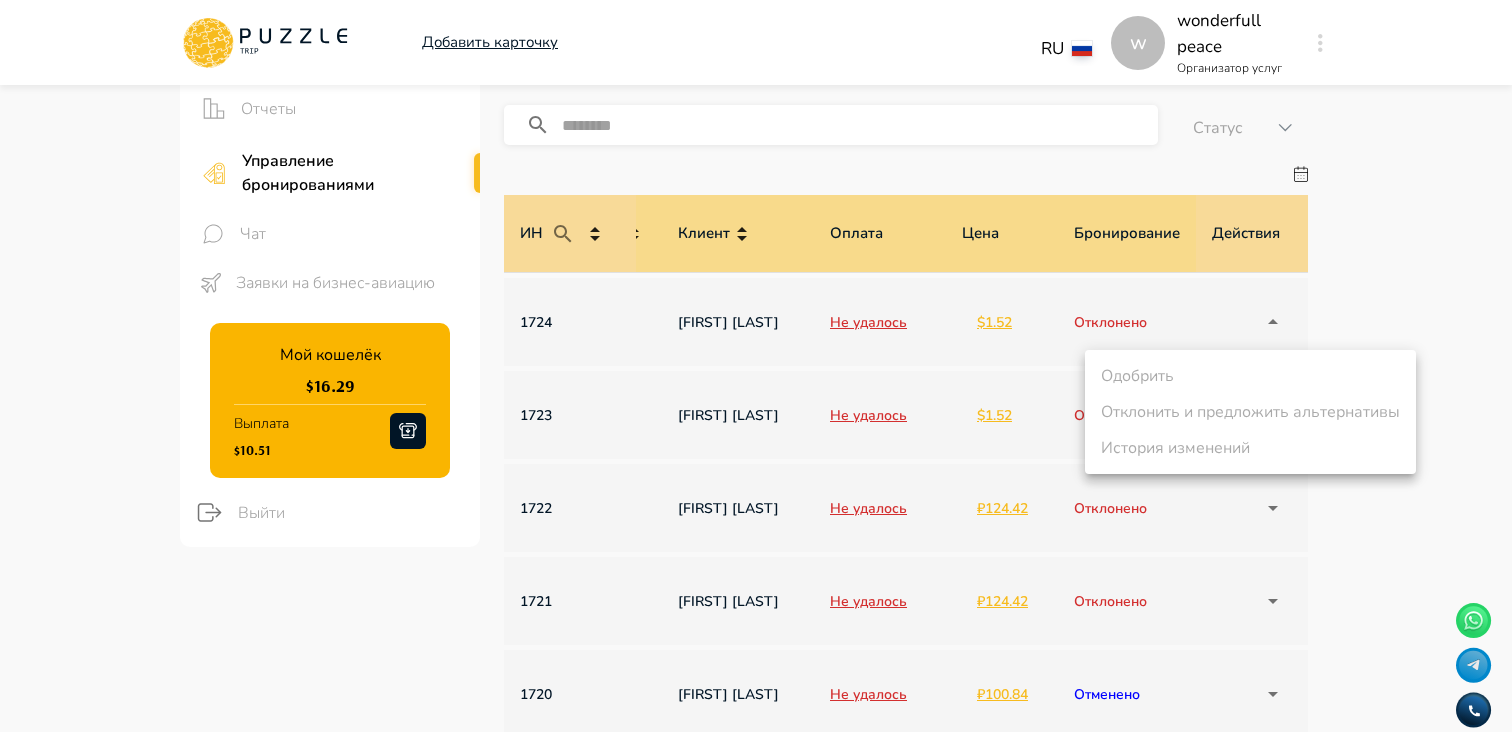 click at bounding box center [756, 366] 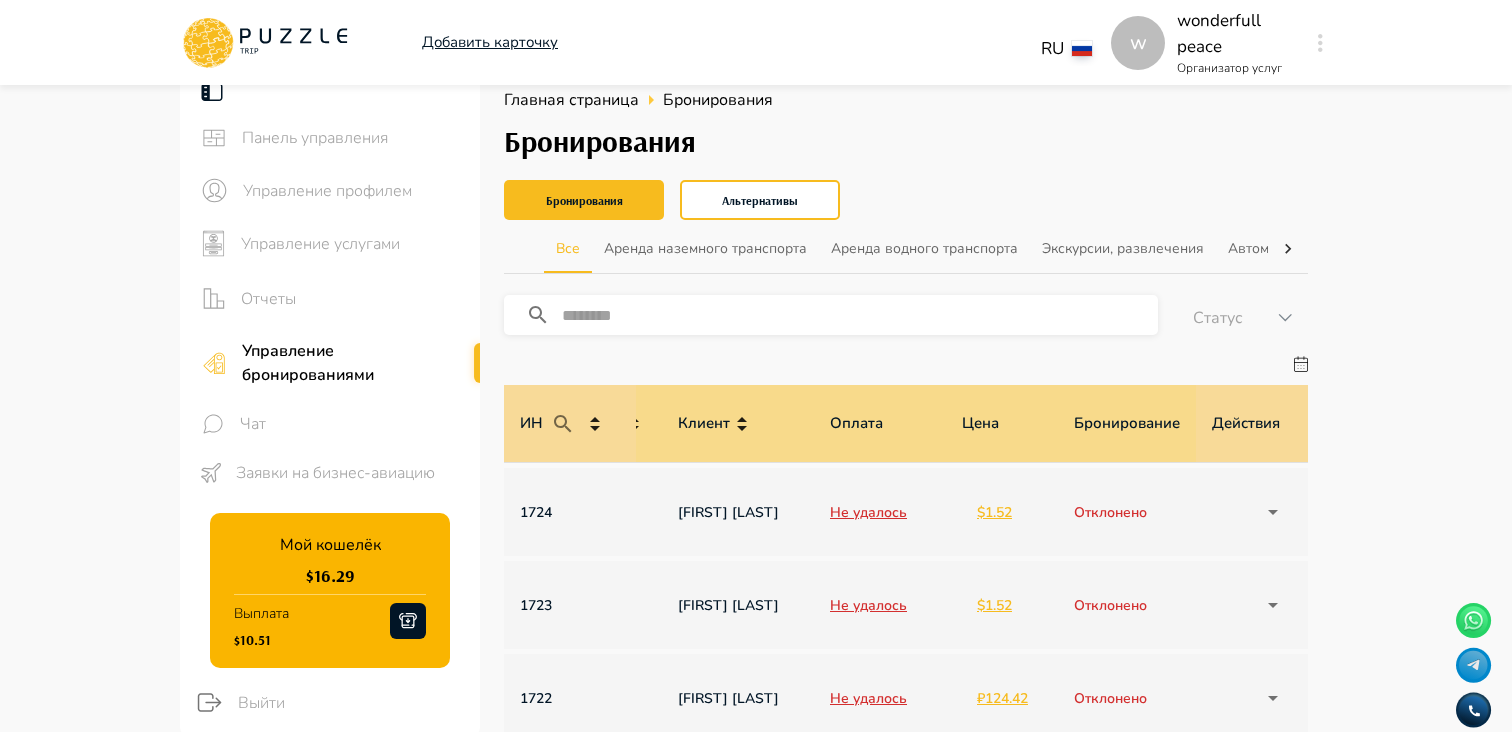 scroll, scrollTop: 0, scrollLeft: 0, axis: both 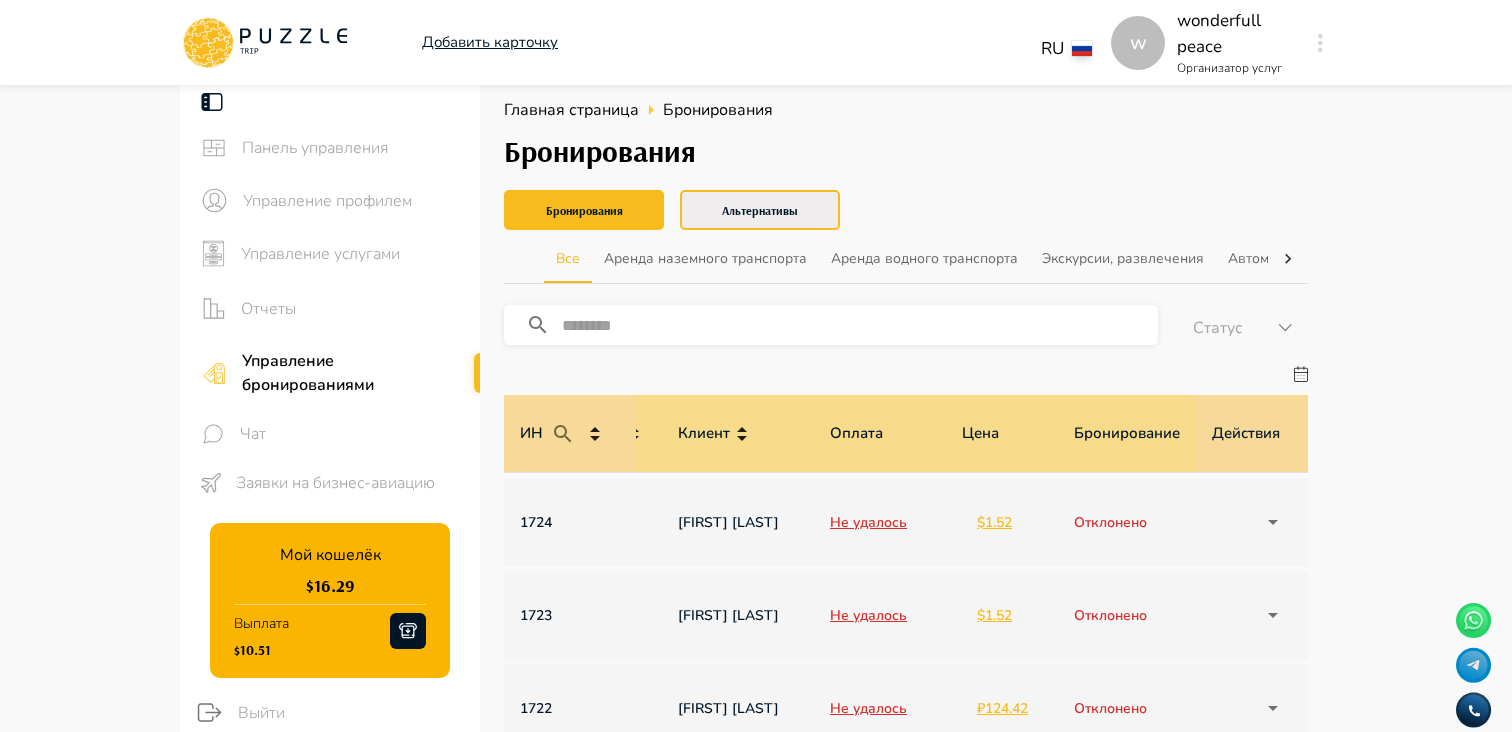 click on "Альтернативы" at bounding box center [760, 210] 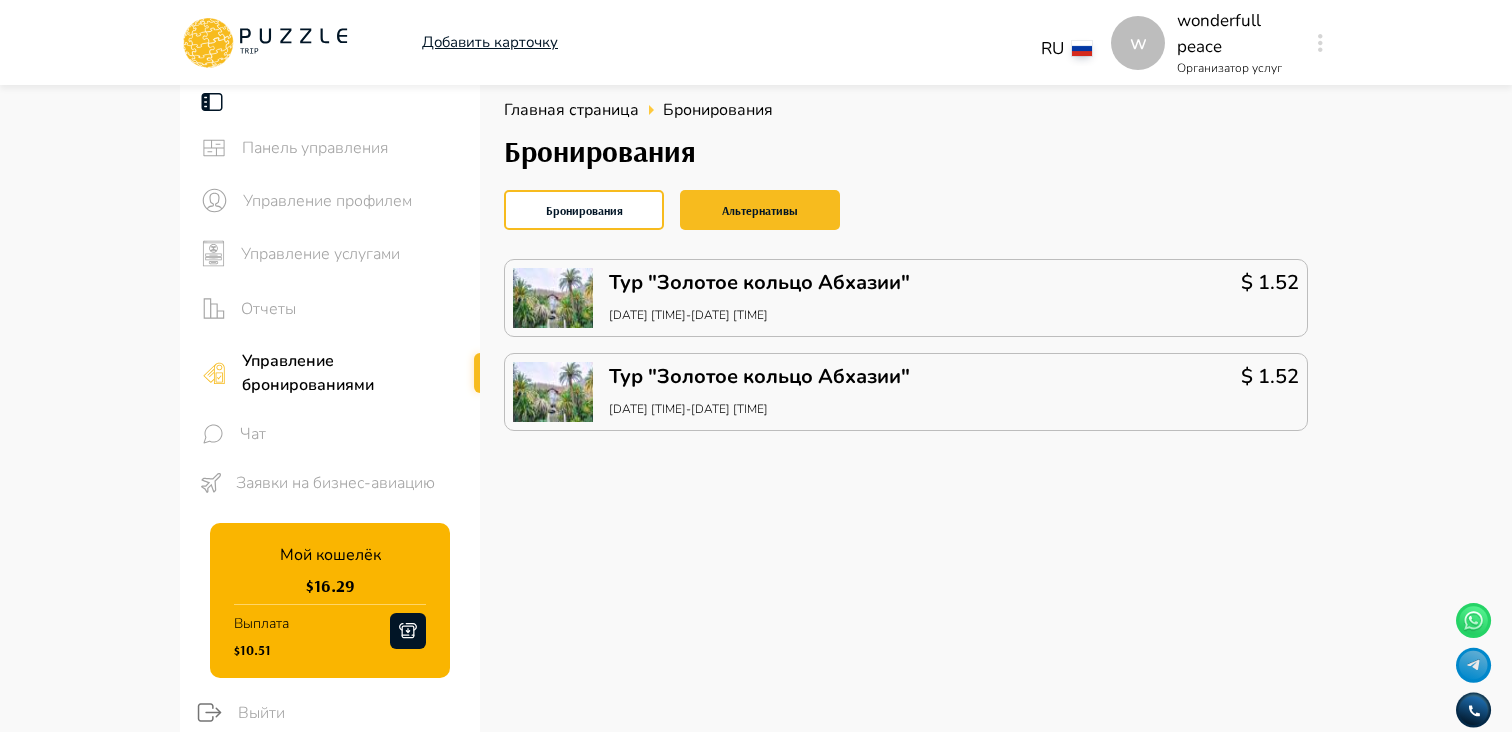 click on "Панель управления Управление профилем Управление услугами Отчеты Управление бронированиями Чат Заявки на бизнес-авиацию Мой кошелёк $ 16.29 Выплата   $10.51 Выйти Главная страница Бронирования Бронирования Бронирования Альтернативы Тур "Золотое кольцо Абхазии" 19/08/2025 05:00-19/08/2025 19:00 $
1.52 Тур "Золотое кольцо Абхазии" 19/08/2025 05:00-19/08/2025 19:00 $
1.52" at bounding box center (756, 428) 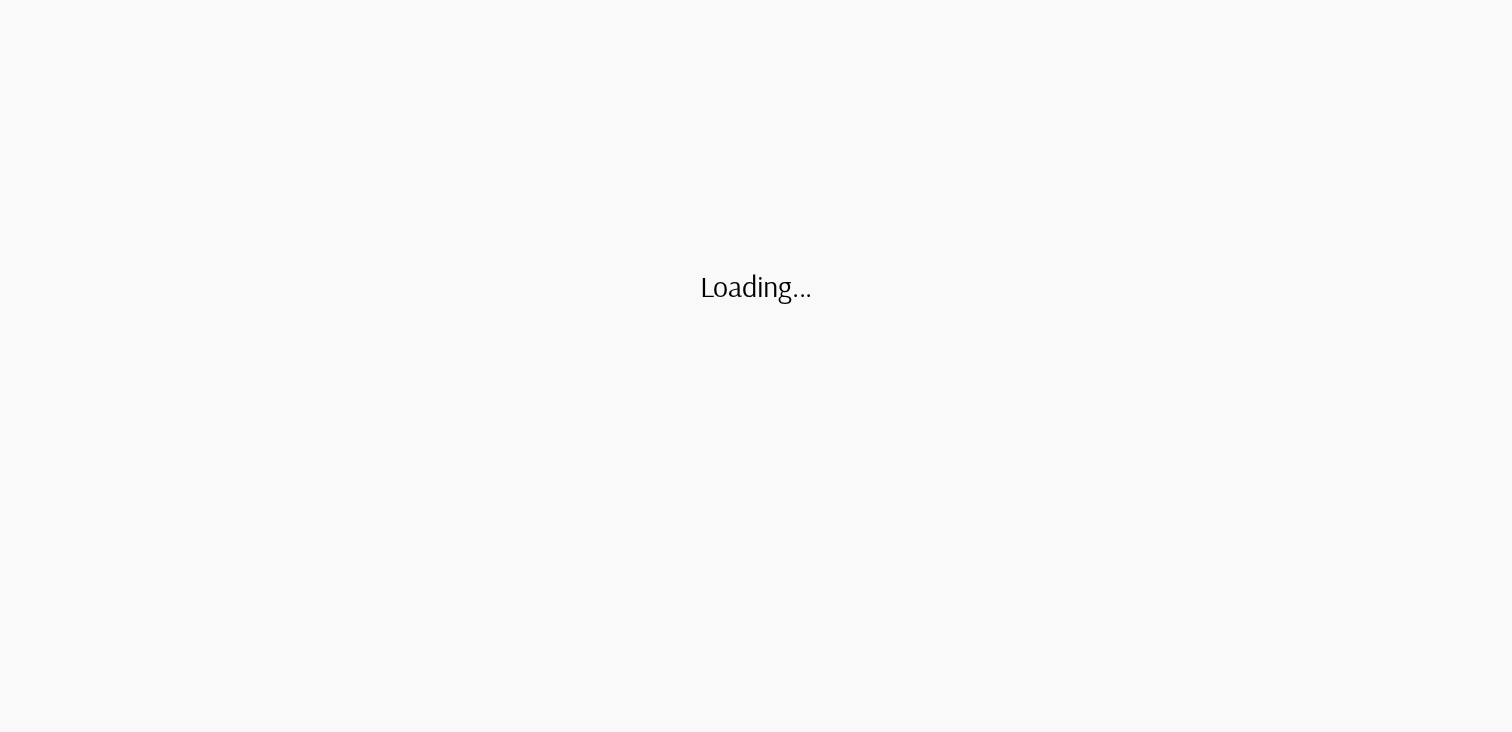 scroll, scrollTop: 0, scrollLeft: 0, axis: both 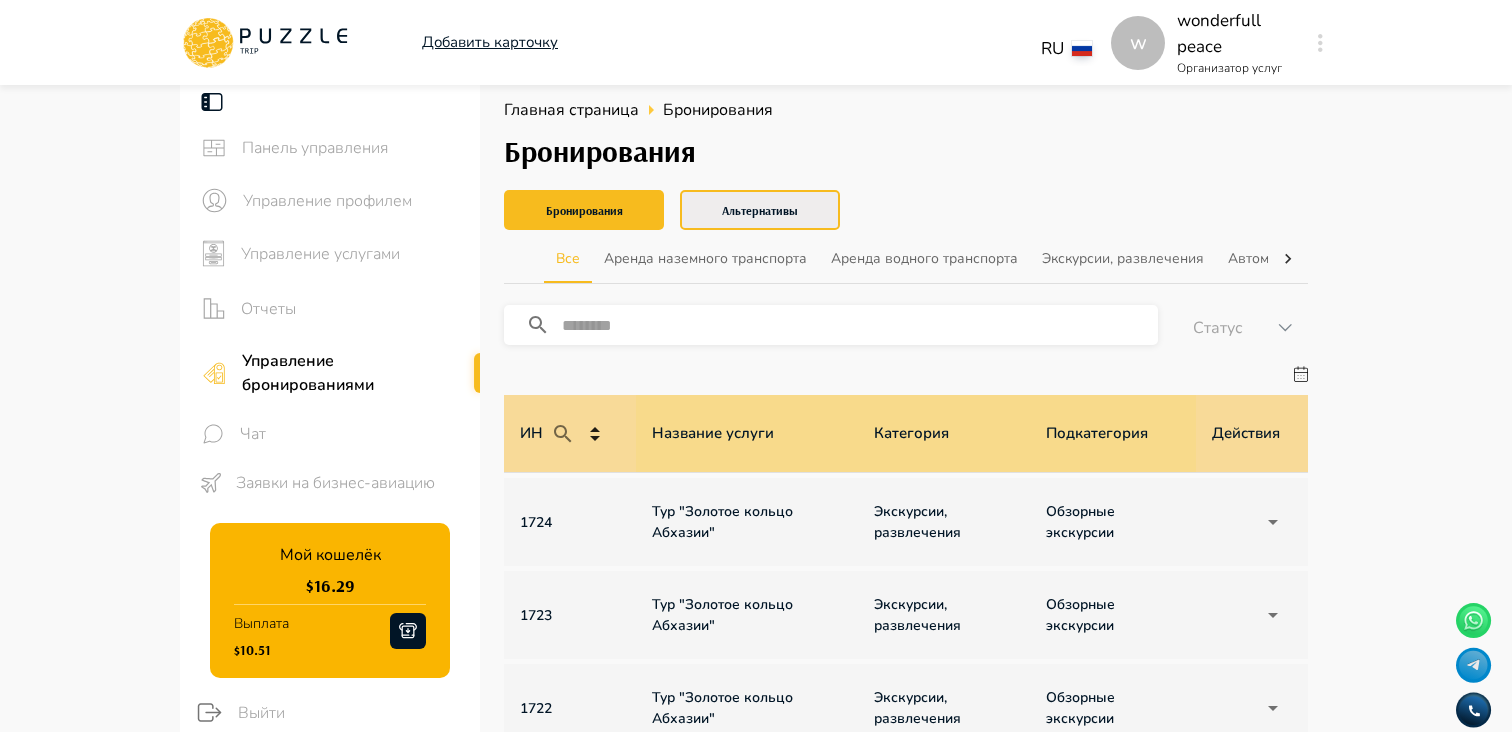 click on "Альтернативы" at bounding box center [760, 210] 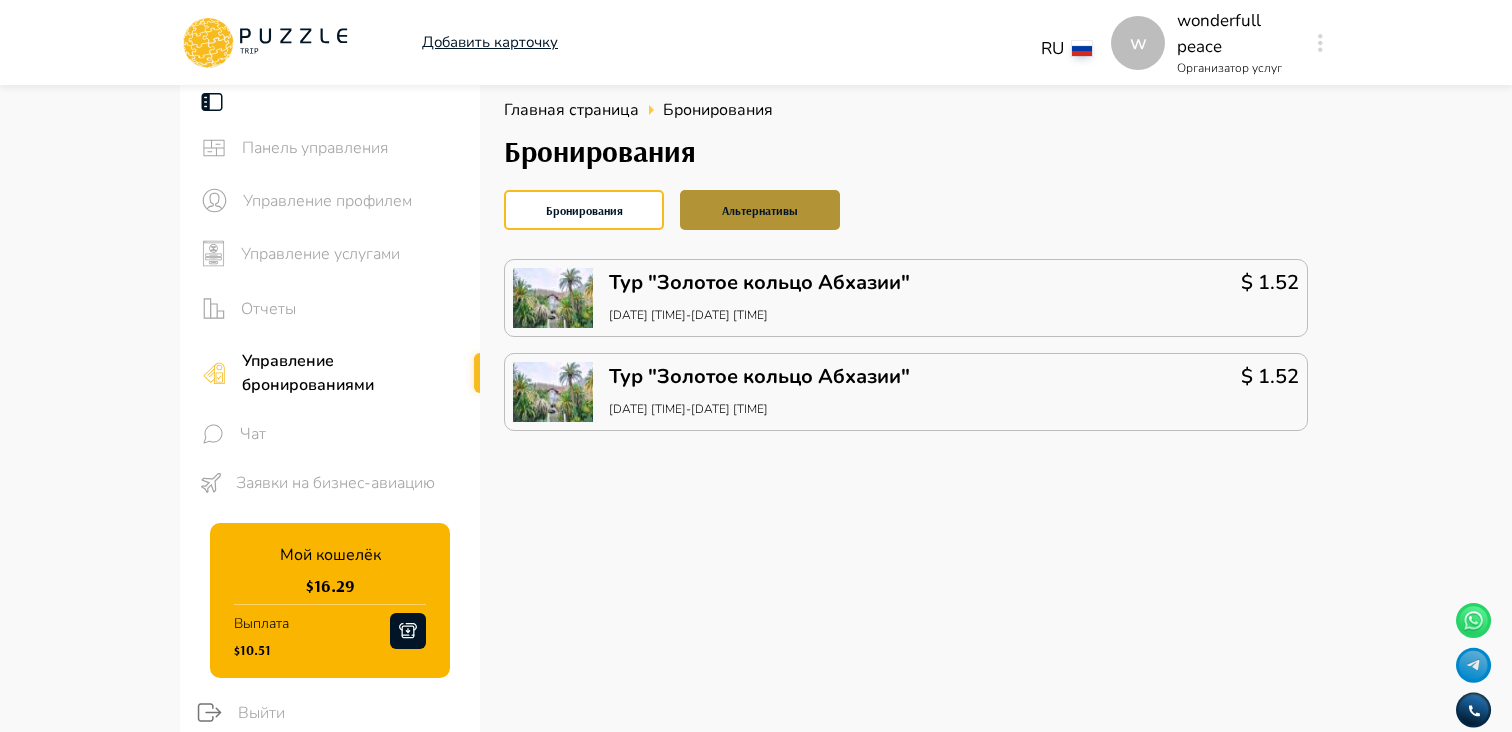 click on "Альтернативы" at bounding box center [760, 210] 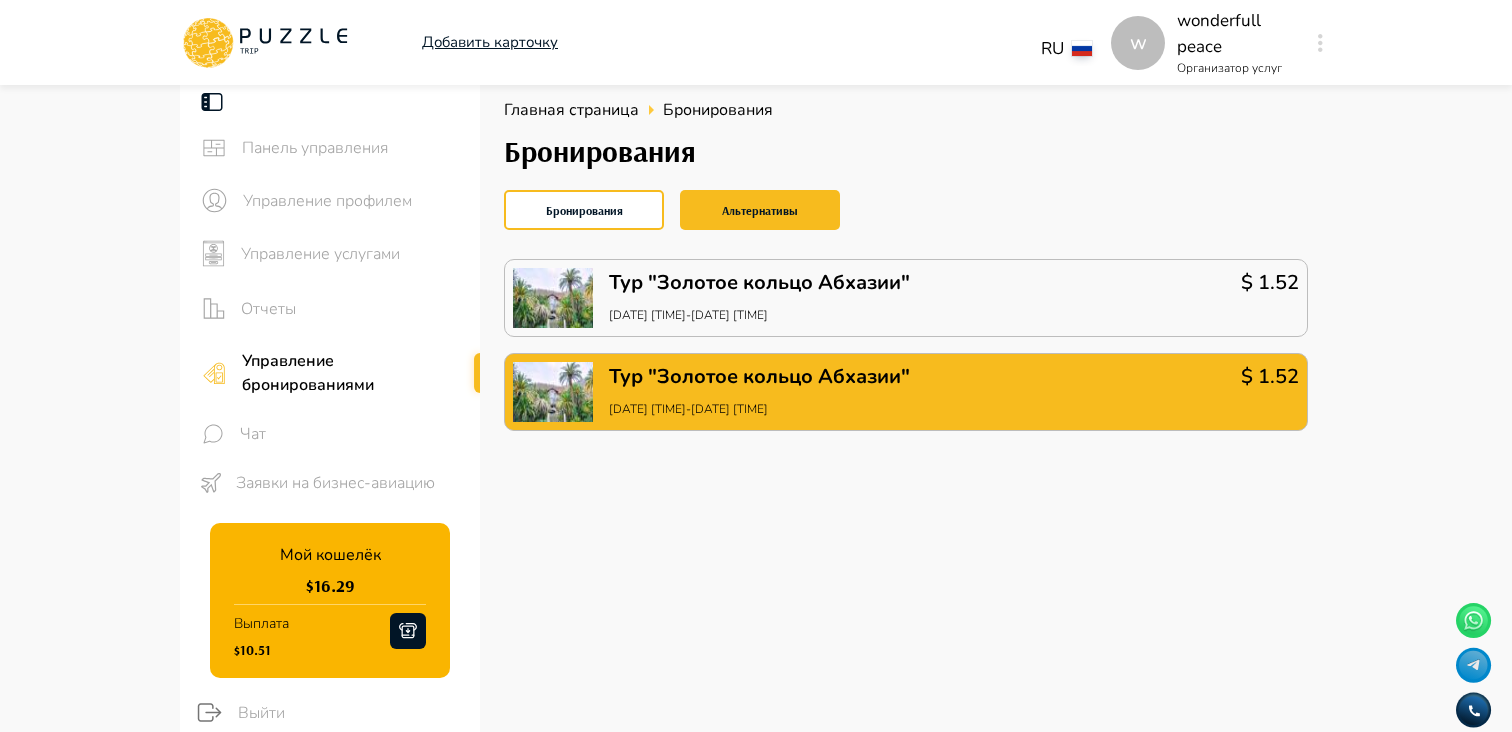 click on "Тур "Золотое кольцо Абхазии" 19/08/2025 05:00-19/08/2025 19:00" at bounding box center [759, 392] 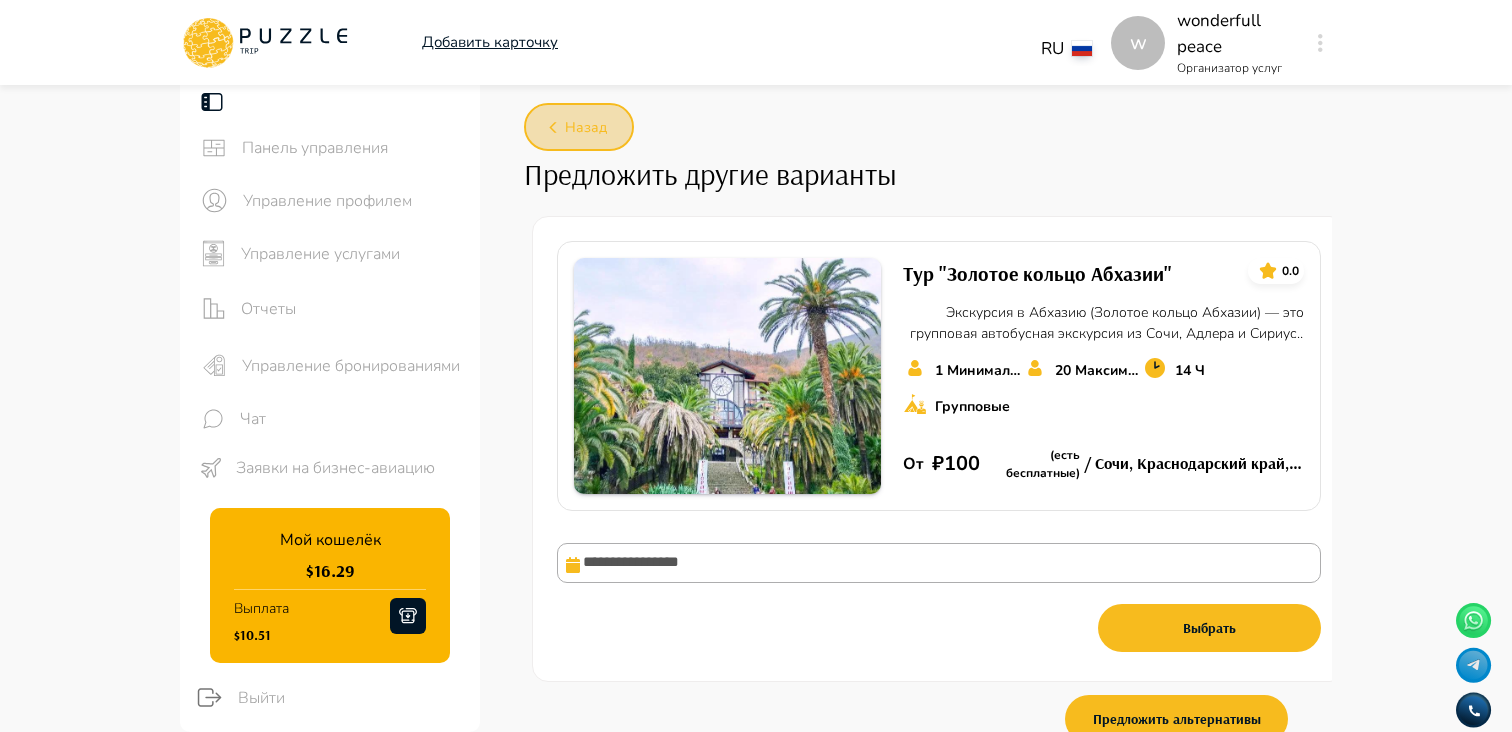 click on "Назад" at bounding box center [586, 128] 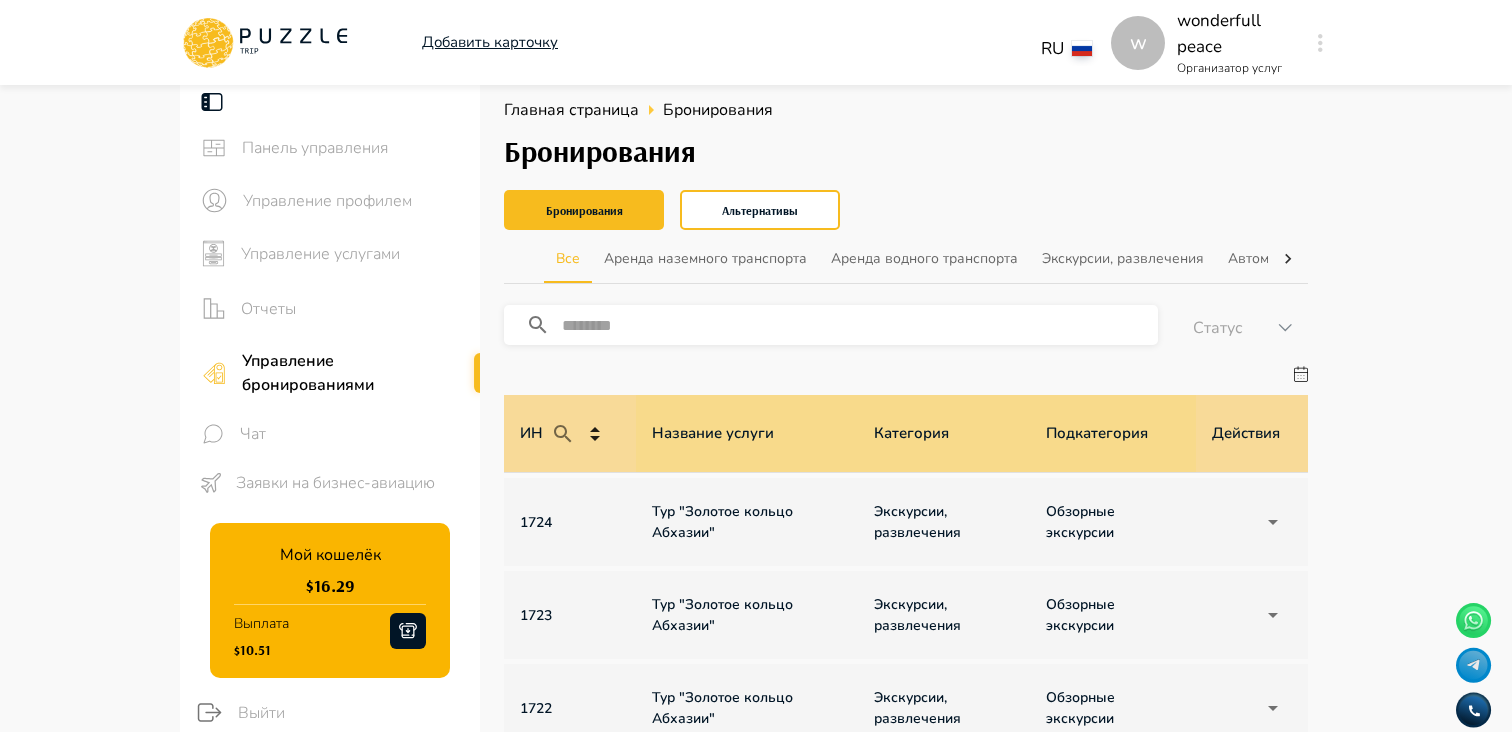 click on "Бронирования" at bounding box center [906, 151] 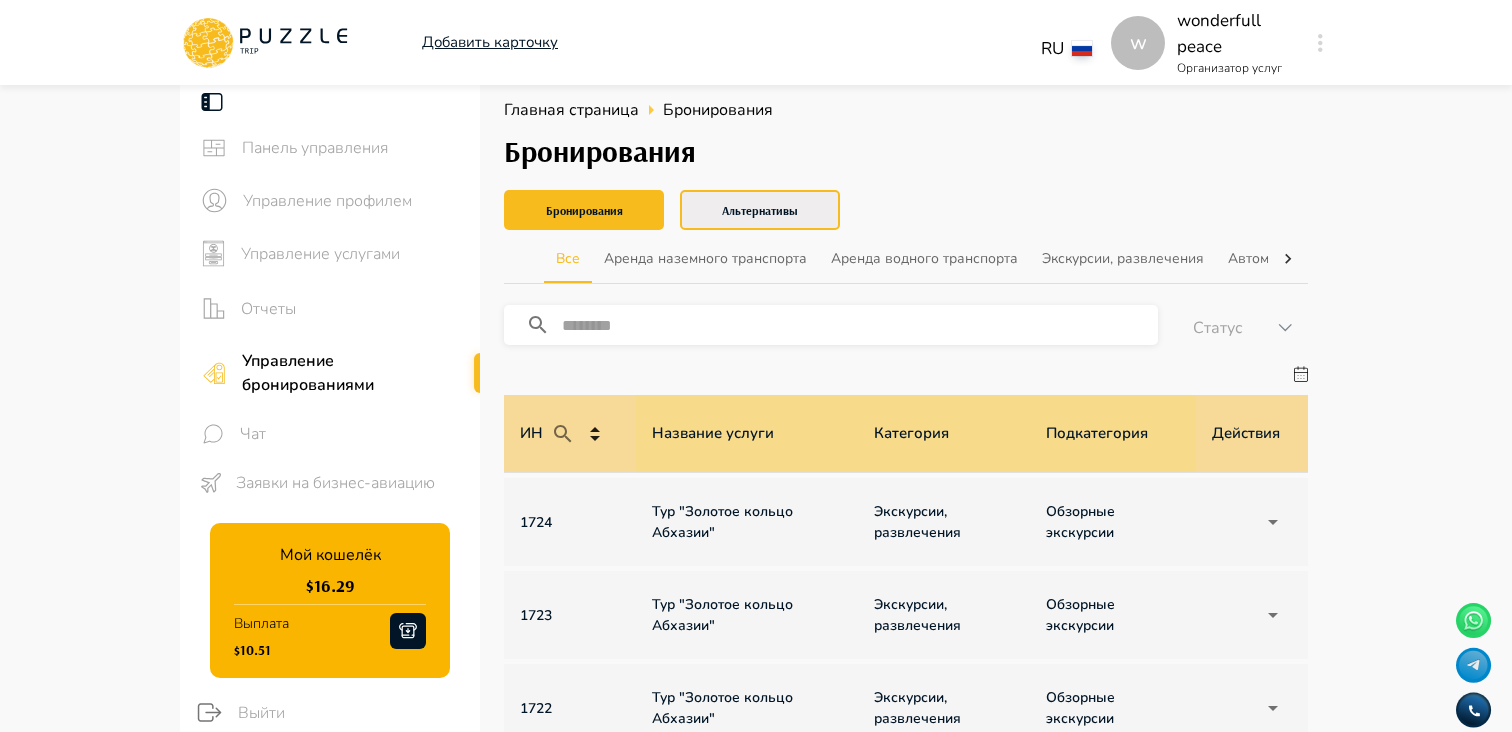 click on "Альтернативы" at bounding box center [760, 210] 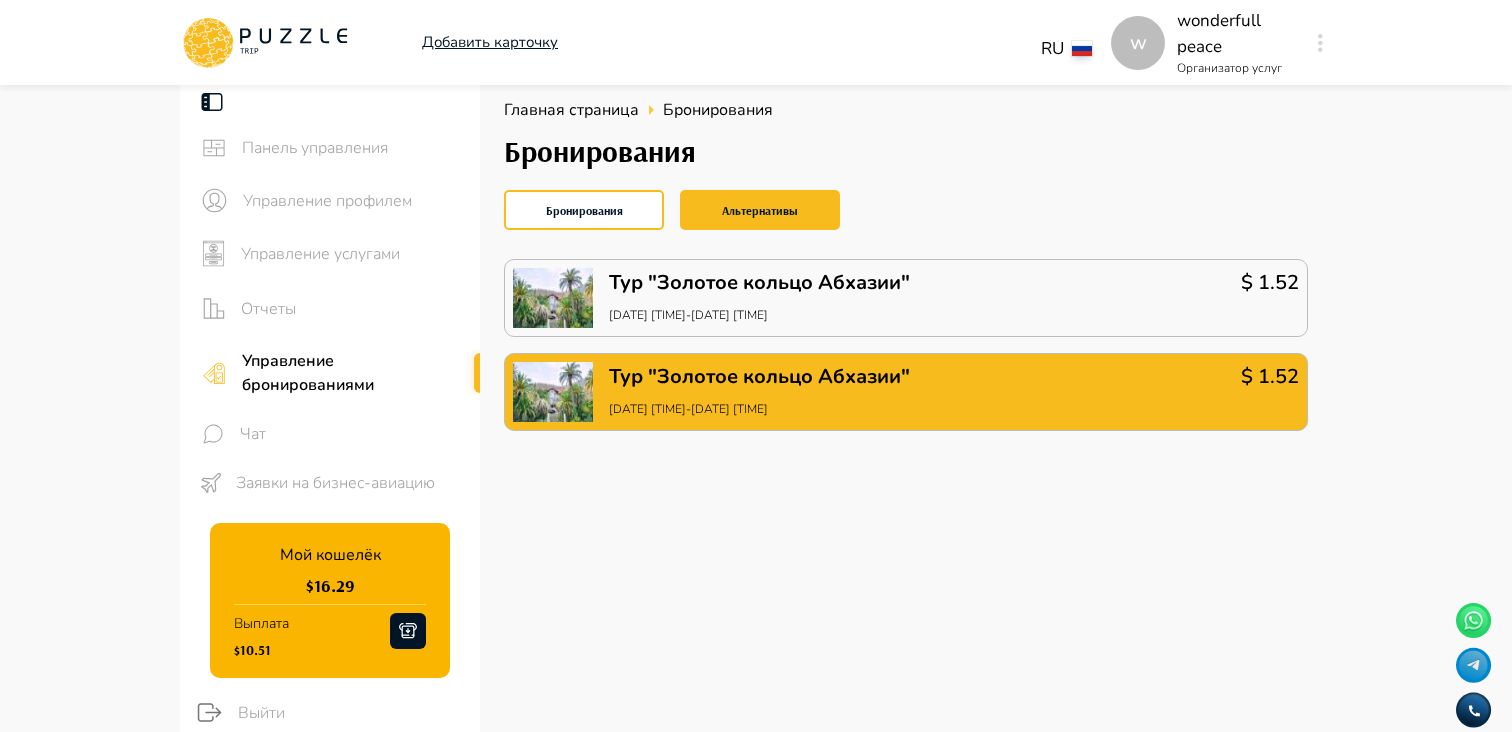 click on "Тур "Золотое кольцо Абхазии" 19/08/2025 05:00-19/08/2025 19:00 $
1.52" at bounding box center (906, 392) 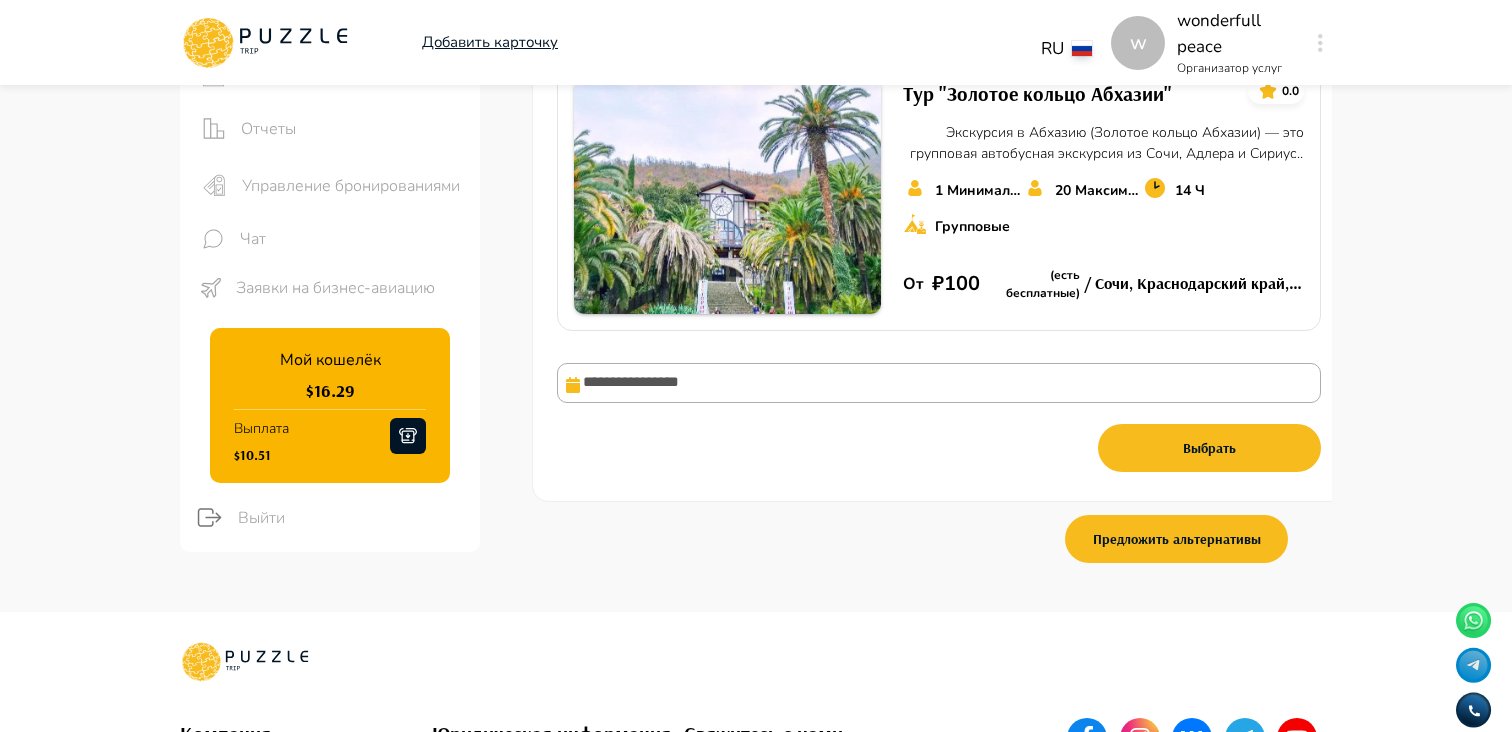 scroll, scrollTop: 215, scrollLeft: 0, axis: vertical 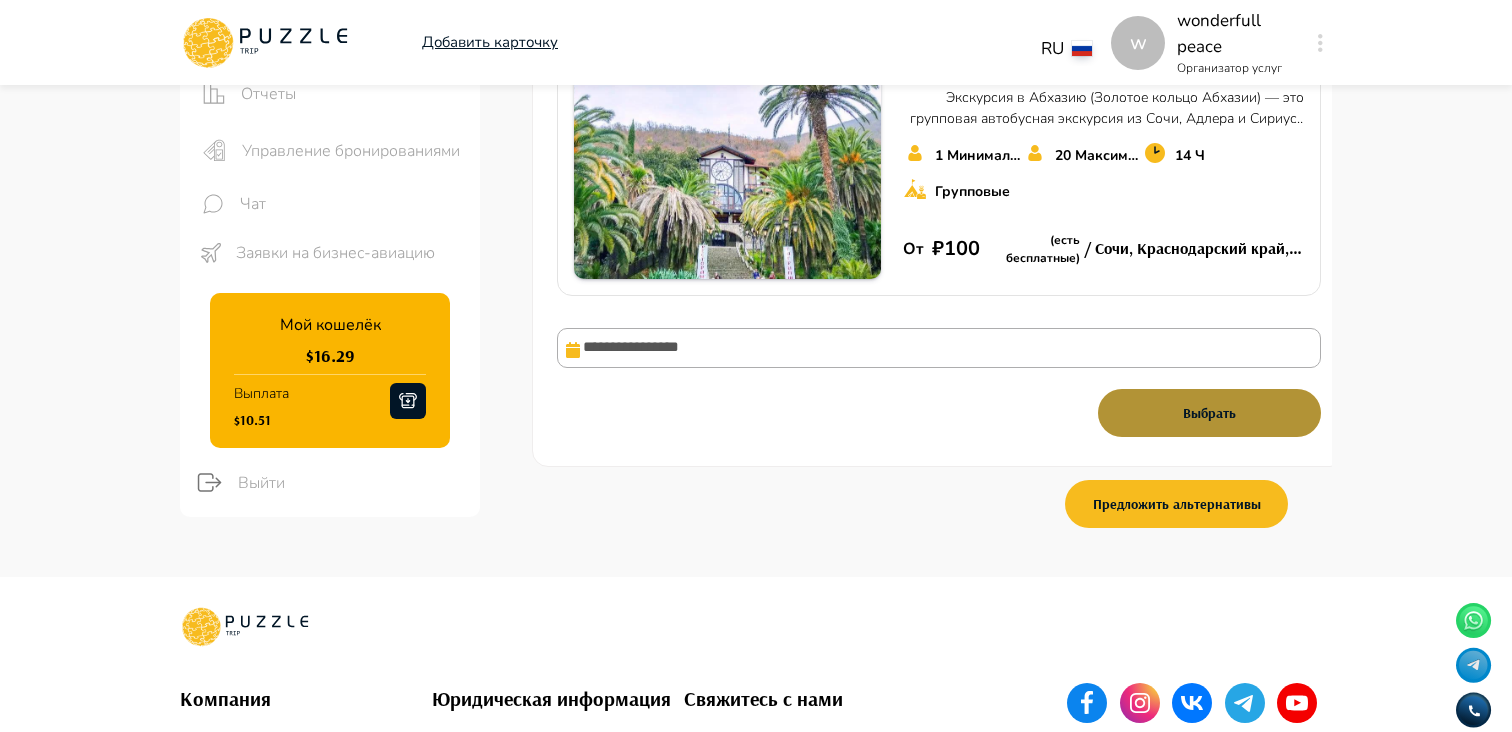 click on "Выбрать" at bounding box center [1209, 413] 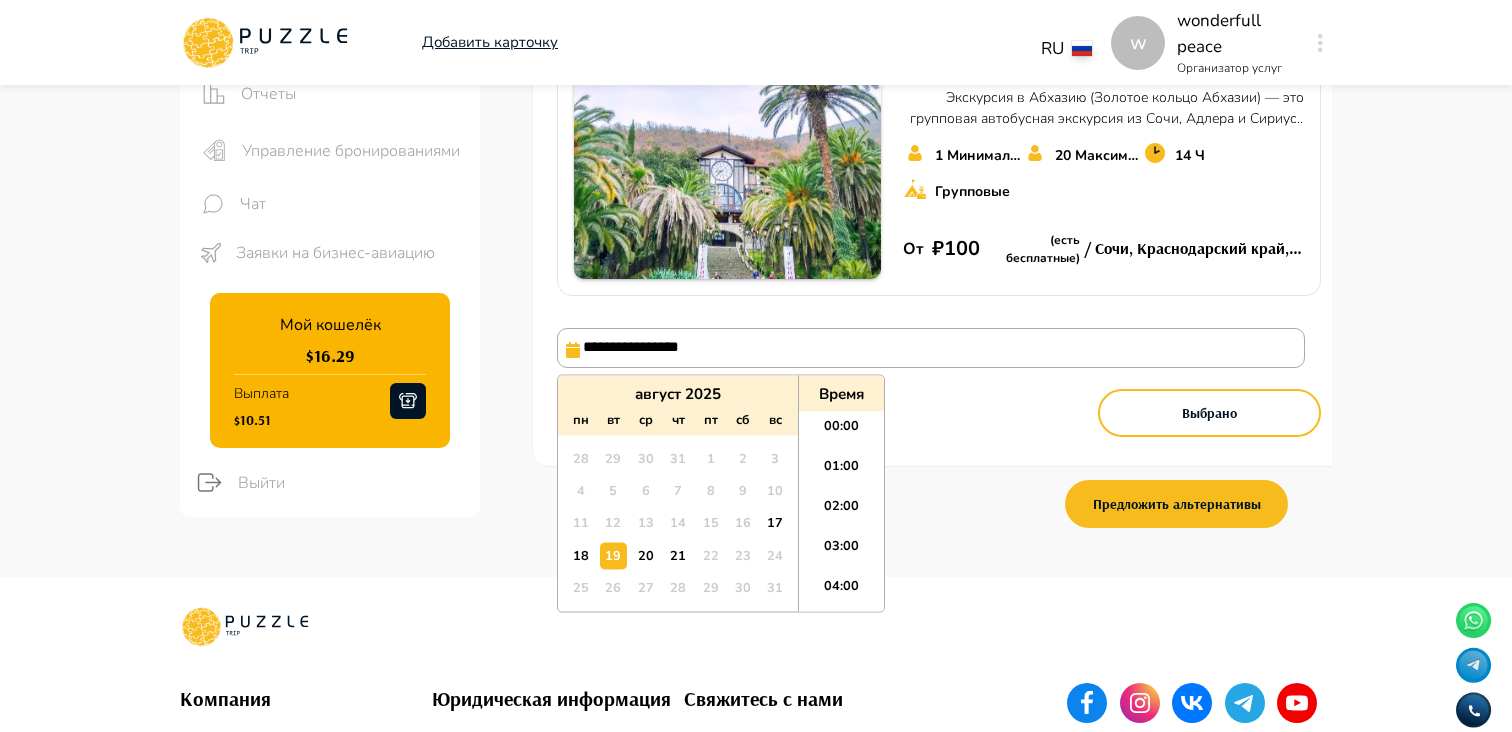 click on "**********" at bounding box center (931, 348) 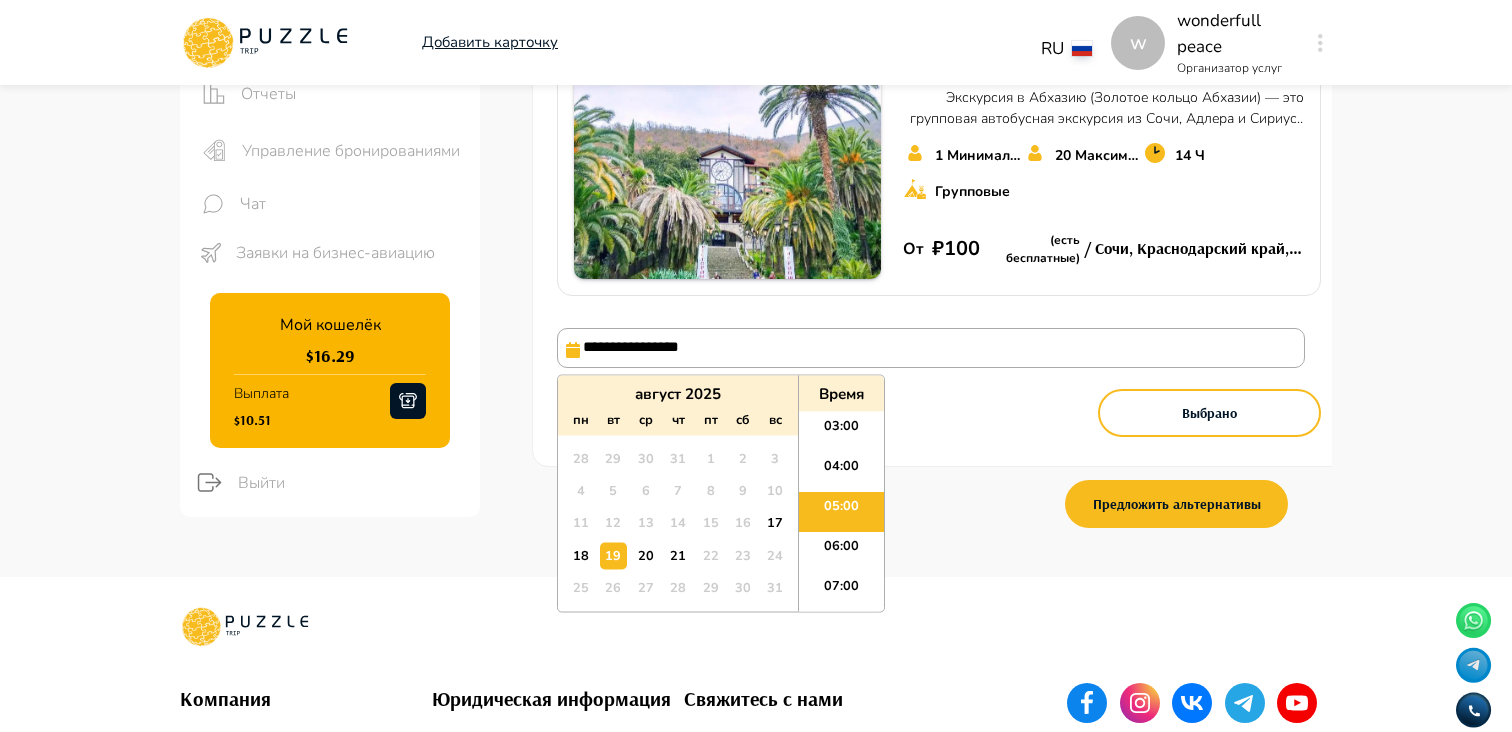 click on "**********" at bounding box center [756, 218] 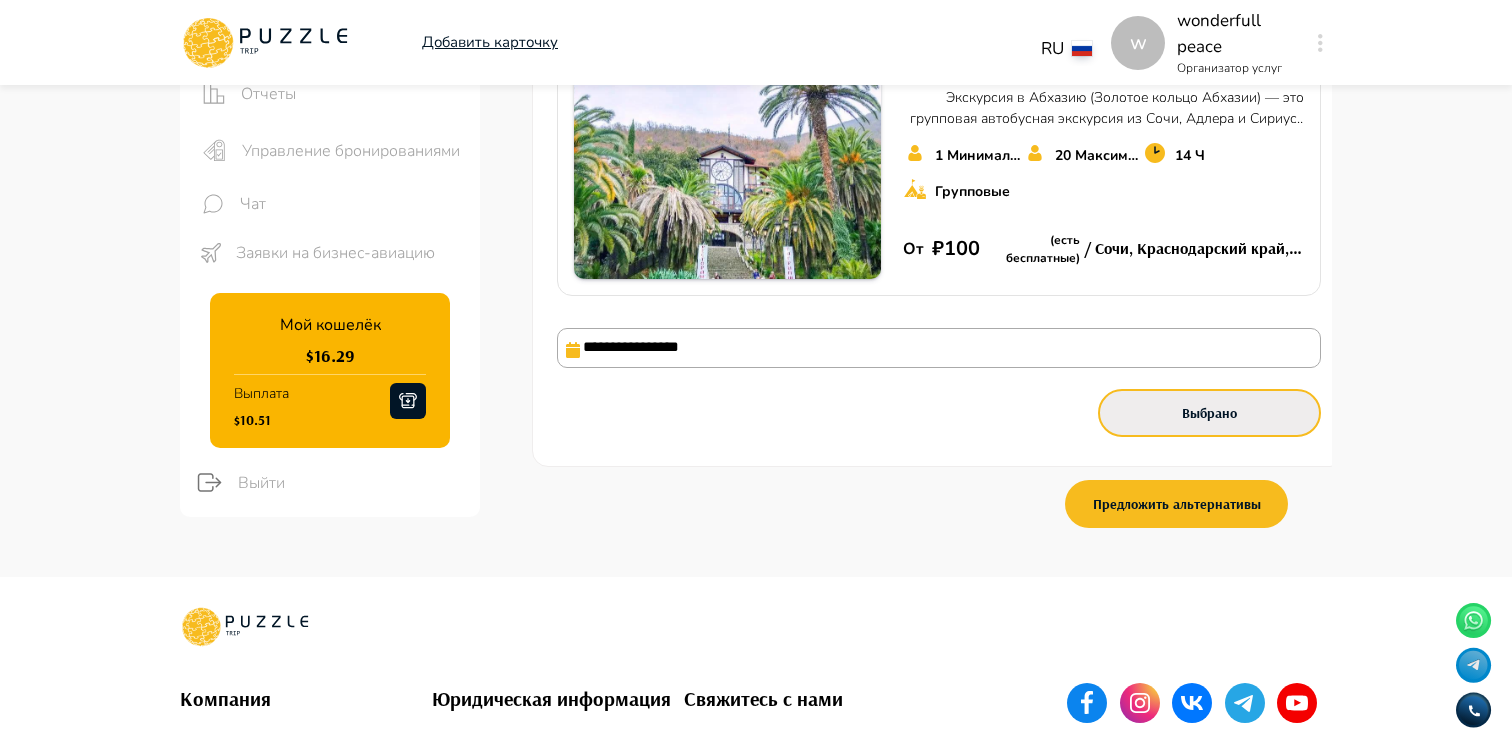 click on "Выбрано" at bounding box center (1209, 413) 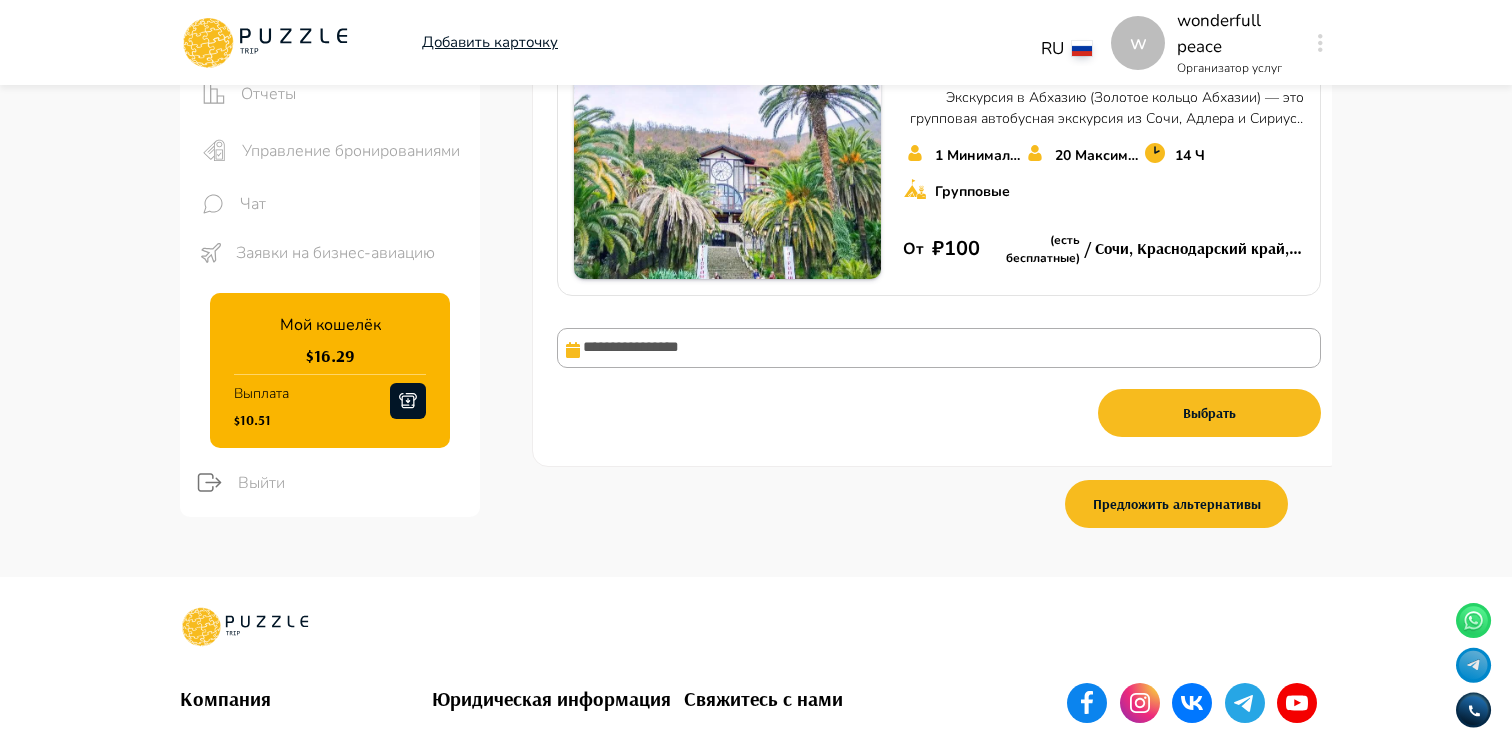 click on "**********" at bounding box center [939, 377] 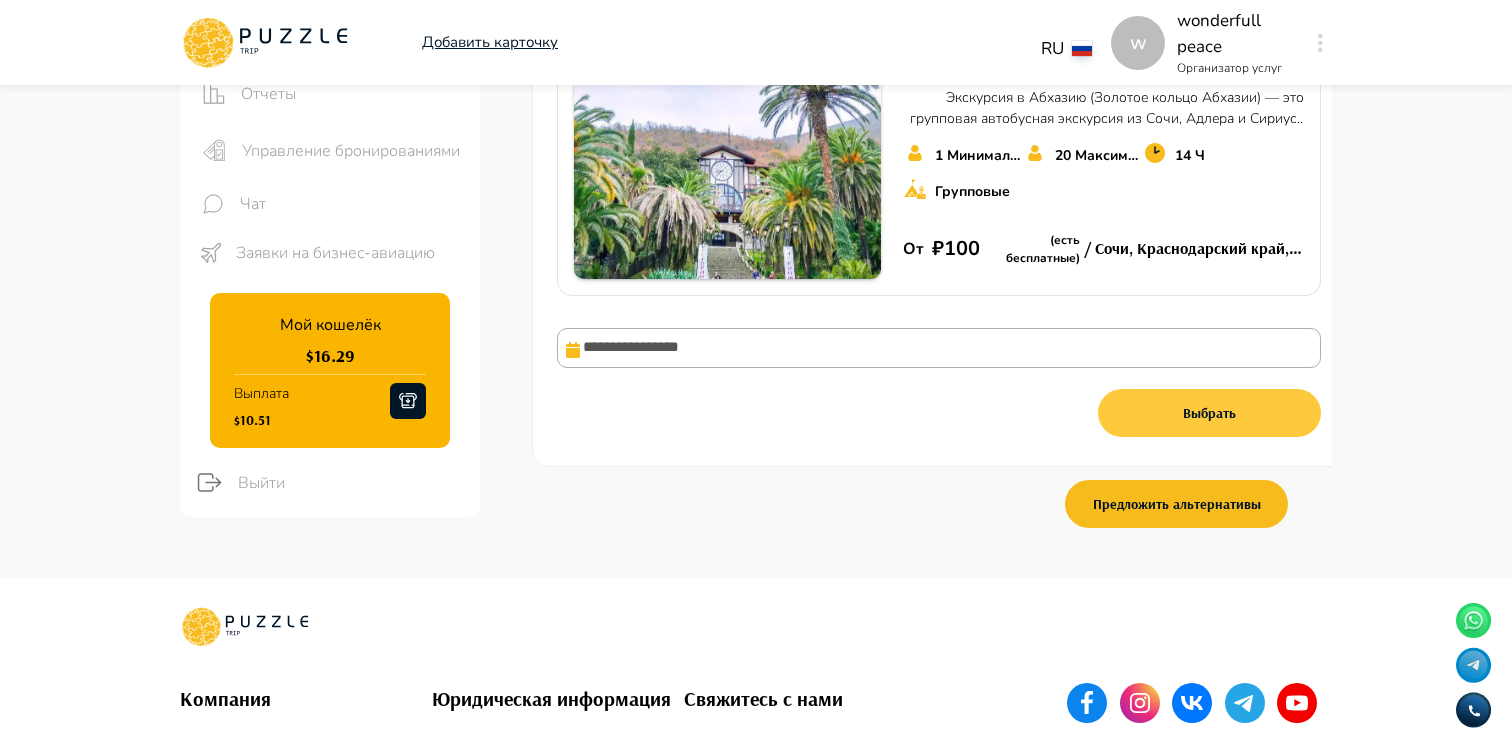 click on "Выбрать" at bounding box center [1209, 413] 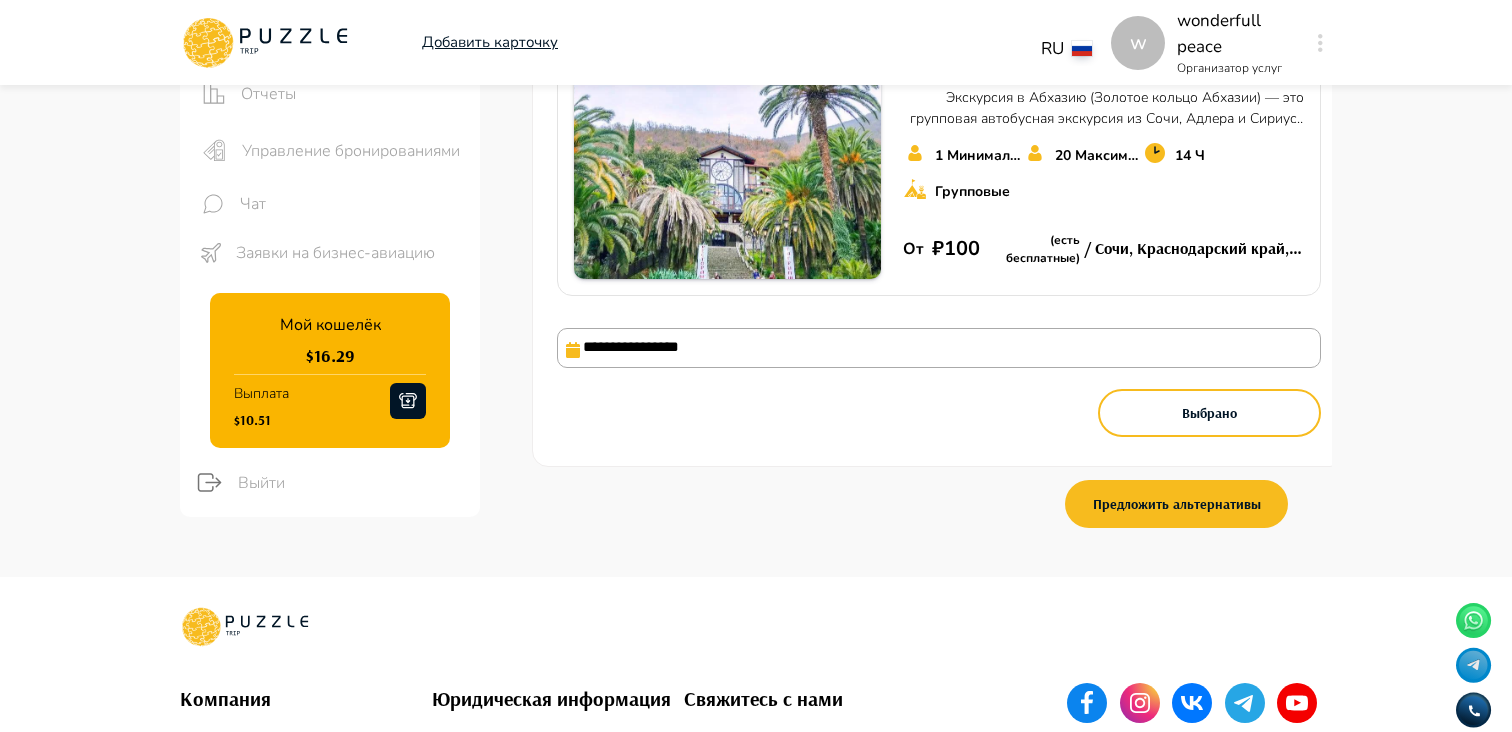 click on "**********" at bounding box center [939, 348] 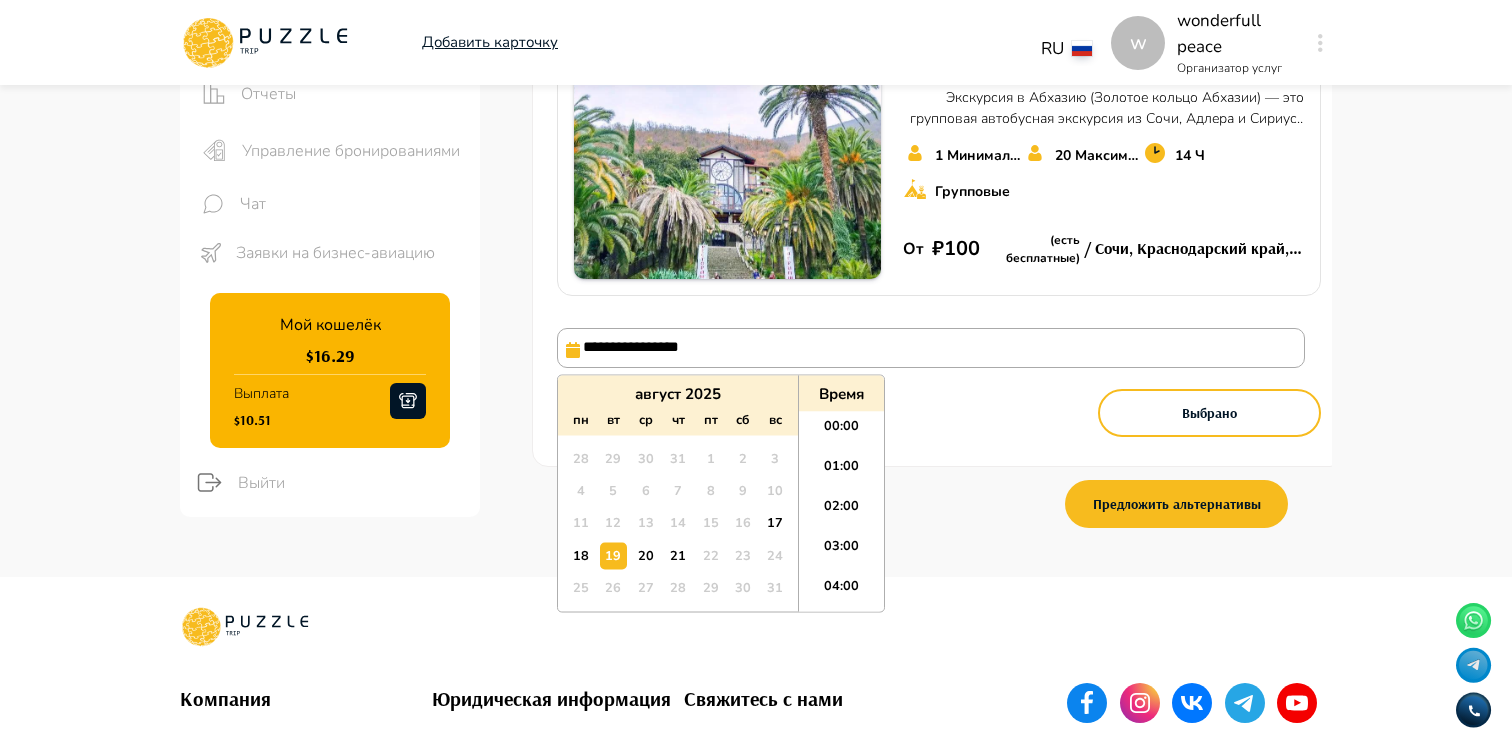 scroll, scrollTop: 120, scrollLeft: 0, axis: vertical 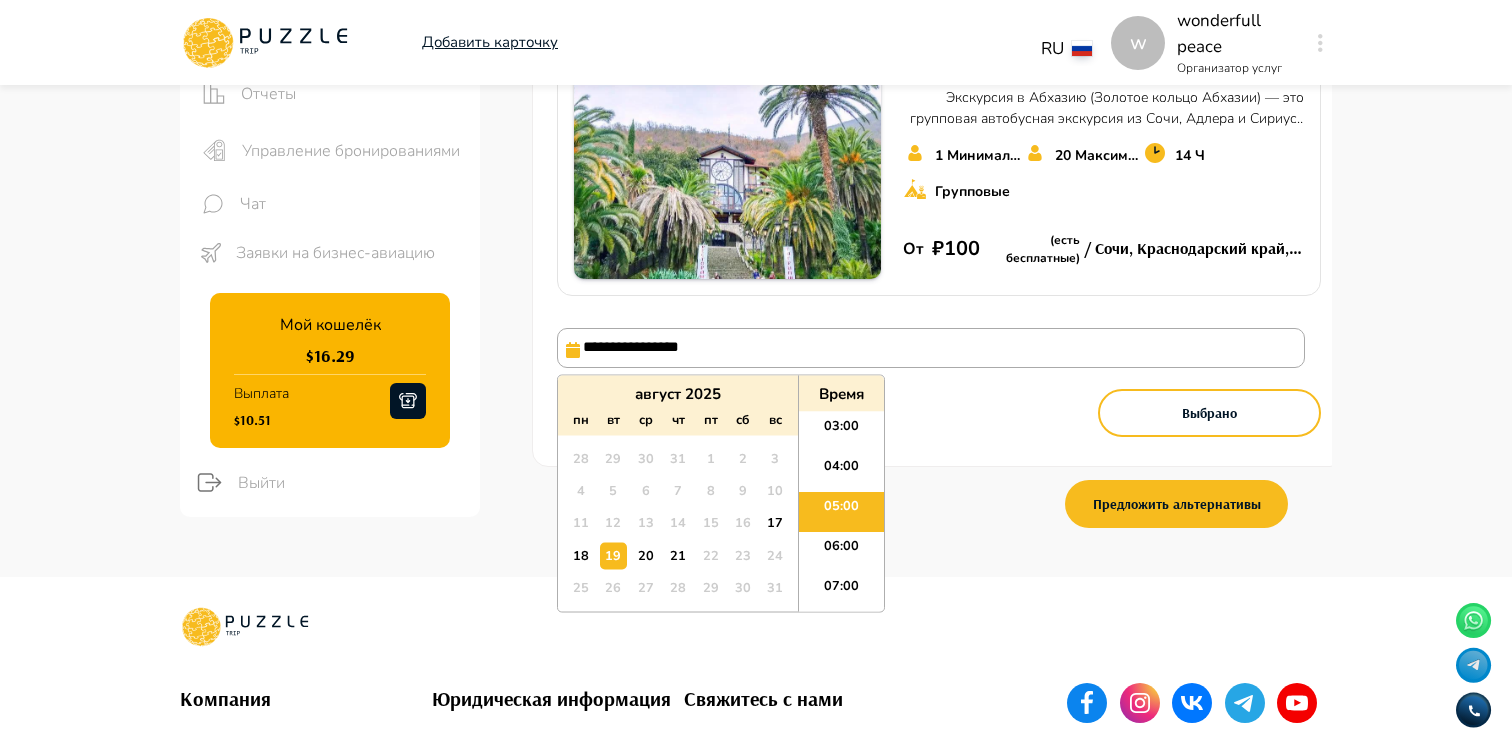 click on "**********" at bounding box center [939, 377] 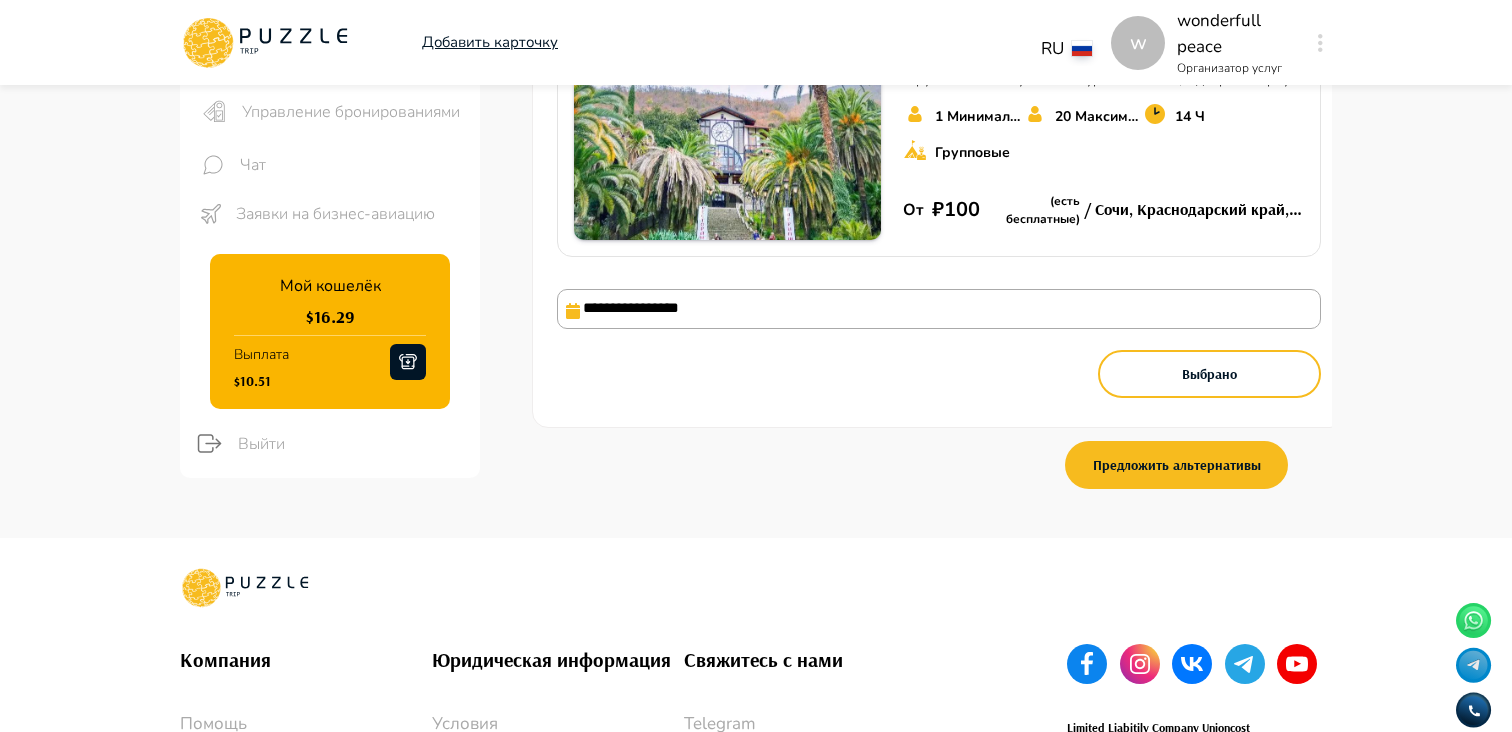 scroll, scrollTop: 255, scrollLeft: 0, axis: vertical 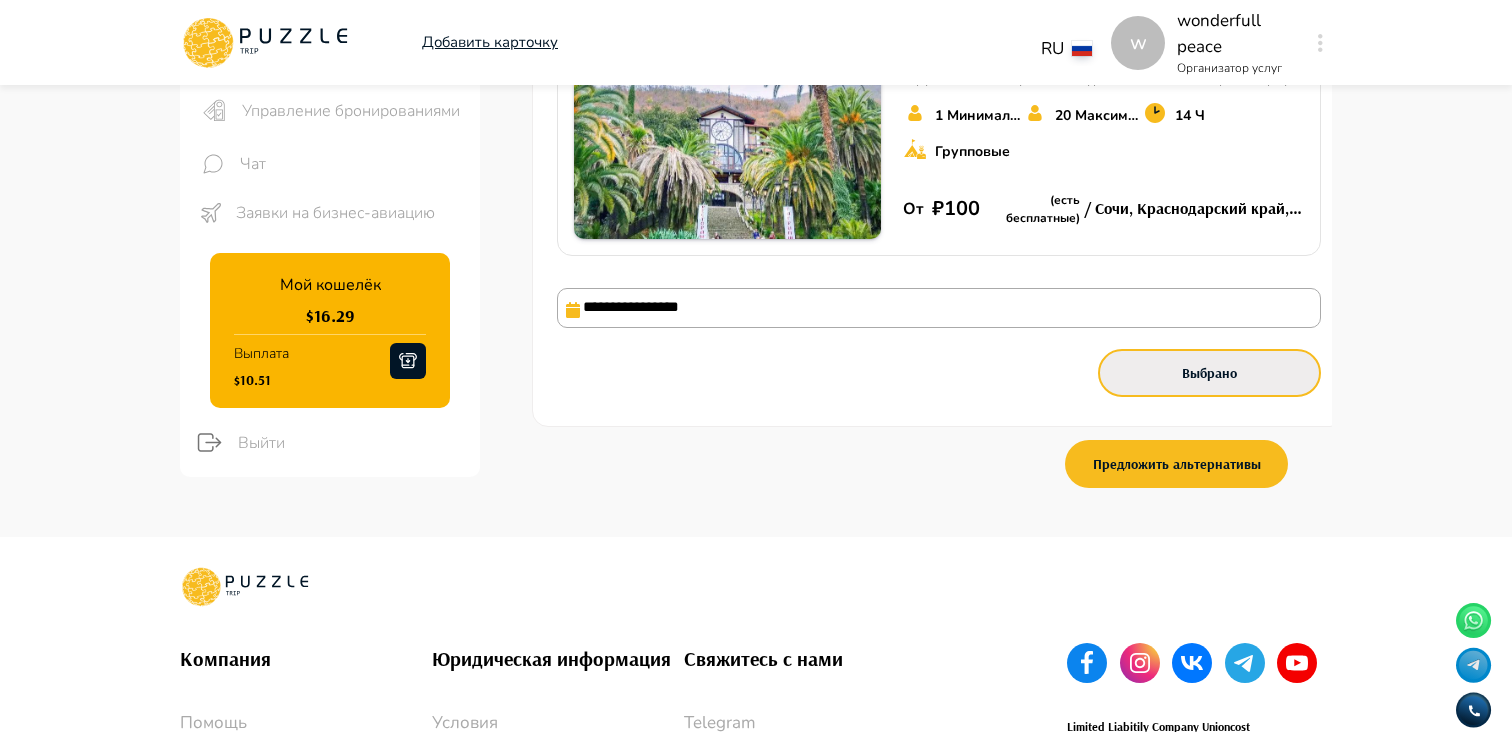click on "Выбрано" at bounding box center [1209, 373] 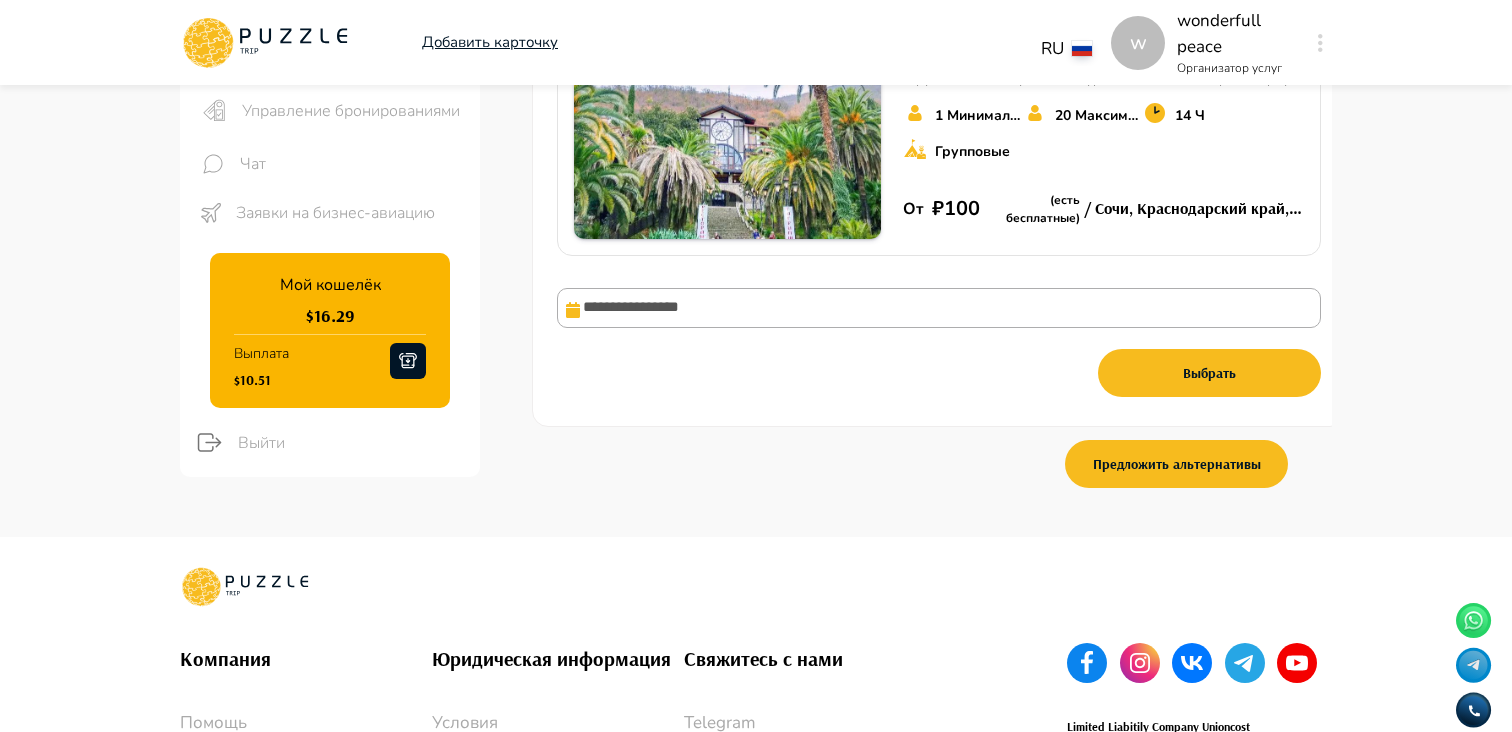 click on "**********" at bounding box center [756, 178] 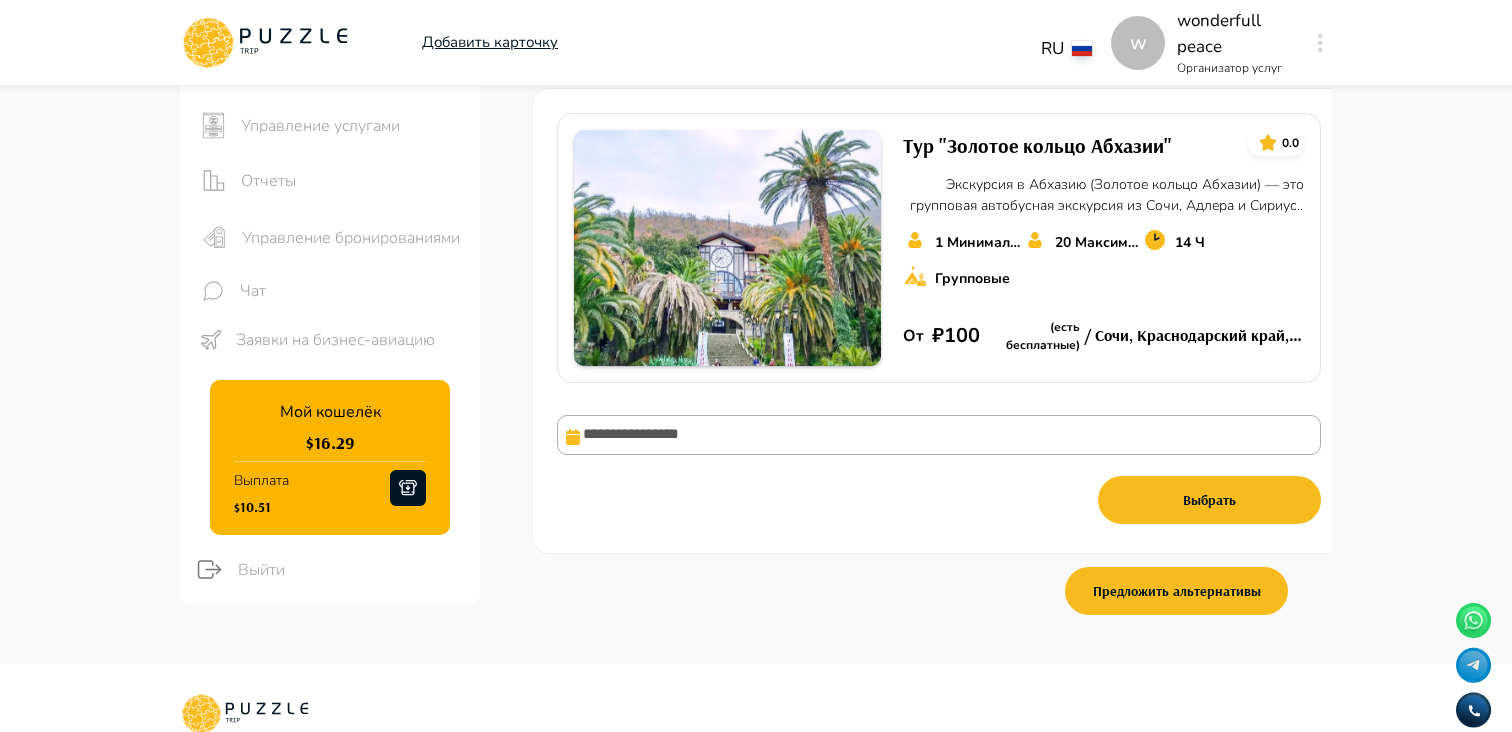 scroll, scrollTop: 129, scrollLeft: 0, axis: vertical 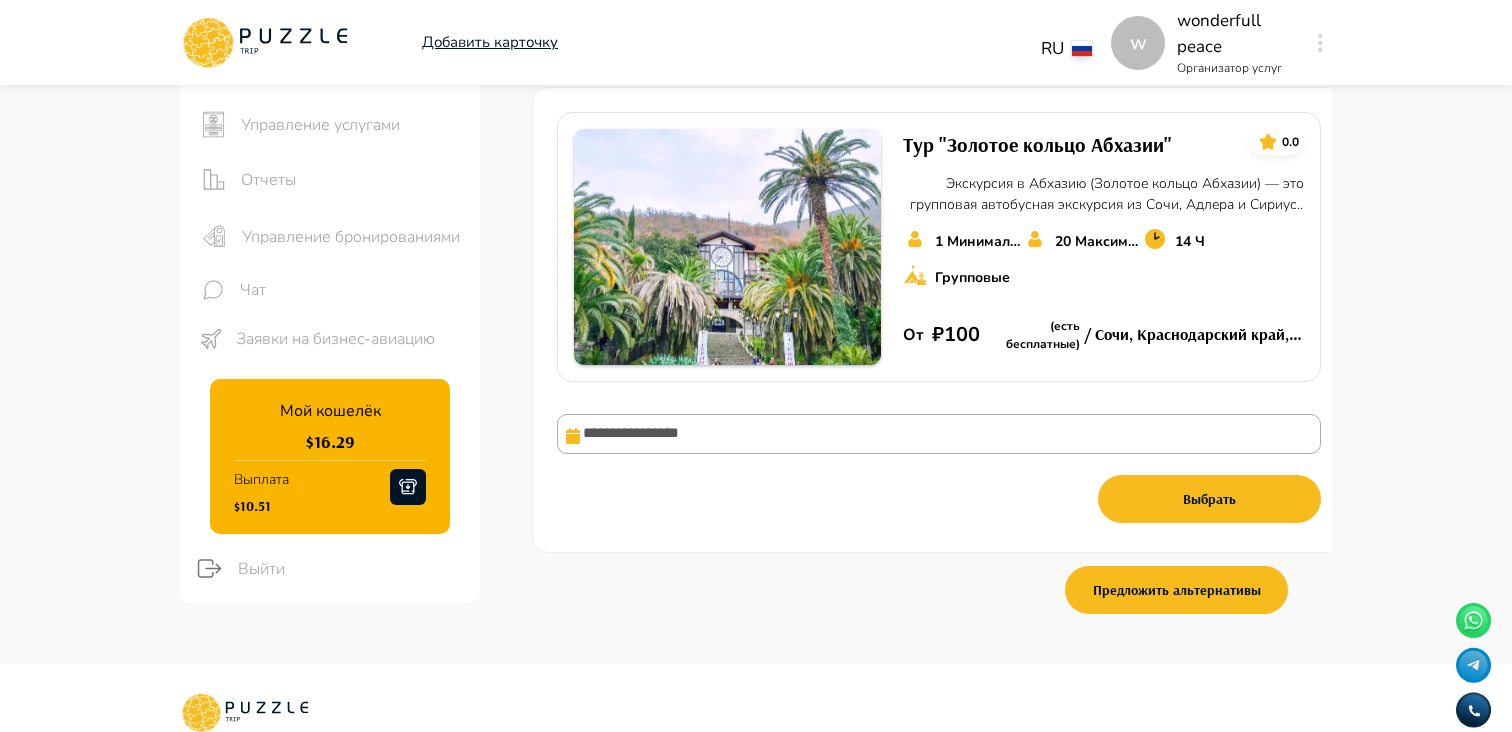 click on "**********" at bounding box center [756, 304] 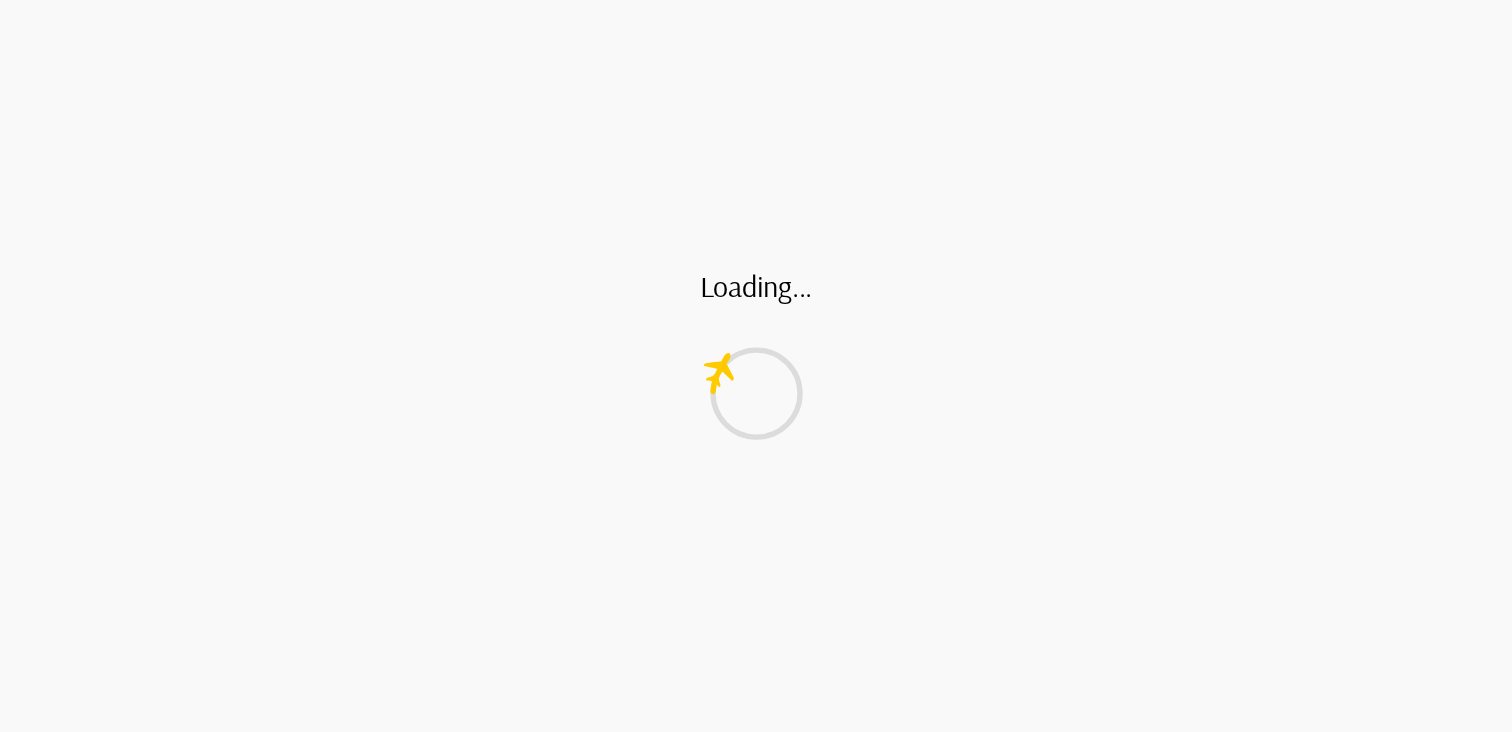 scroll, scrollTop: 0, scrollLeft: 0, axis: both 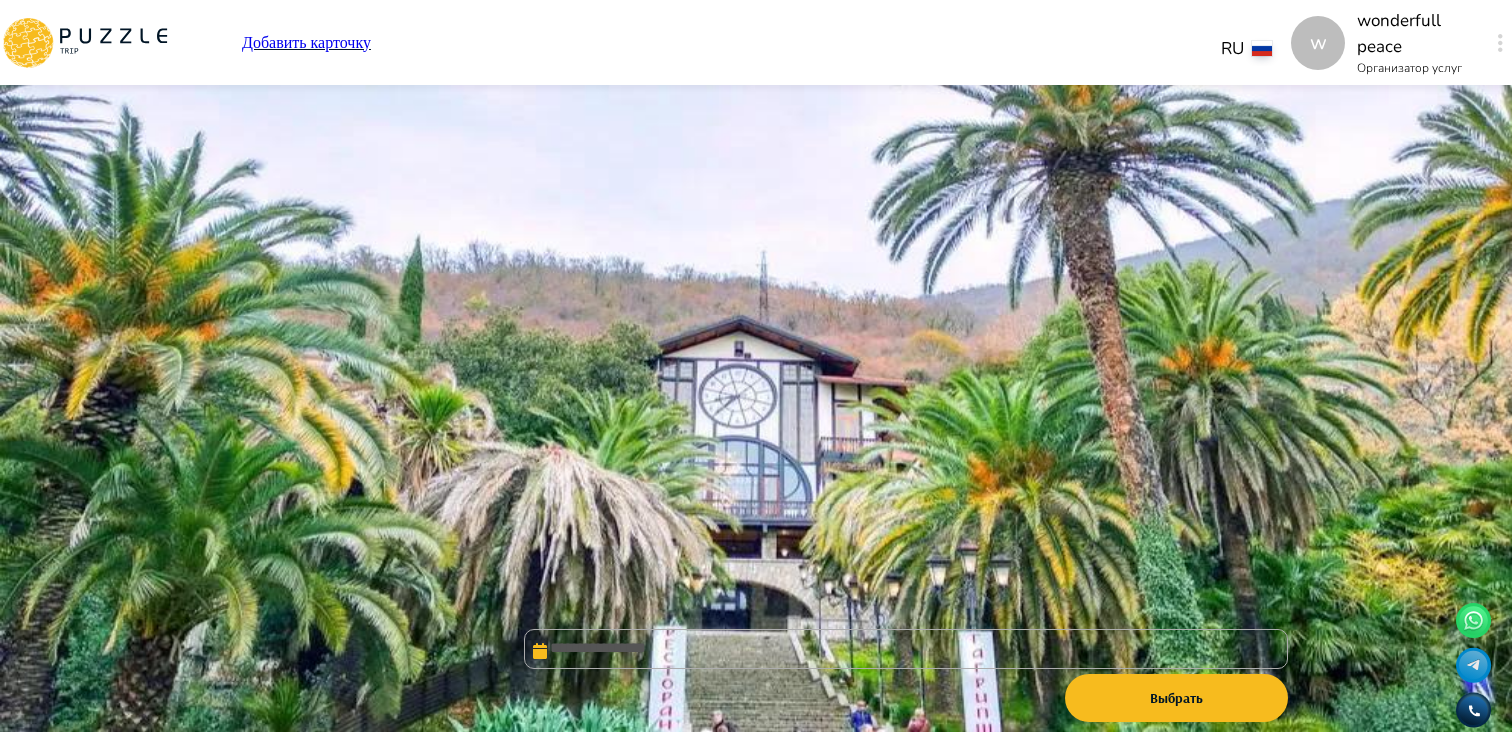 click on "w Добавить карточку RU   ** w wonderfull peace  Организатор услуг w" at bounding box center [756, 42] 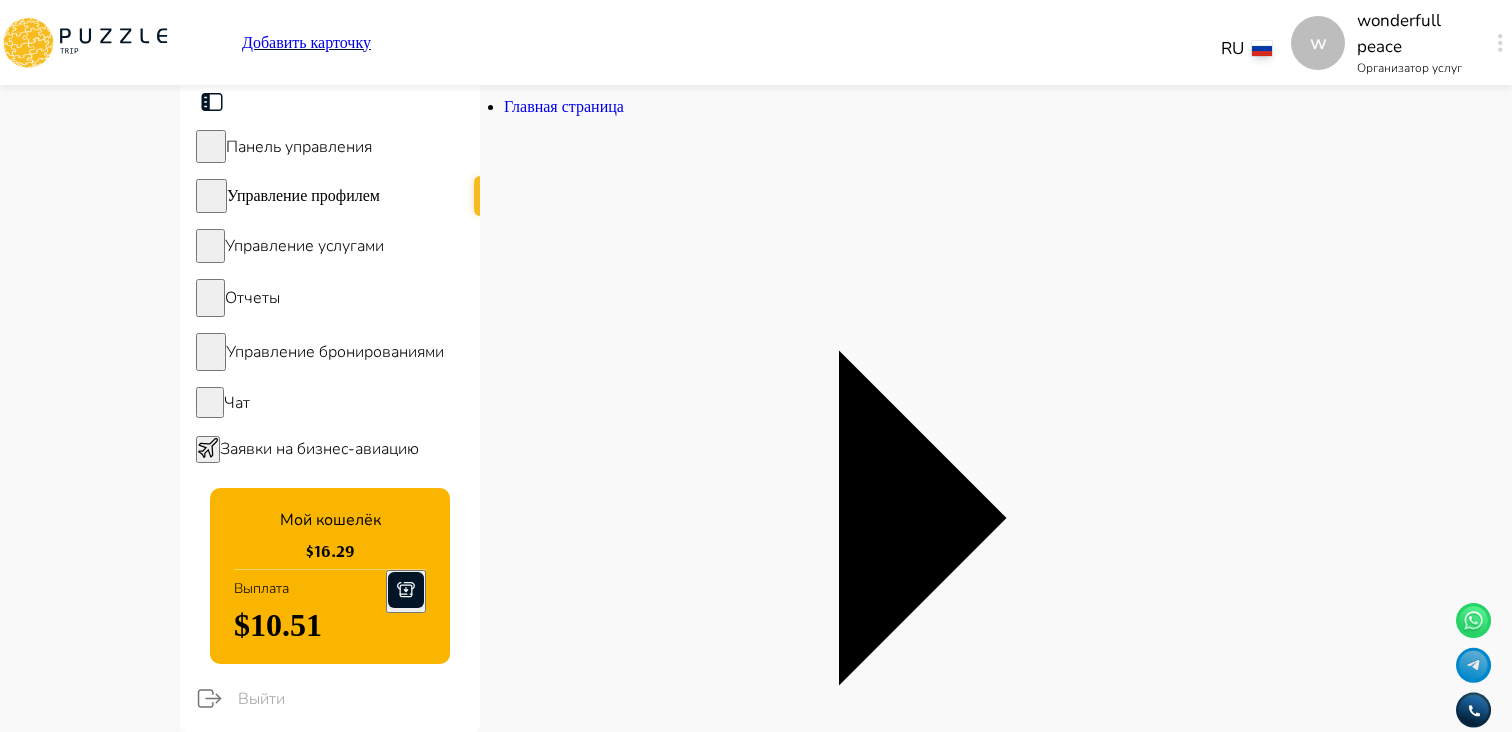 click on "Управление услугами" at bounding box center (330, 246) 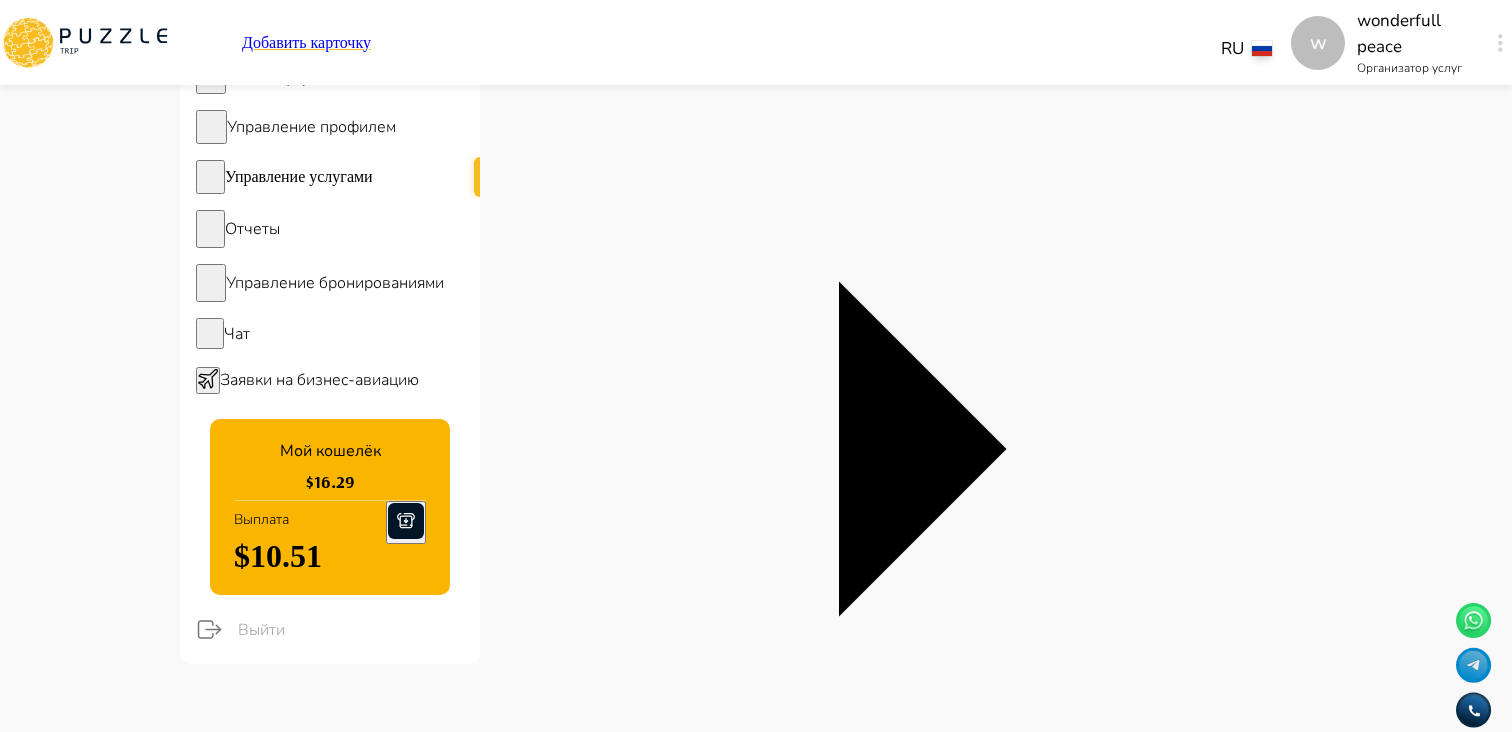 scroll, scrollTop: 73, scrollLeft: 0, axis: vertical 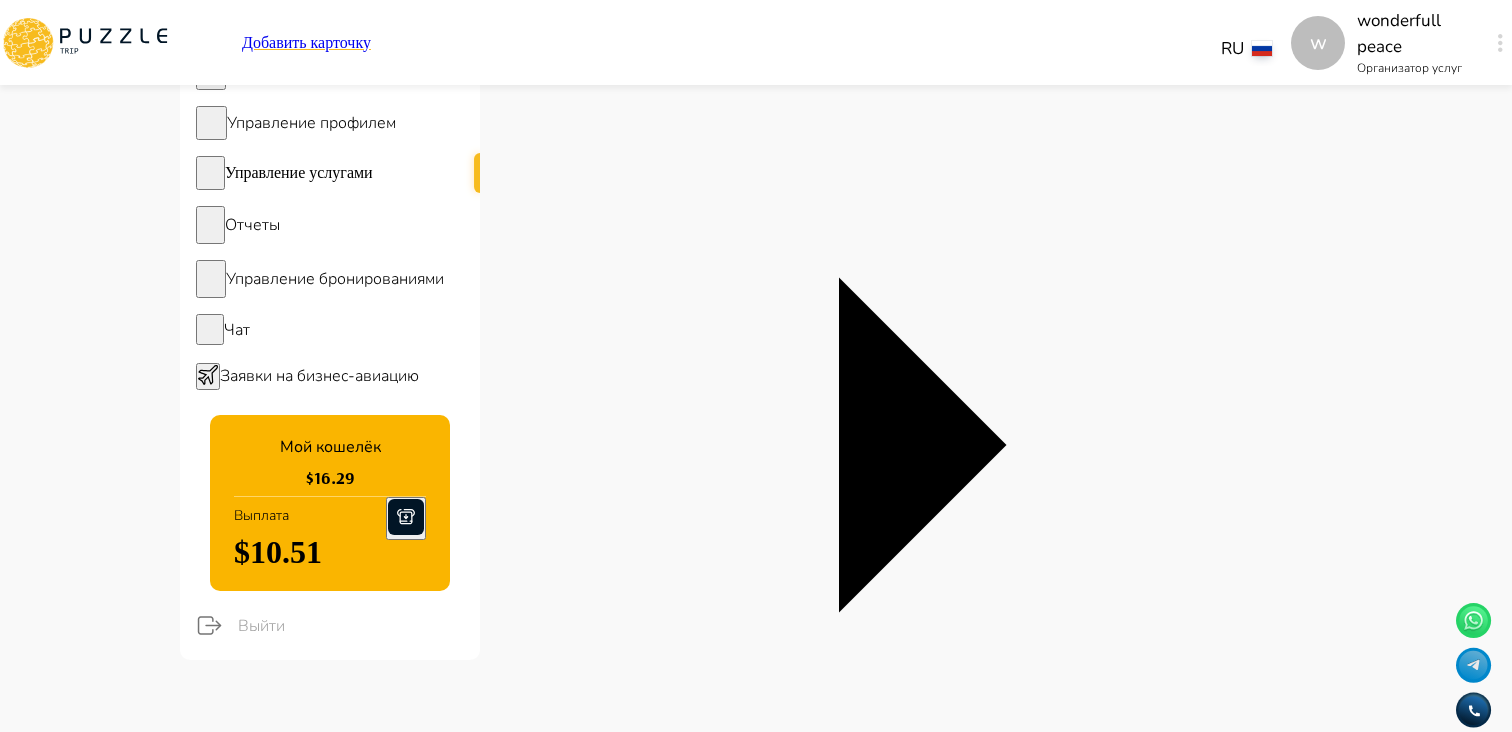drag, startPoint x: 708, startPoint y: 336, endPoint x: 806, endPoint y: 514, distance: 203.19449 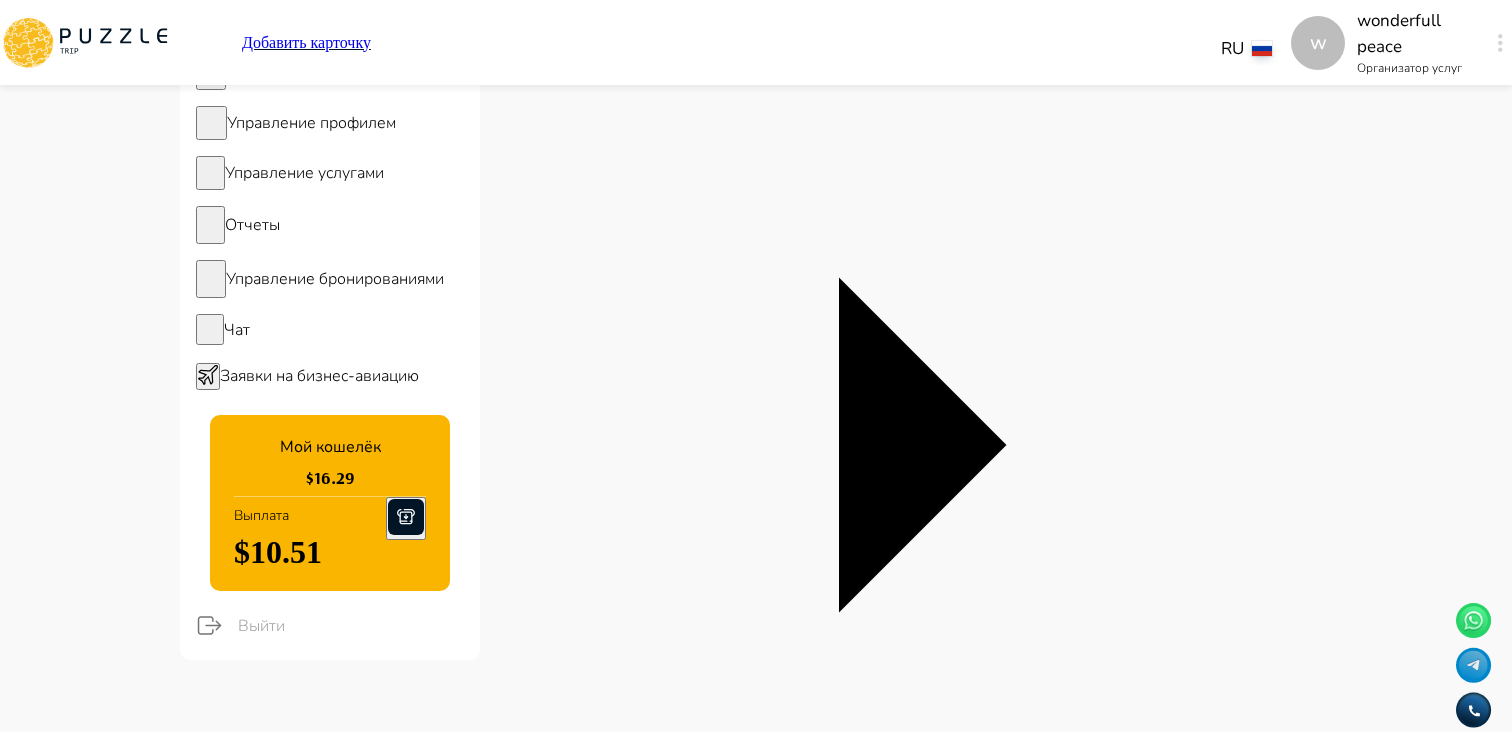 scroll, scrollTop: 0, scrollLeft: 0, axis: both 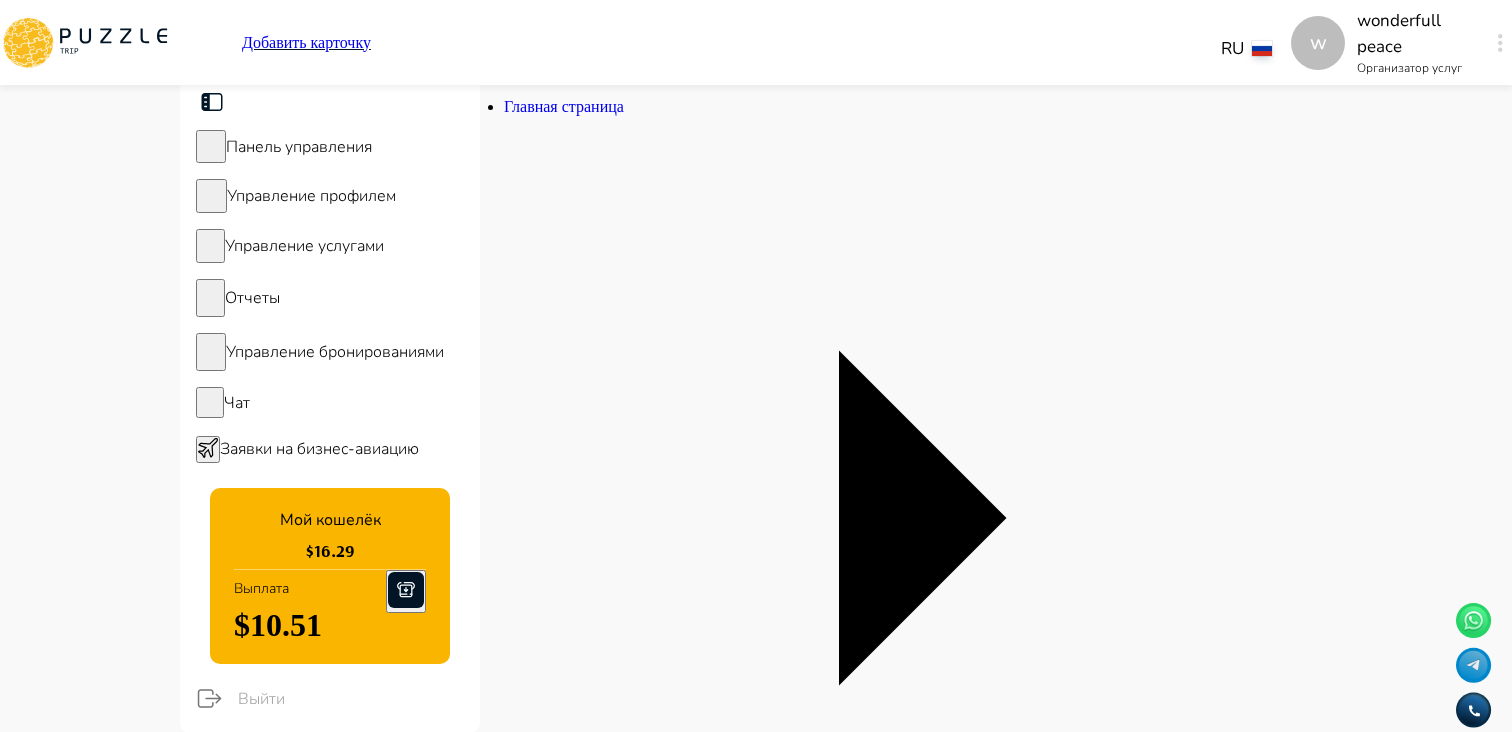 type on "*" 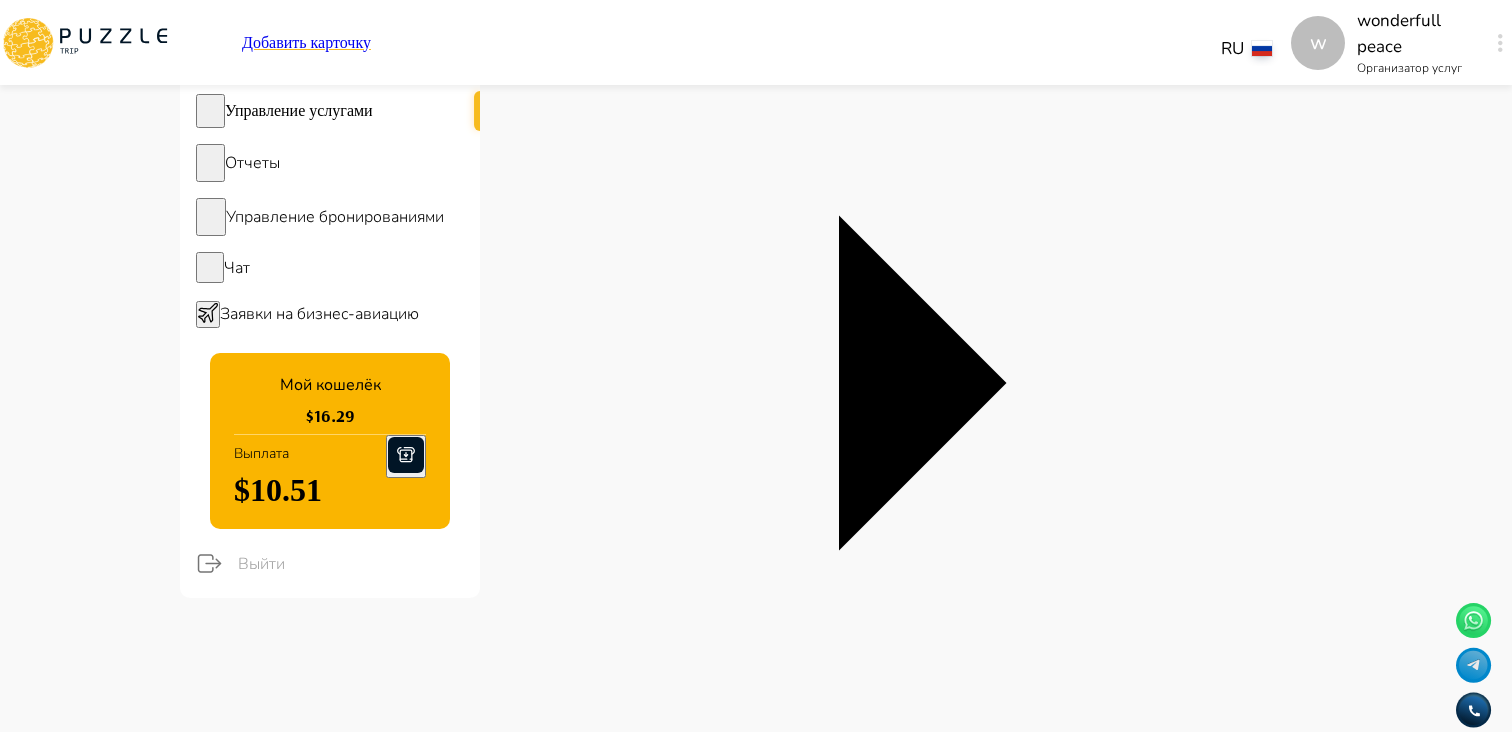 scroll, scrollTop: 125, scrollLeft: 0, axis: vertical 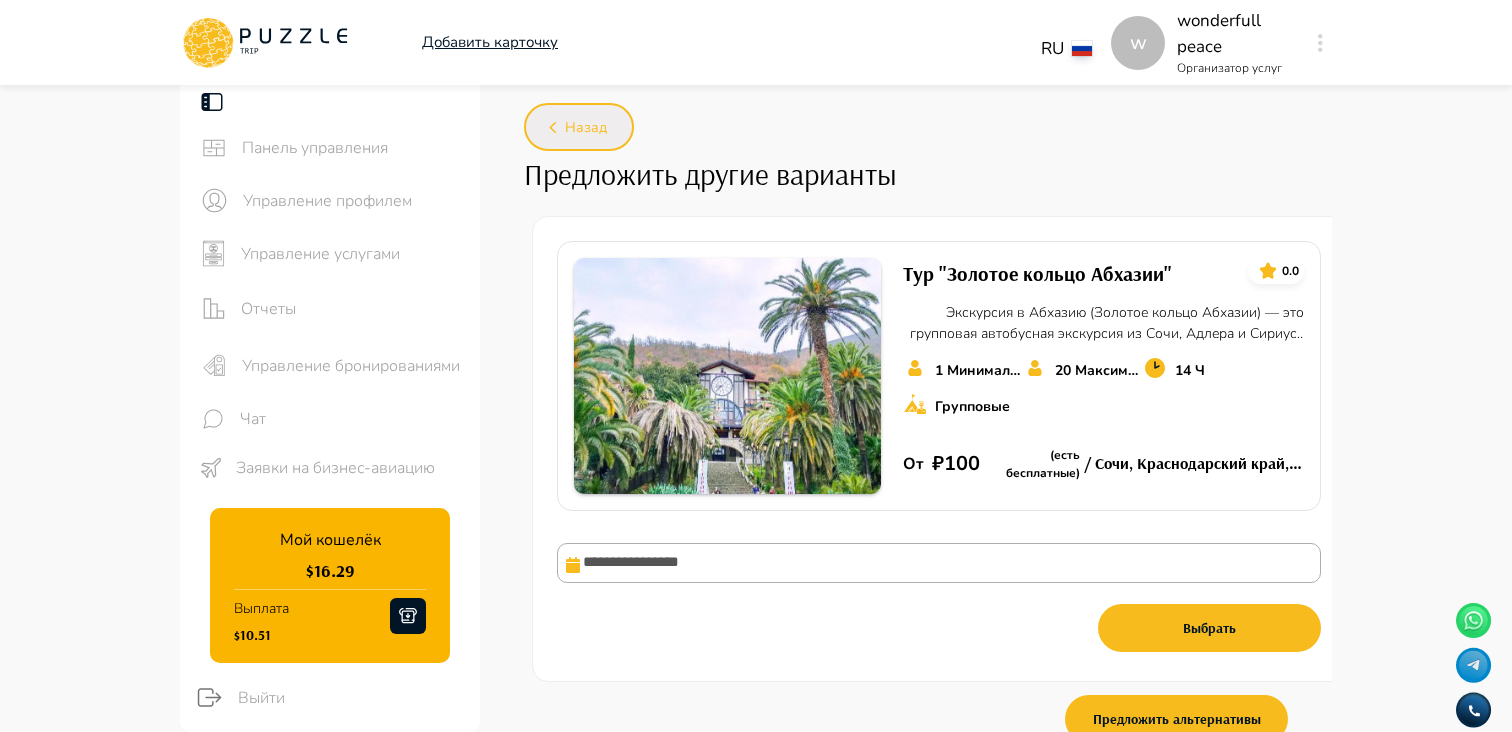 click on "Назад" at bounding box center [579, 127] 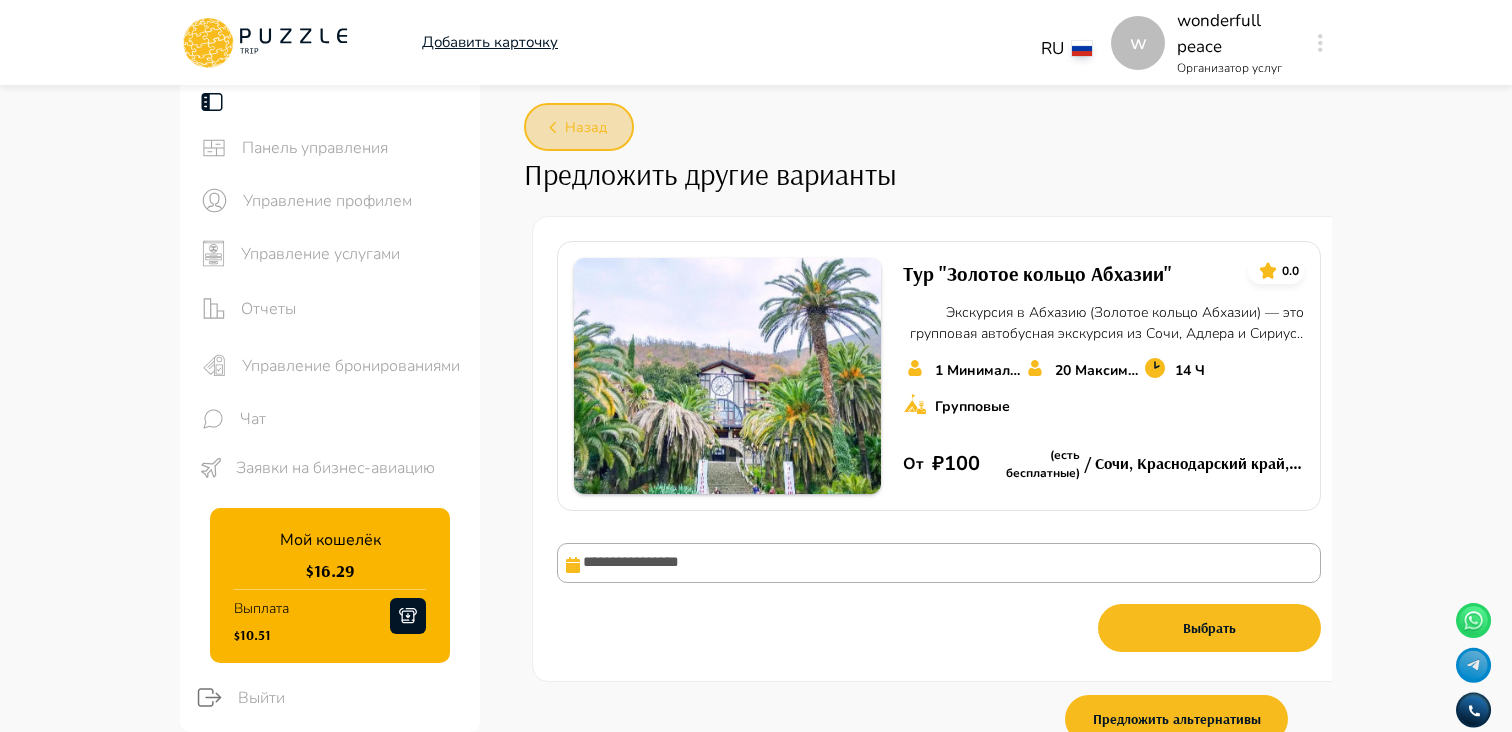 click 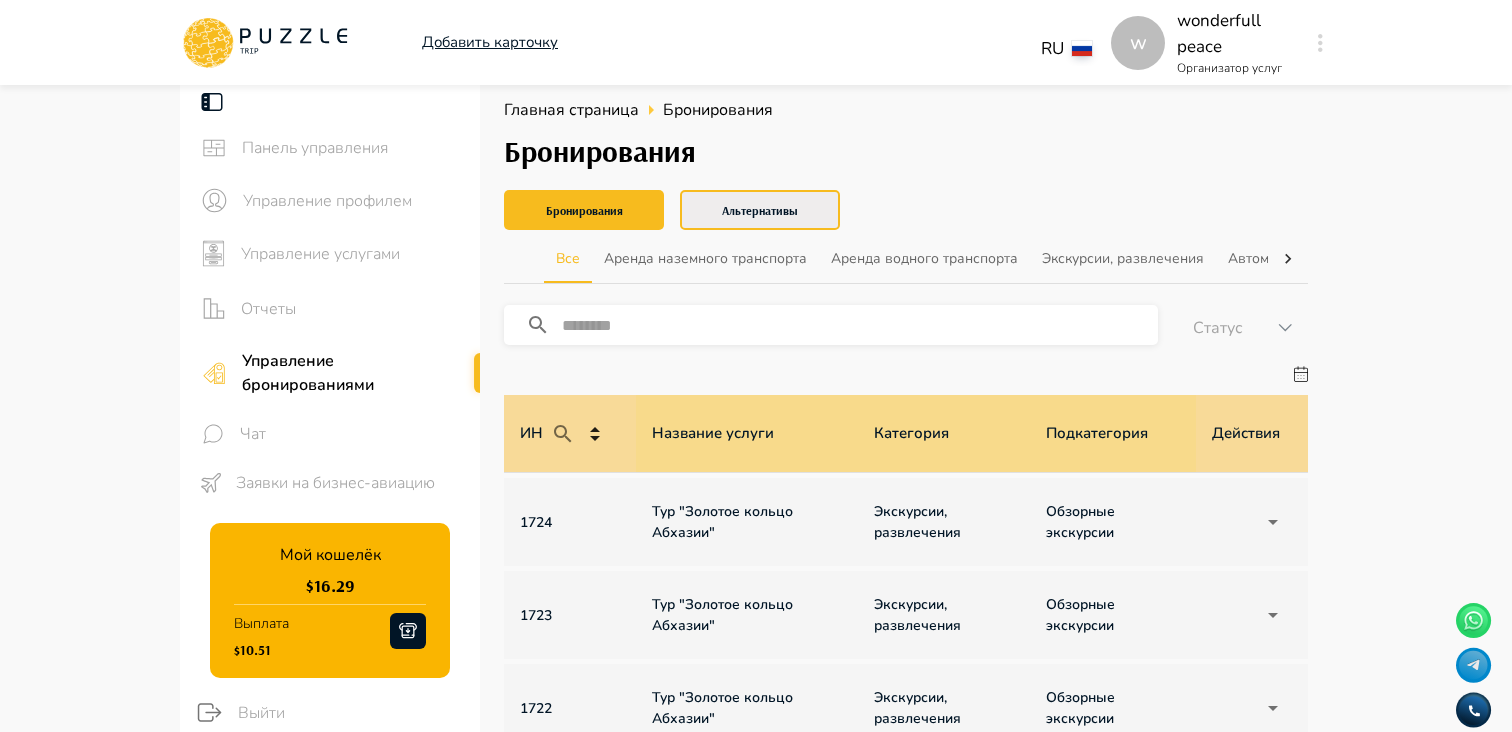 click on "Альтернативы" at bounding box center (760, 210) 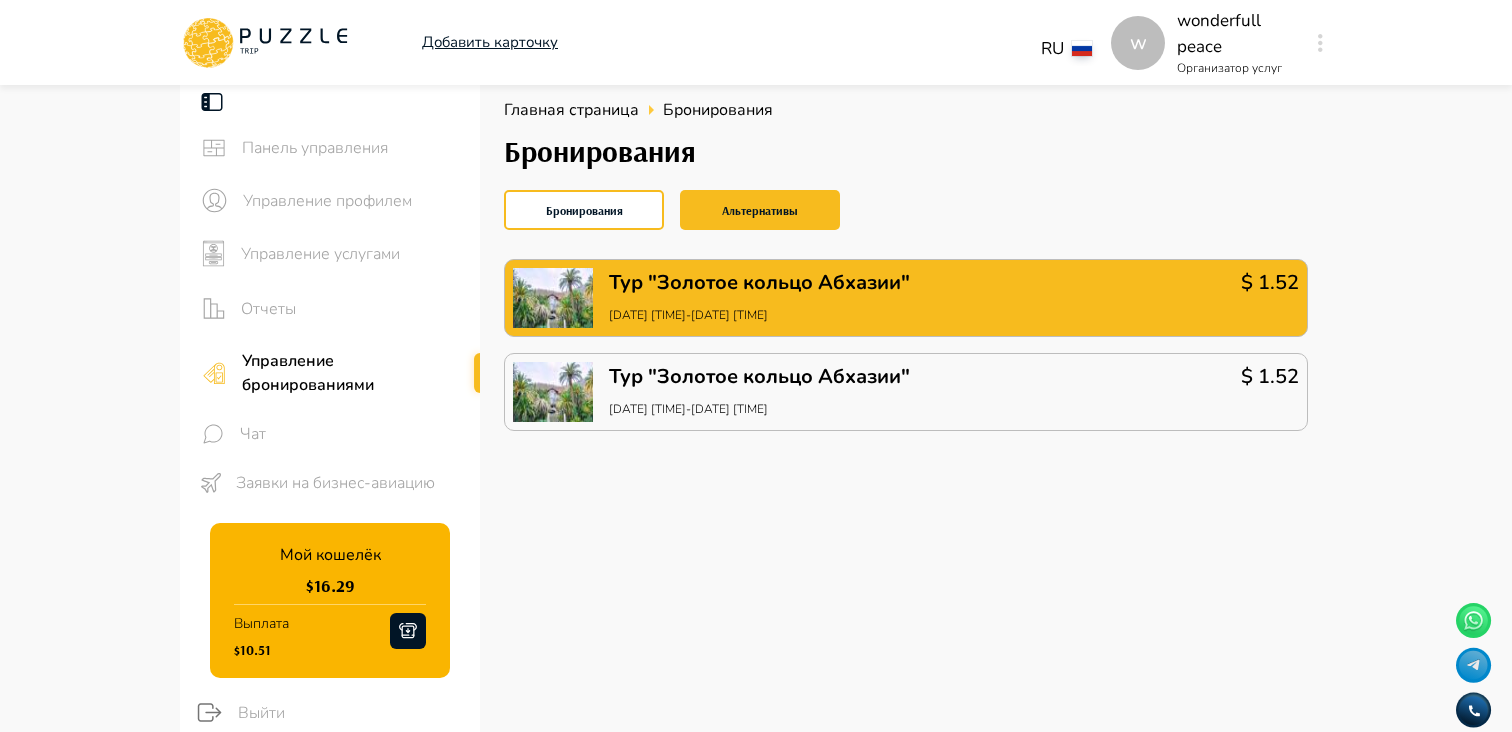 click on "Тур "Золотое кольцо Абхазии" 19/08/2025 05:00-19/08/2025 19:00 $
1.52" at bounding box center [906, 298] 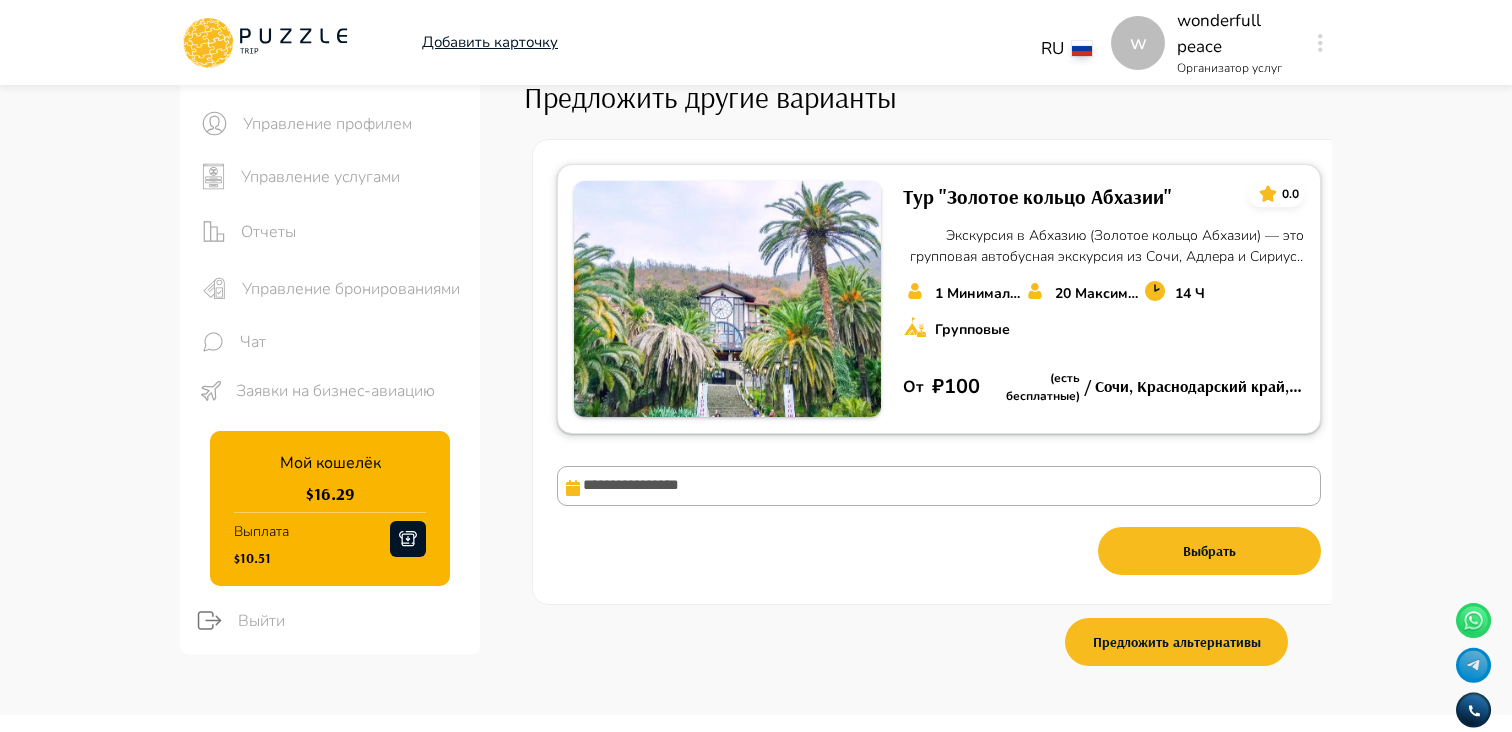 scroll, scrollTop: 0, scrollLeft: 0, axis: both 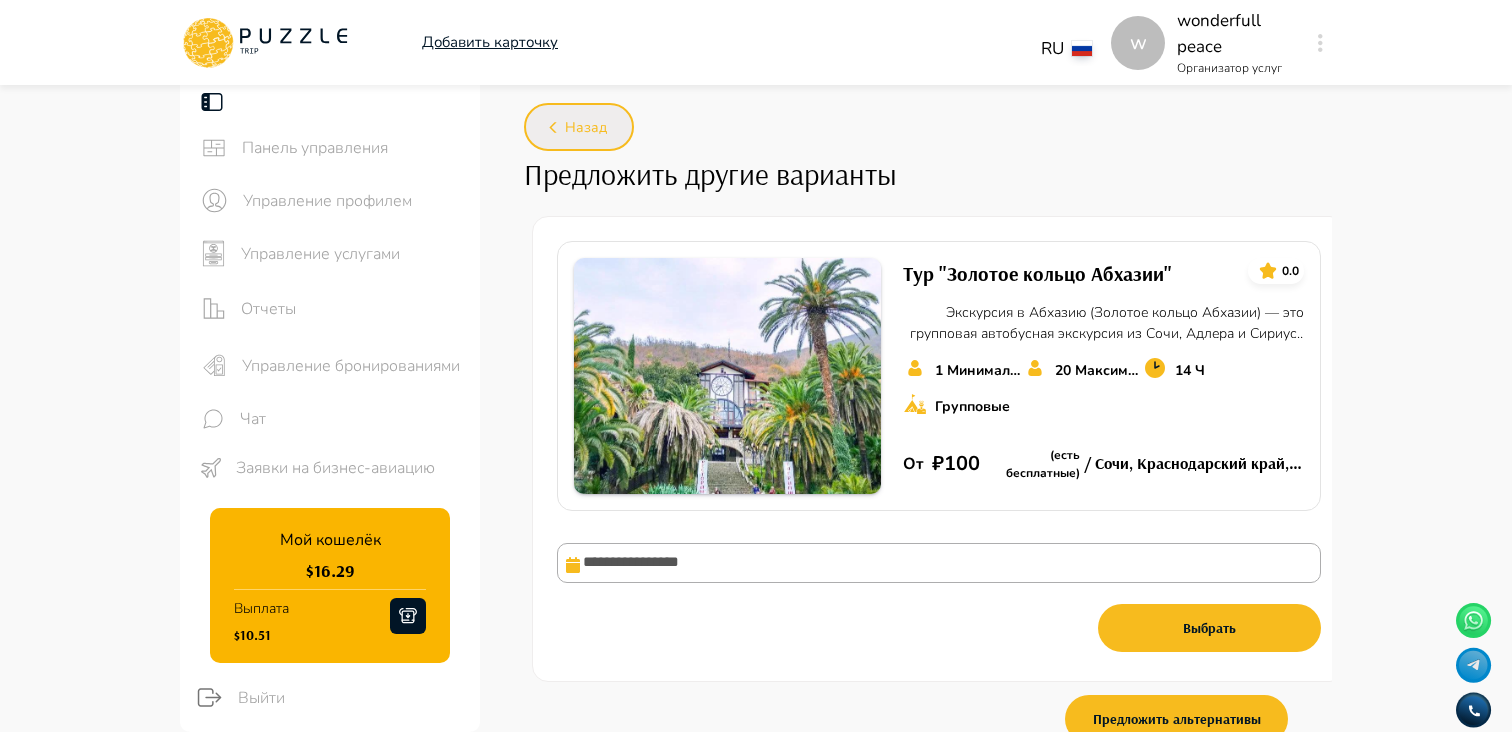 click on "Назад" at bounding box center [586, 128] 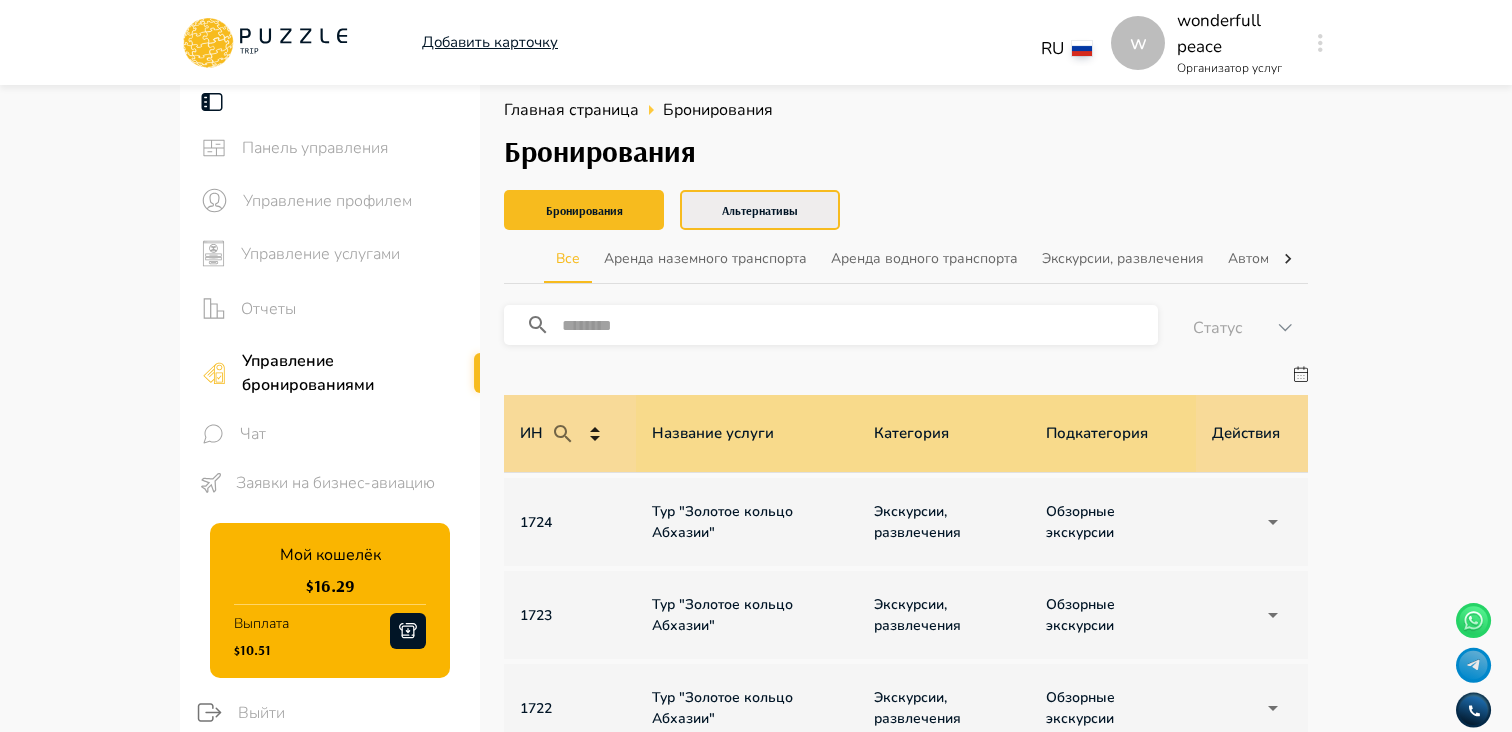 click on "Альтернативы" at bounding box center (760, 210) 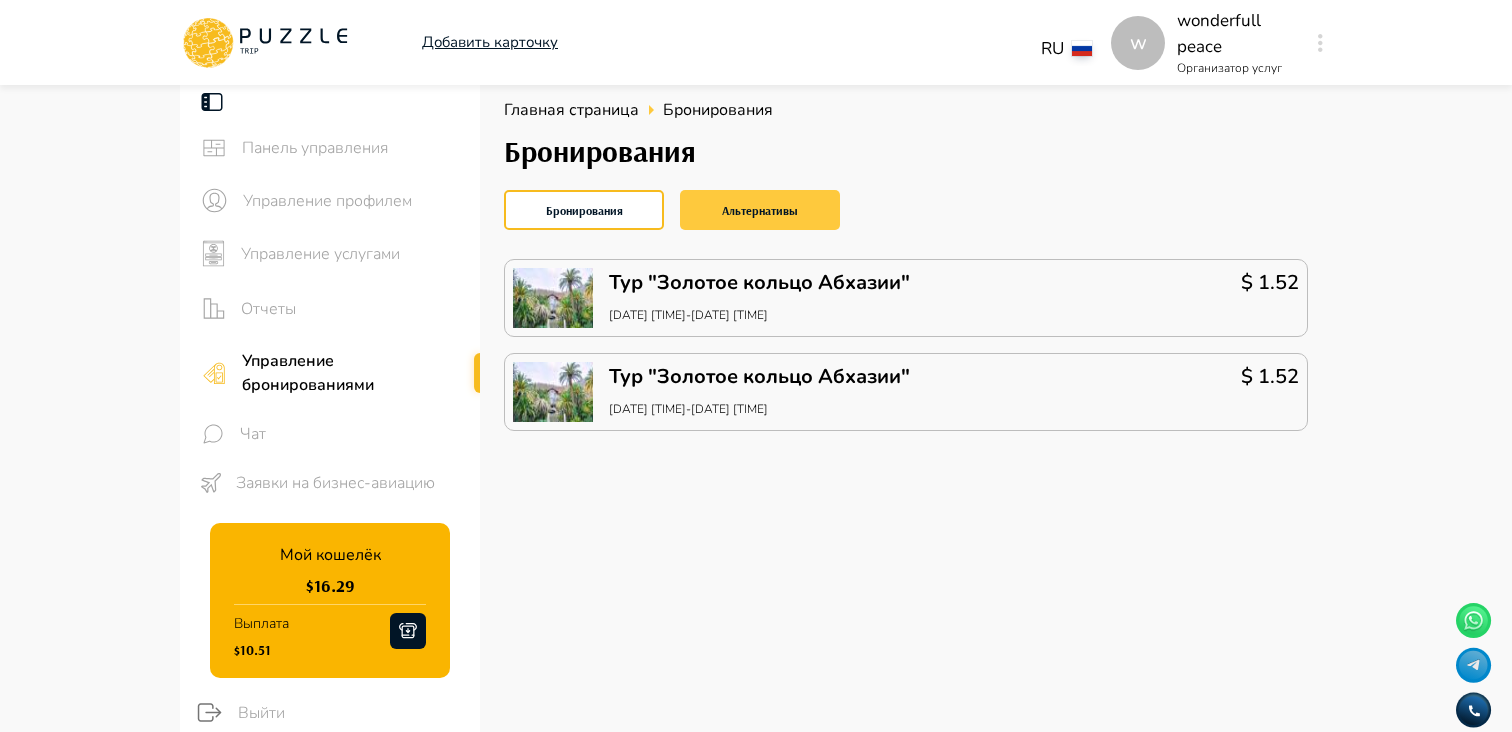 type 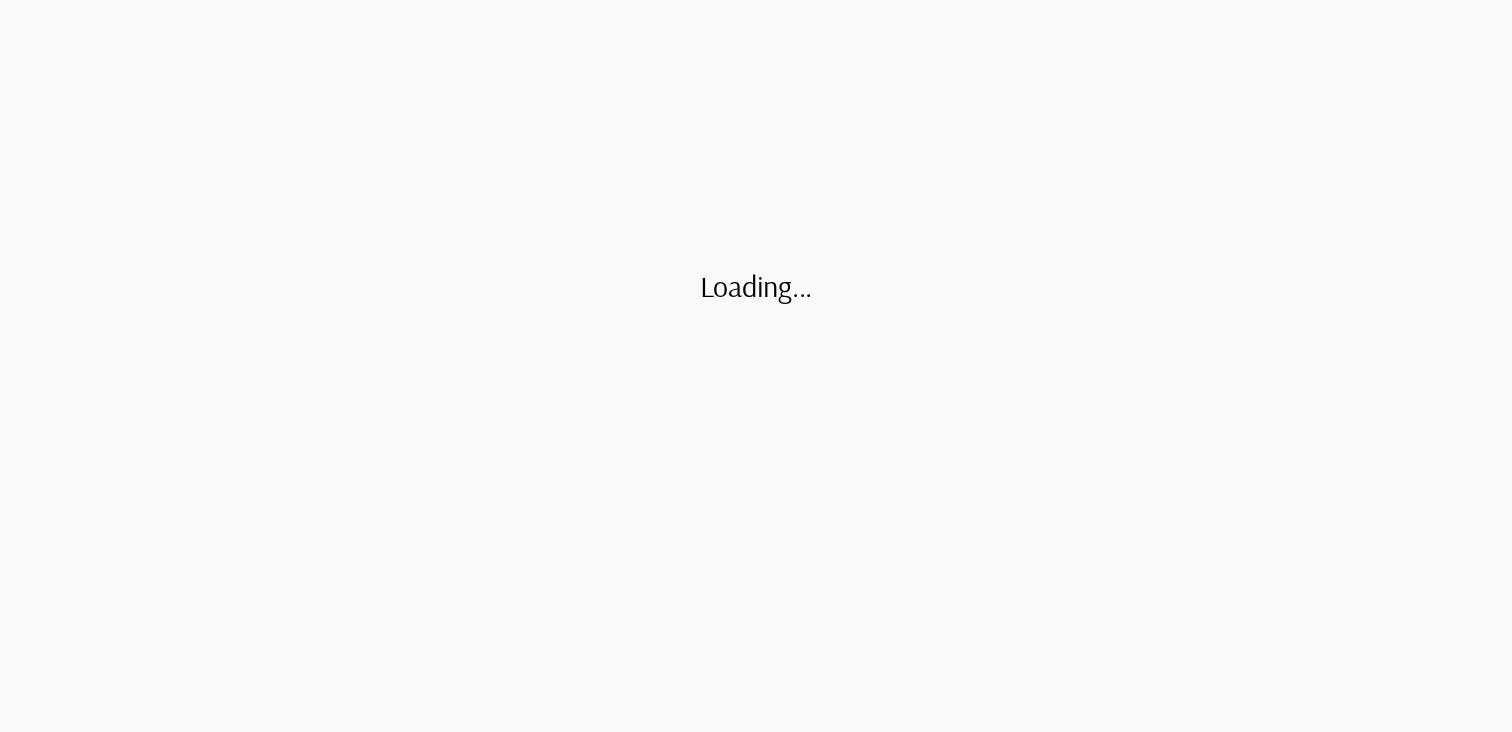 scroll, scrollTop: 0, scrollLeft: 0, axis: both 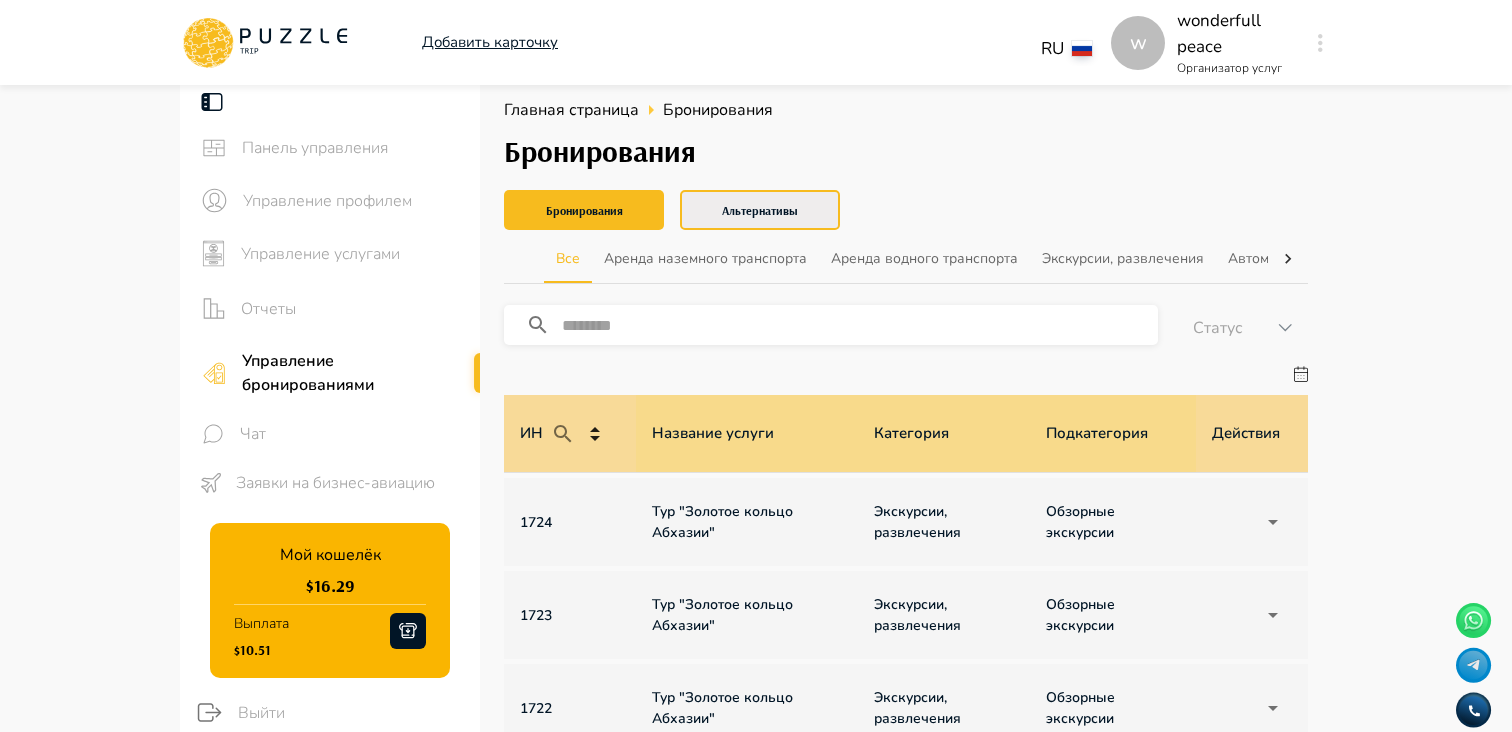 click on "Альтернативы" at bounding box center (760, 210) 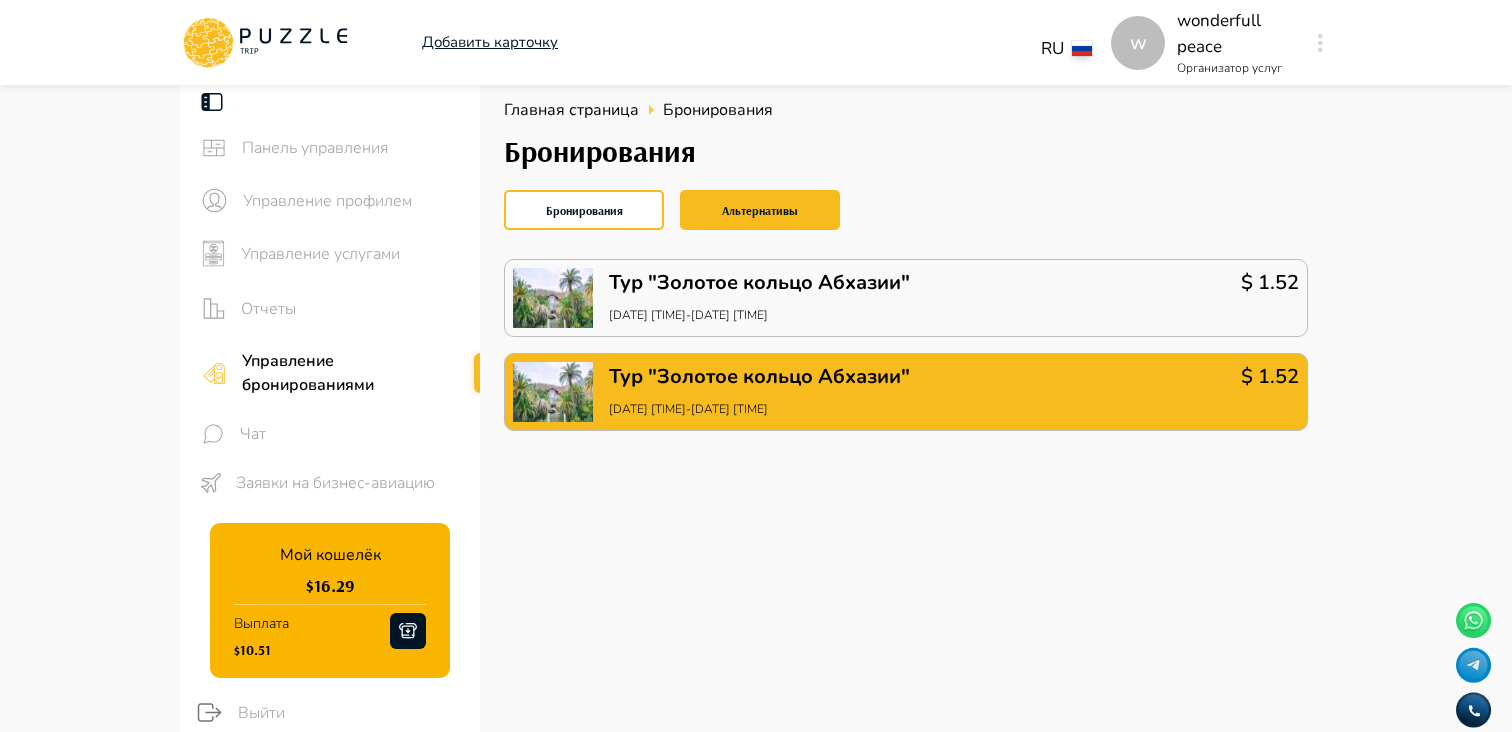 click on "Тур "Золотое кольцо Абхазии" [DATE] [TIME]-[DATE] [TIME]" at bounding box center [759, 392] 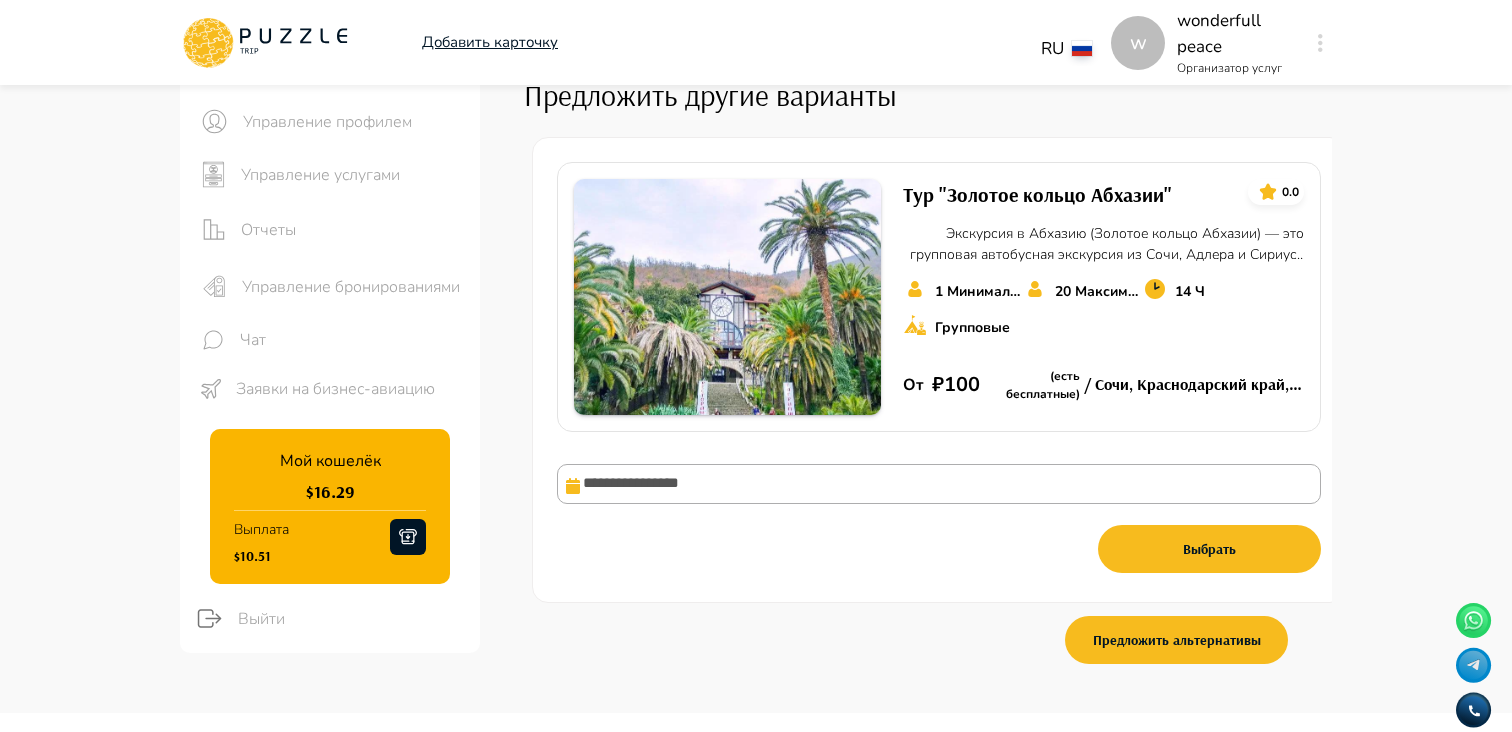 scroll, scrollTop: 0, scrollLeft: 0, axis: both 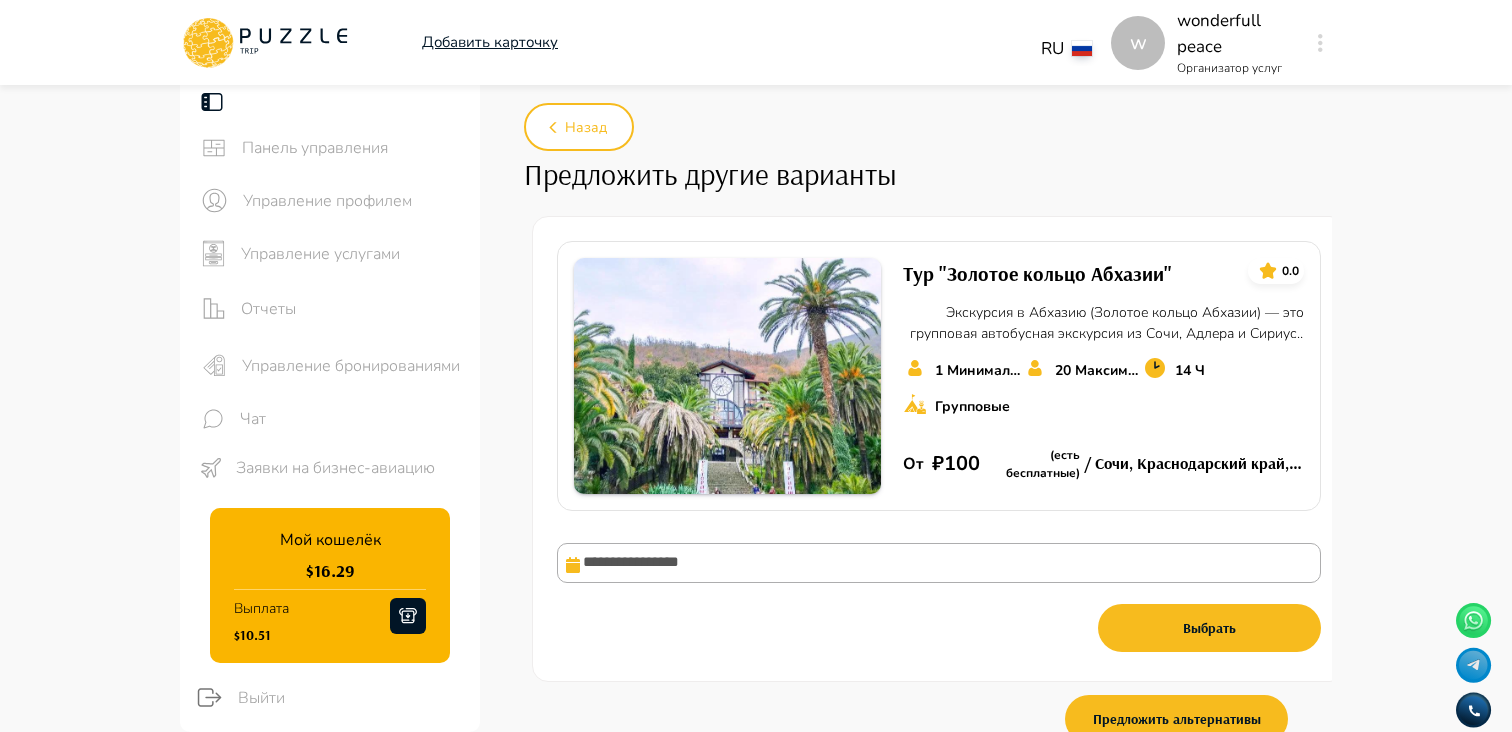 click on "Управление услугами" at bounding box center [352, 254] 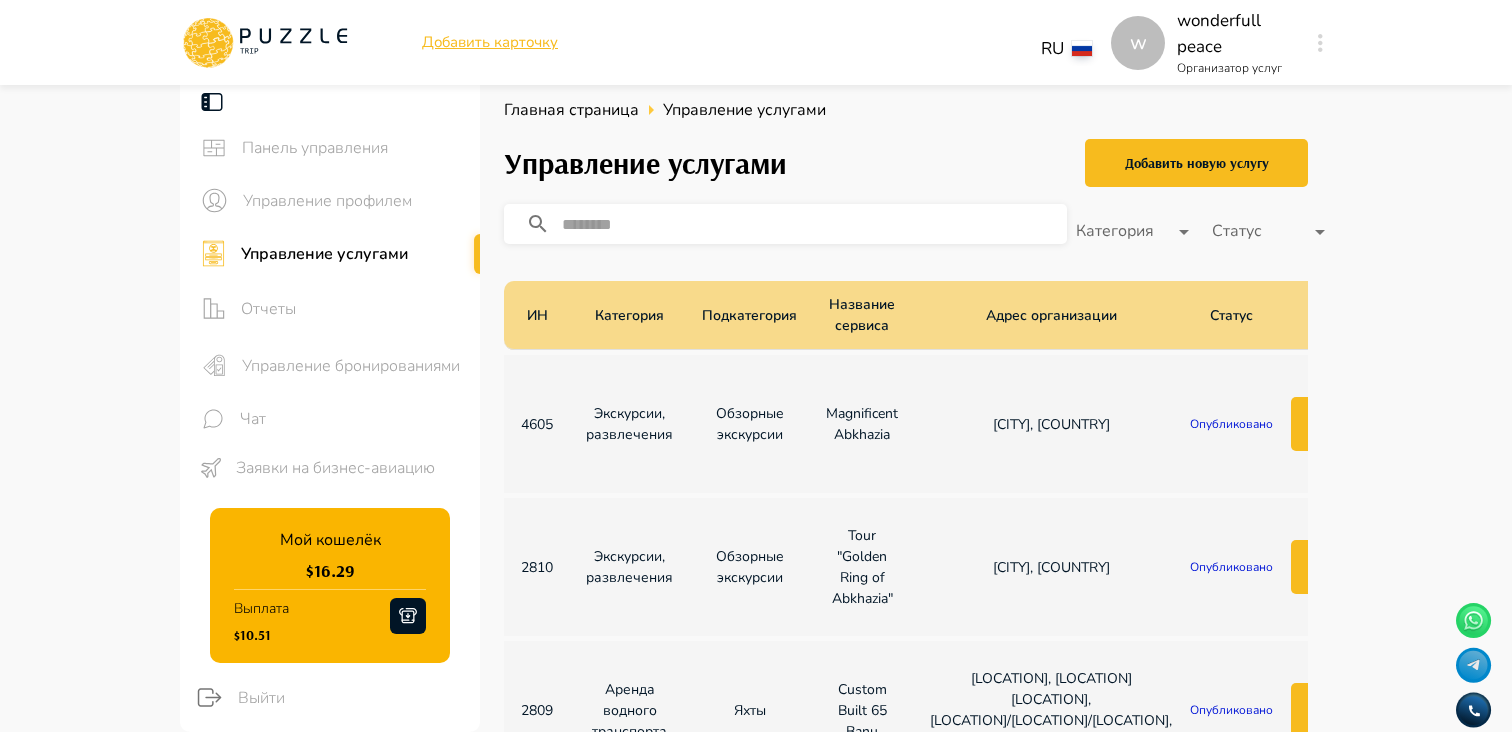 click on "Управление бронированиями" at bounding box center (330, 365) 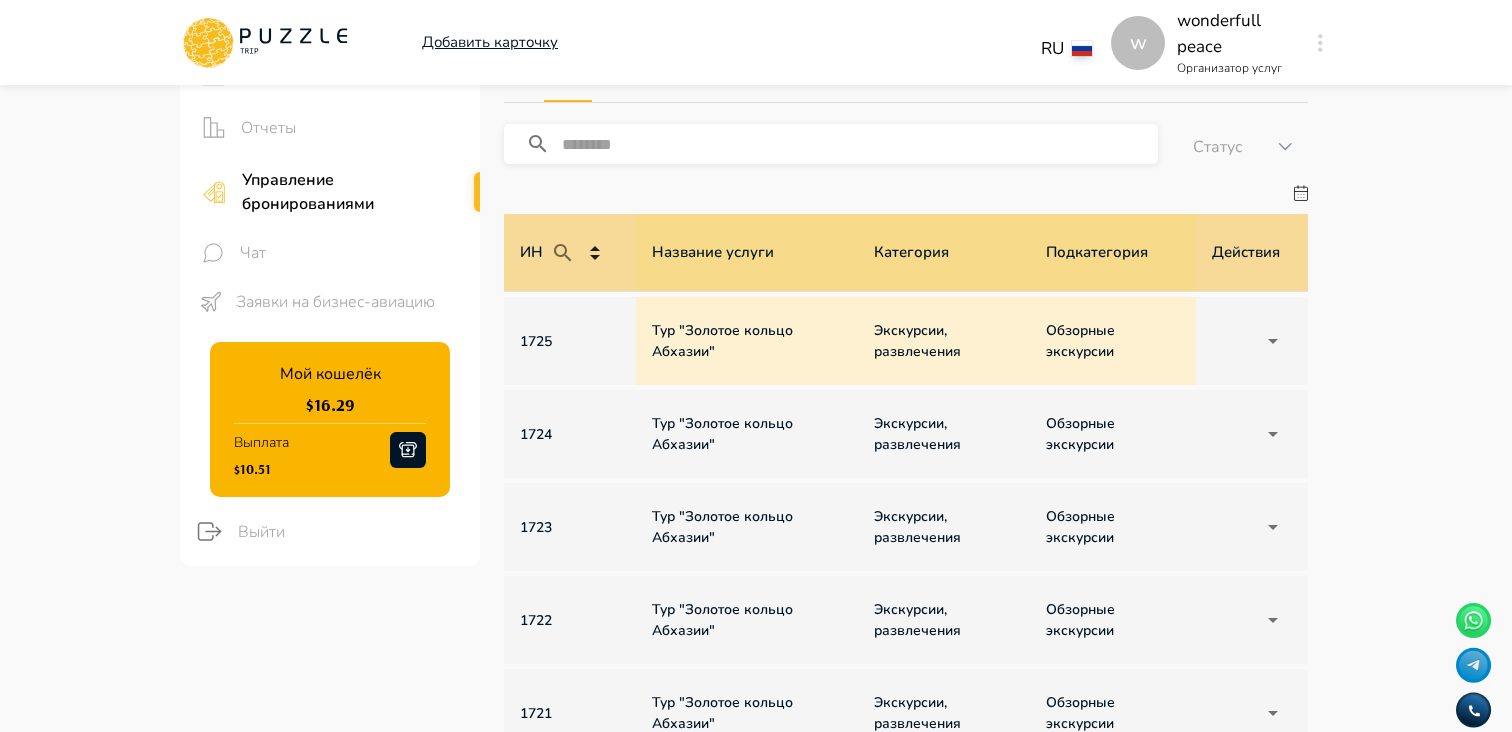 scroll, scrollTop: 202, scrollLeft: 0, axis: vertical 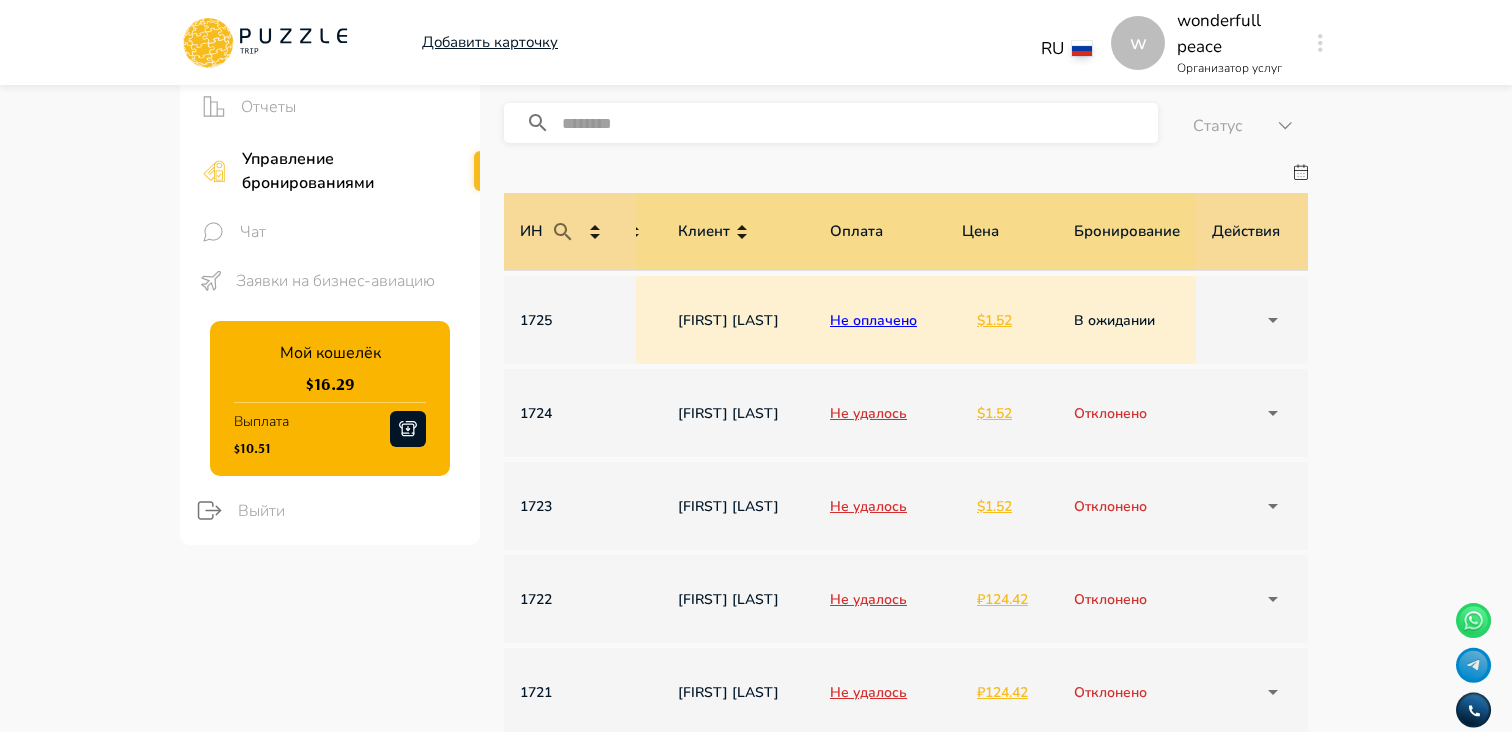click on "w Добавить карточку RU   ** w wonderfull peace  Организатор услуг w Панель управления Управление профилем Управление услугами Отчеты Управление бронированиями Чат Заявки на бизнес-авиацию Мой кошелёк $ 16.29 Выплата   $10.51 Выйти Главная страница Бронирования Бронирования Бронирования Альтернативы Все Аренда наземного транспорта Аренда водного транспорта Экскурсии, развлечения Автомобили с водителем Детские развлечения Входные билеты ​ Статус ****** ИН Название услуги Категория Подкатегория Дата начала и окончания услуги Дата бронирования Дата оплаты Клиент Цена $" at bounding box center [756, 747] 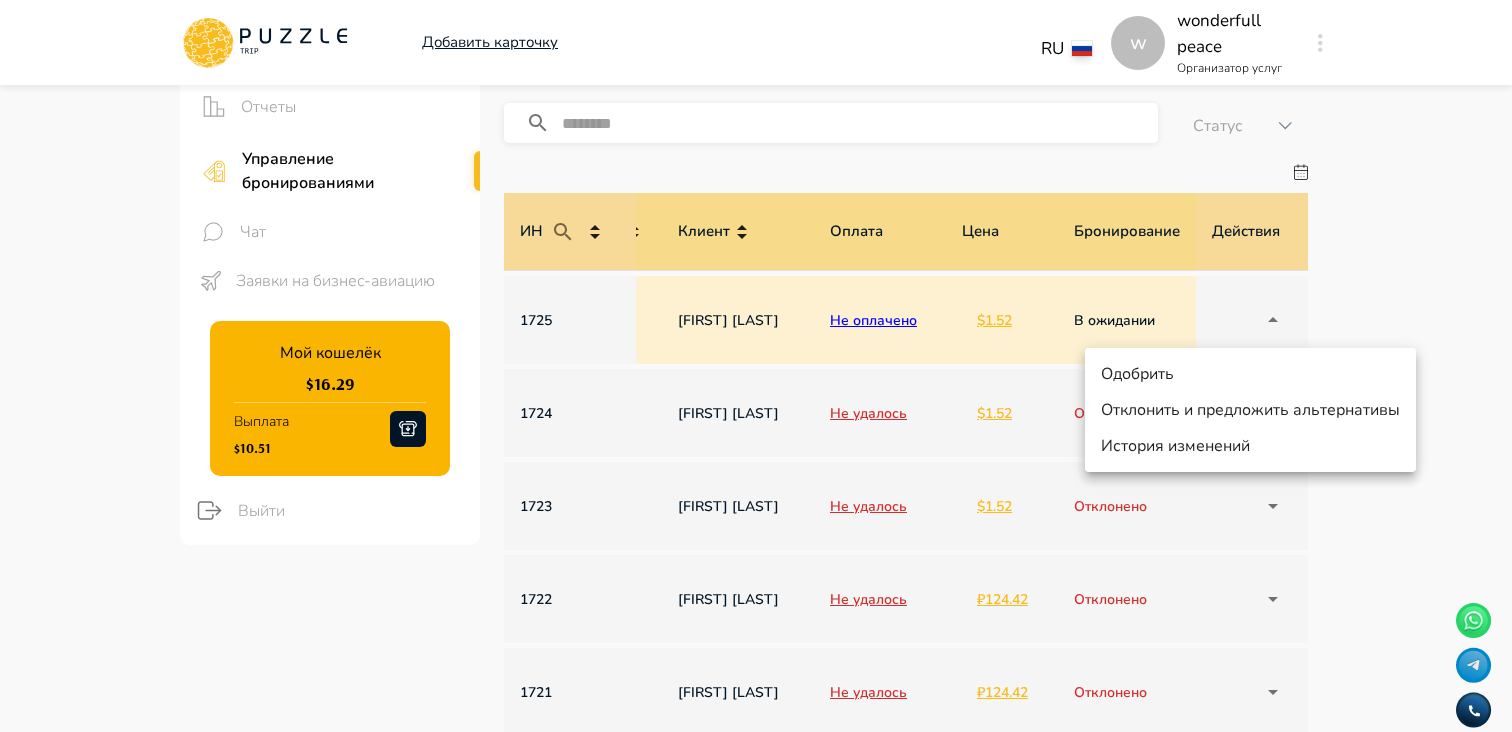 click on "Отклонить и предложить альтернативы" at bounding box center [1250, 410] 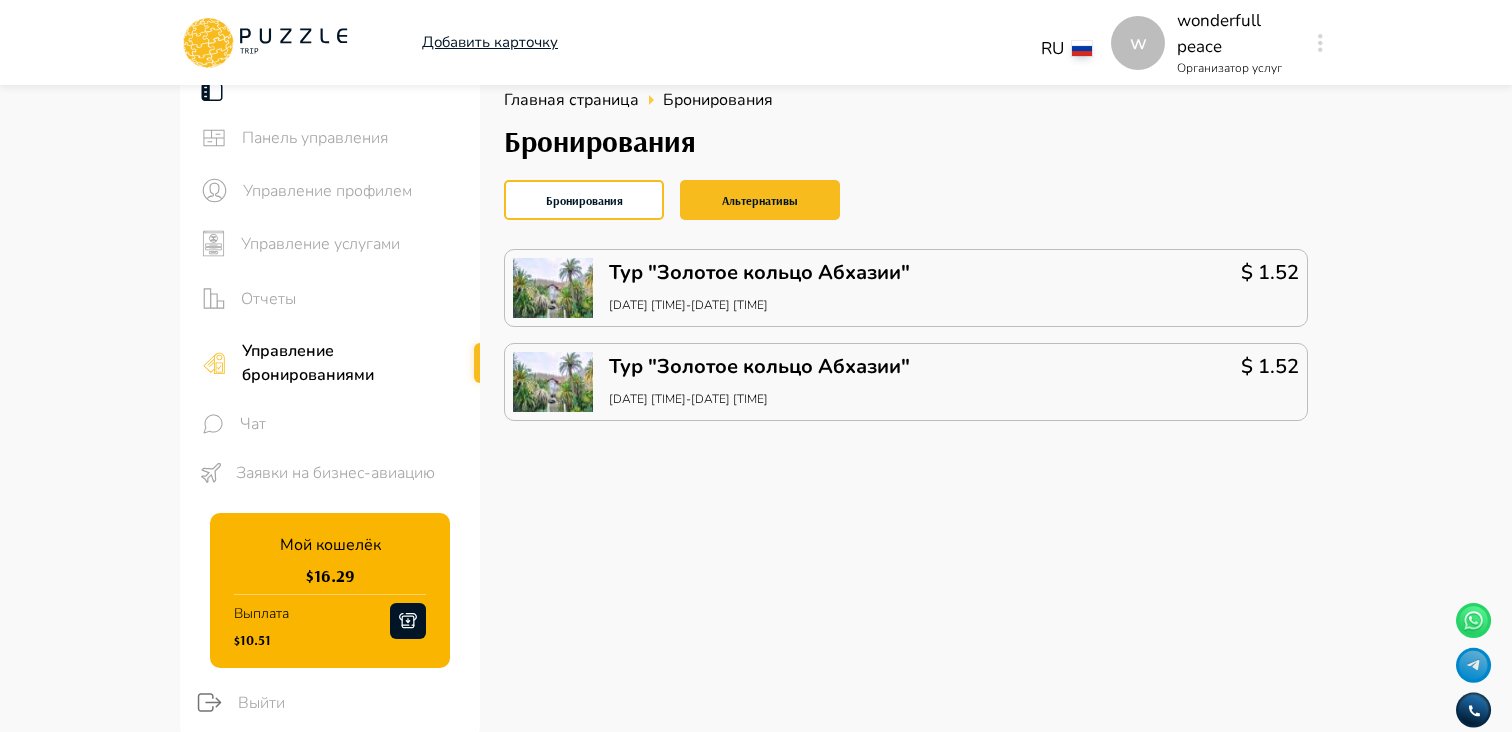 scroll, scrollTop: 0, scrollLeft: 0, axis: both 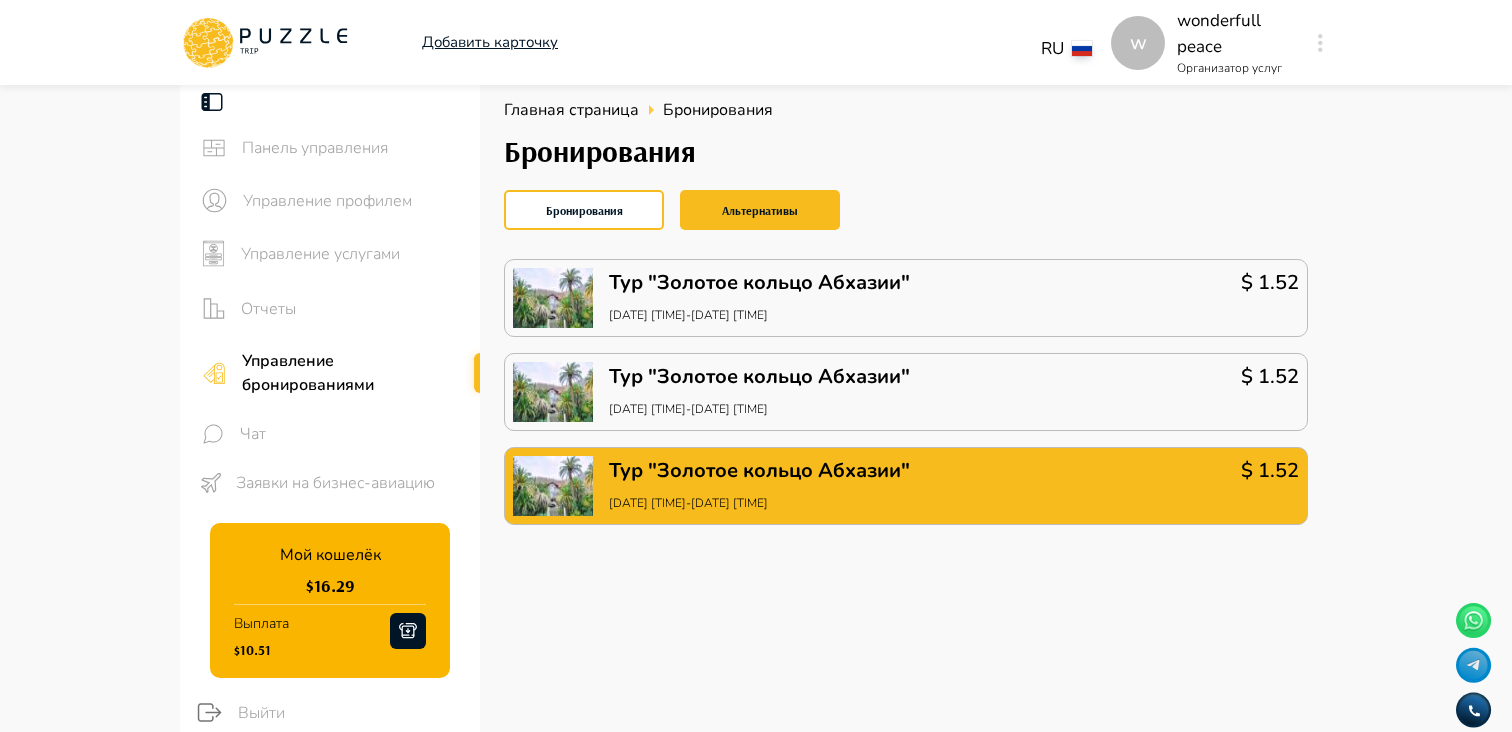 click on "Тур "Золотое кольцо Абхазии" [DATE] [TIME]-[DATE] [TIME]" at bounding box center [759, 486] 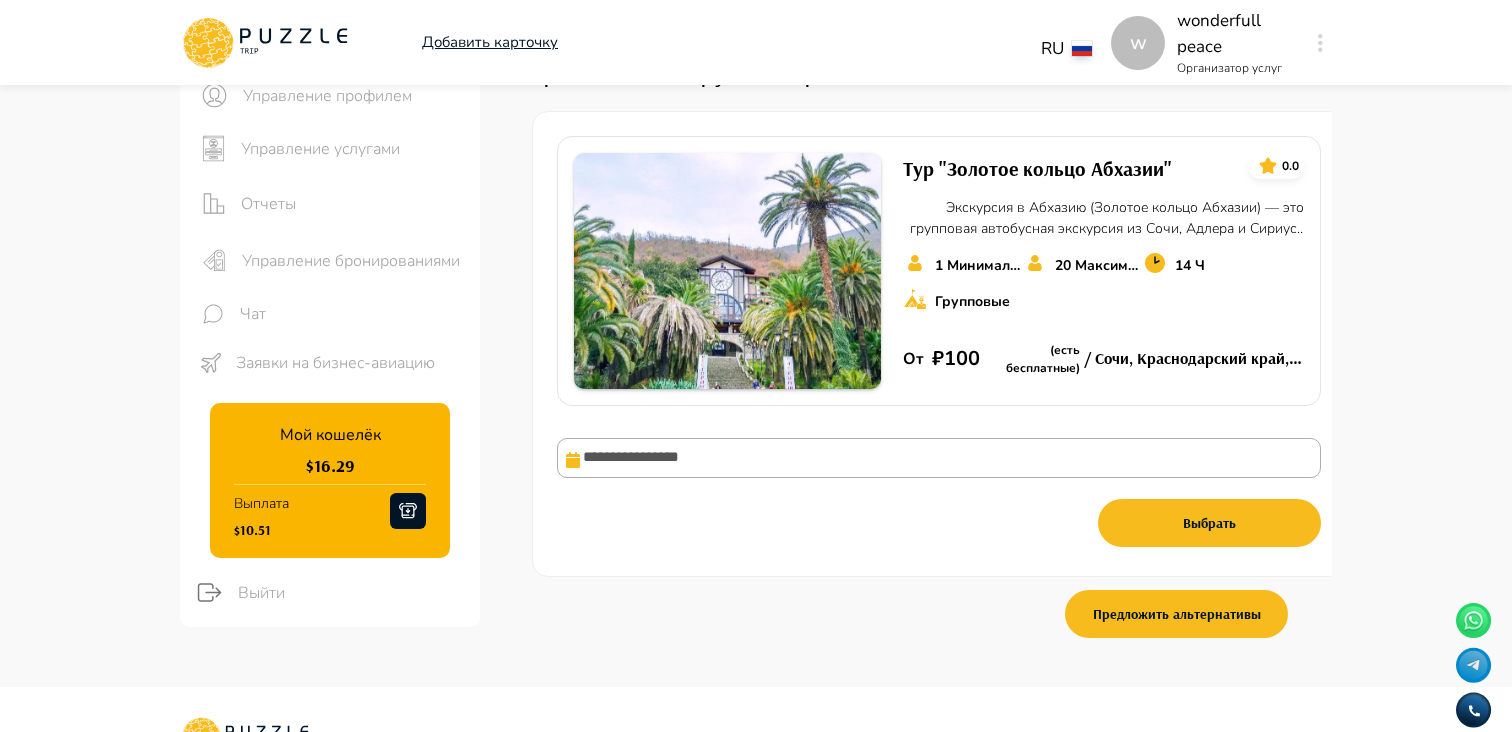 scroll, scrollTop: 0, scrollLeft: 0, axis: both 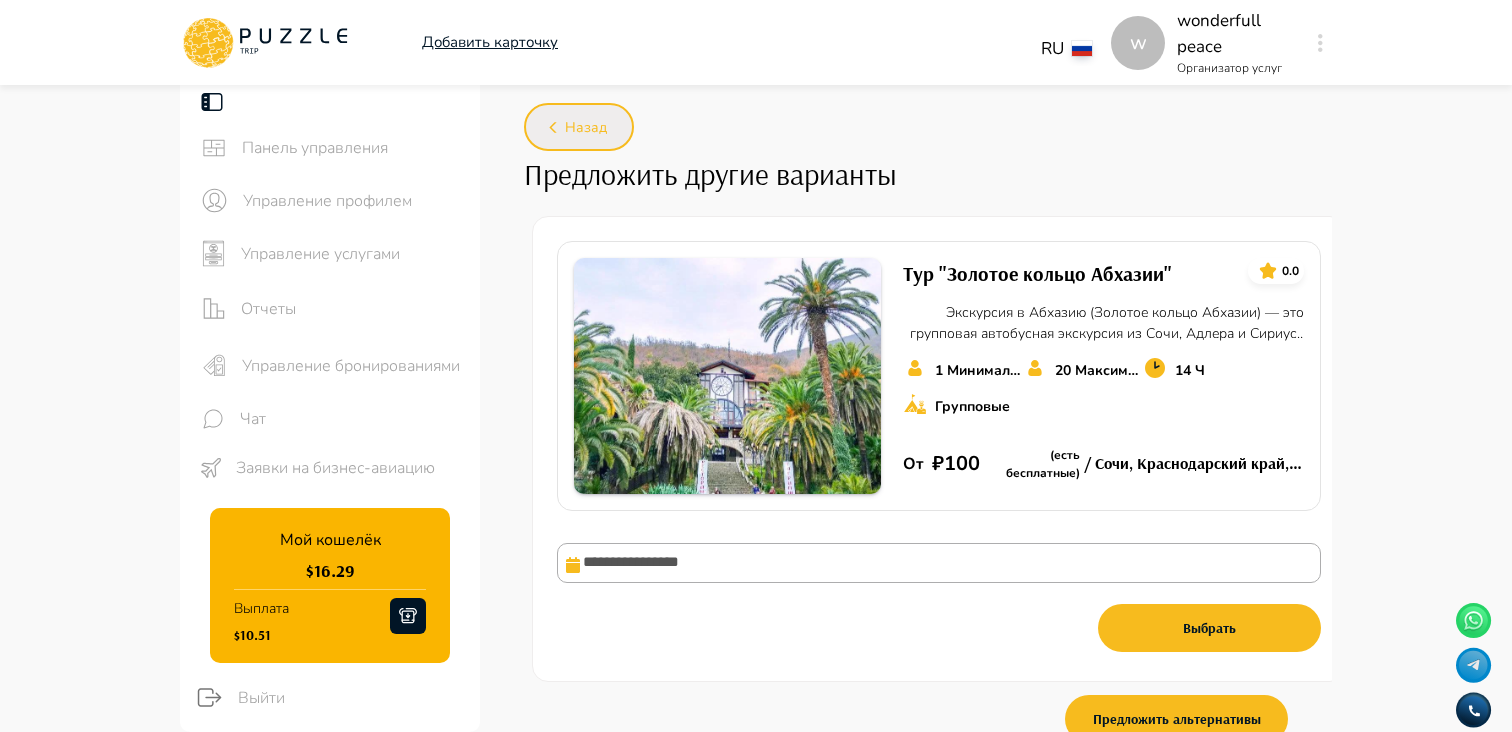 click on "Назад" at bounding box center [586, 128] 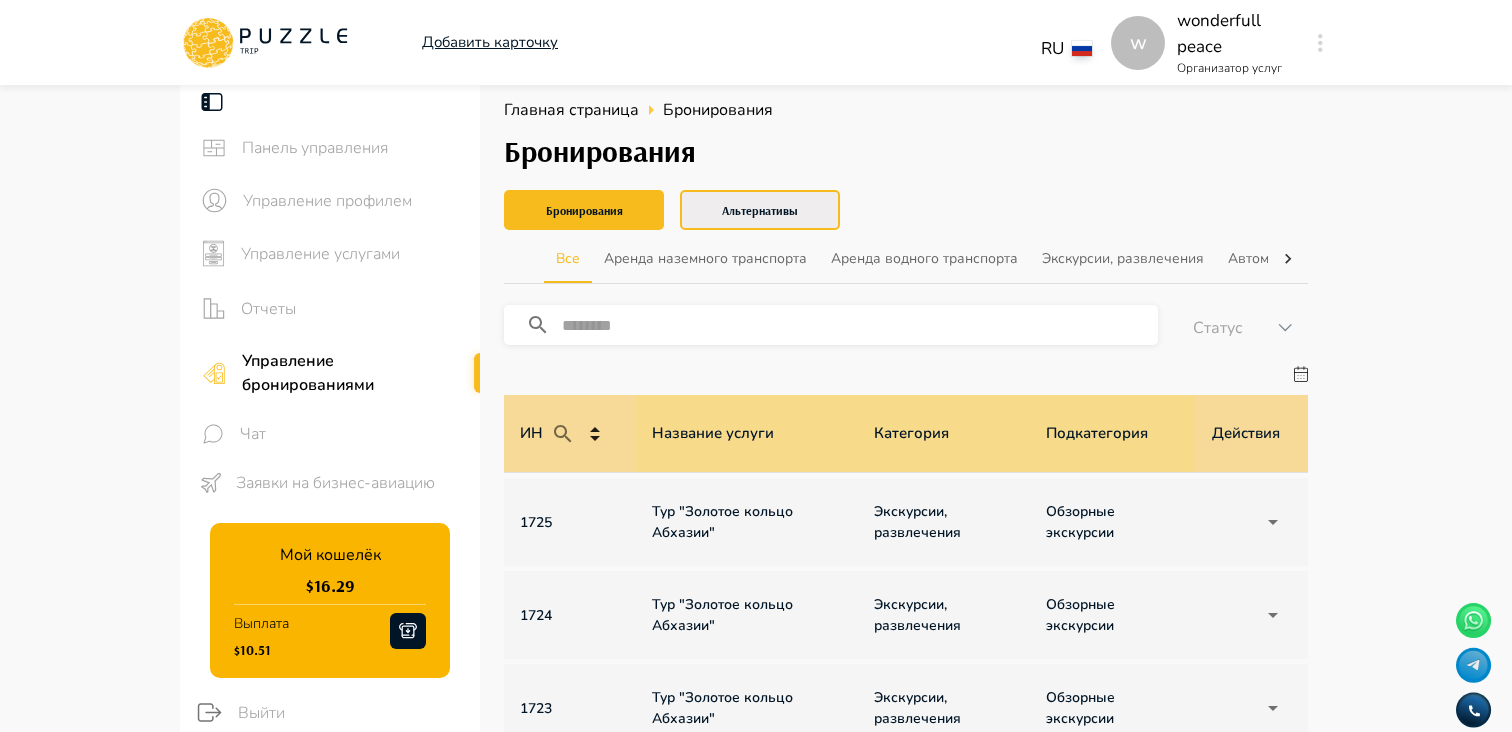 click on "Альтернативы" at bounding box center (760, 210) 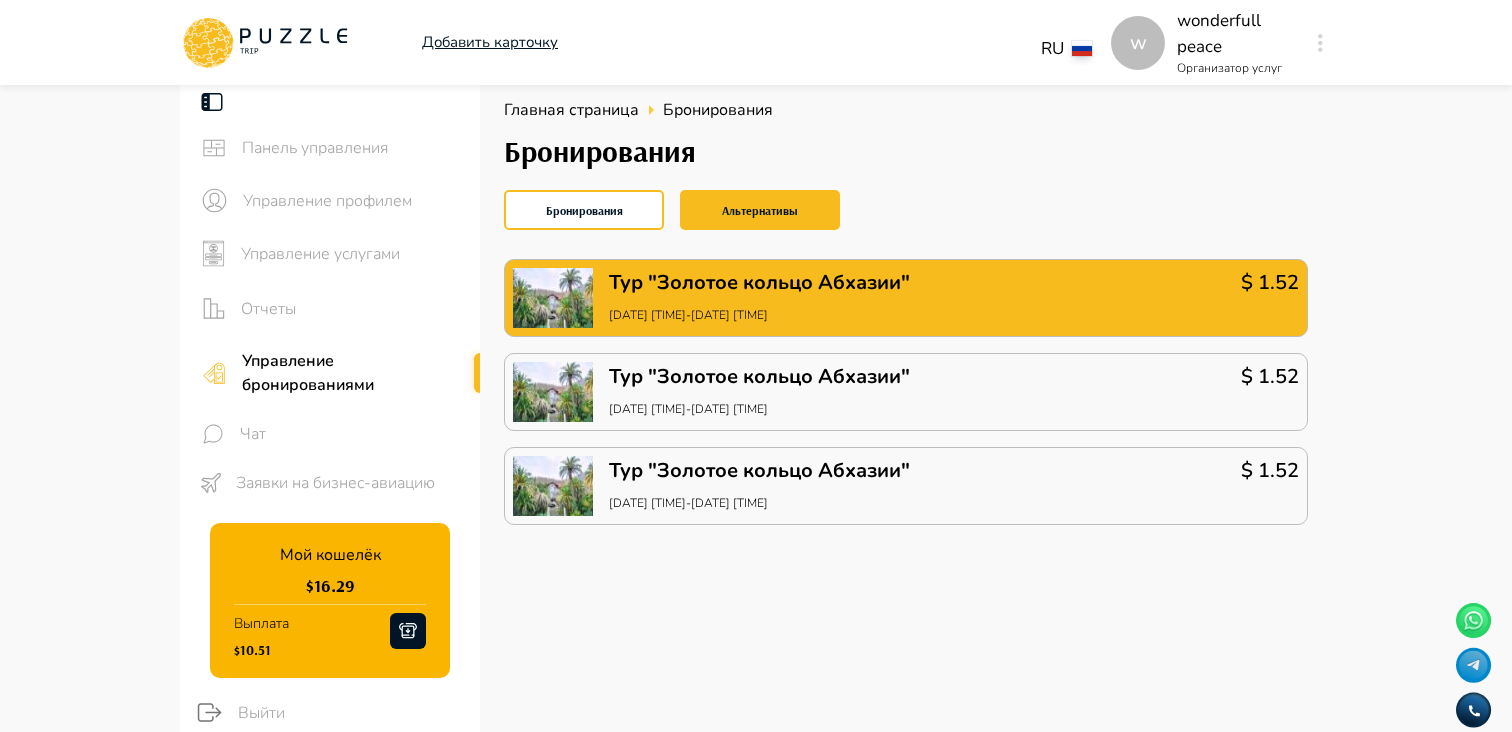 click on "Тур "Золотое кольцо Абхазии"" at bounding box center [759, 283] 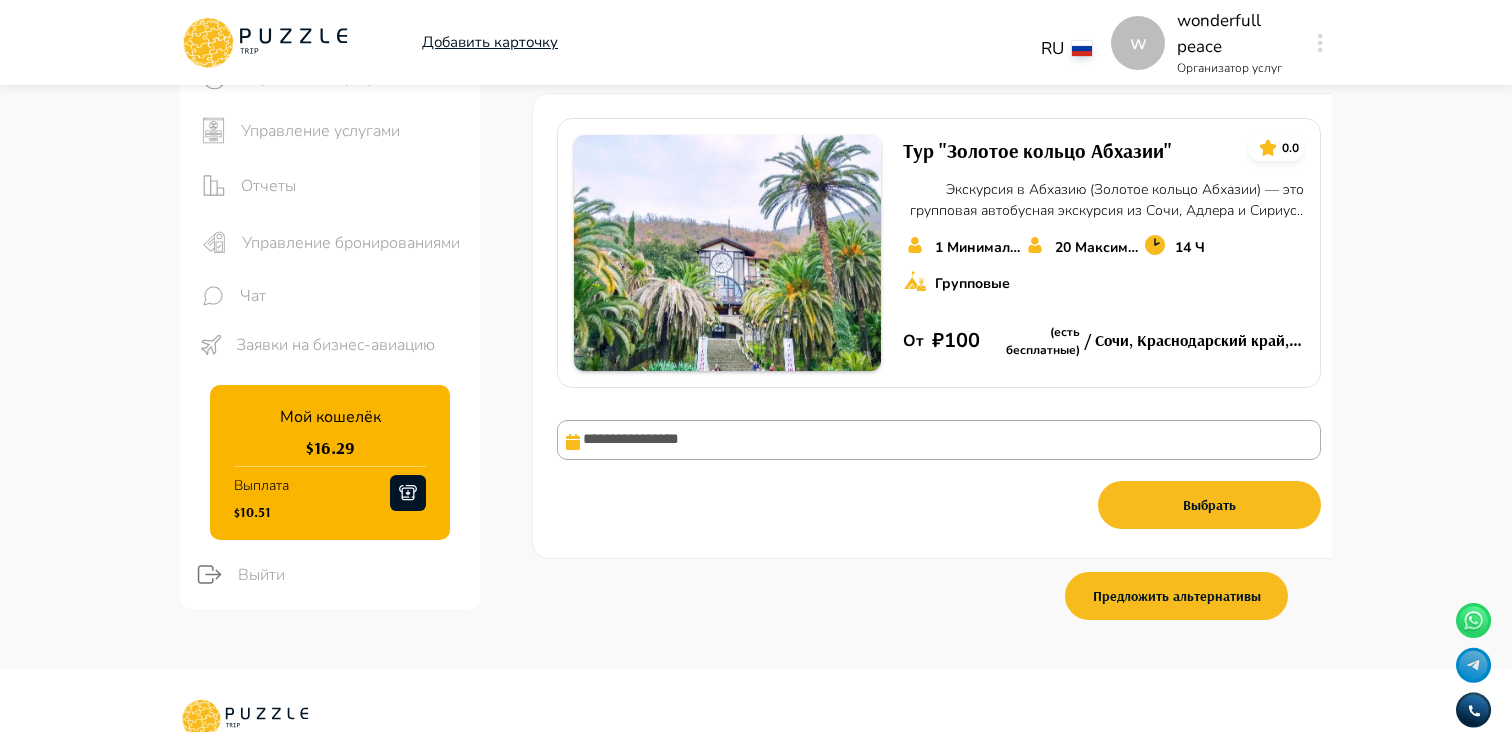 scroll, scrollTop: 110, scrollLeft: 0, axis: vertical 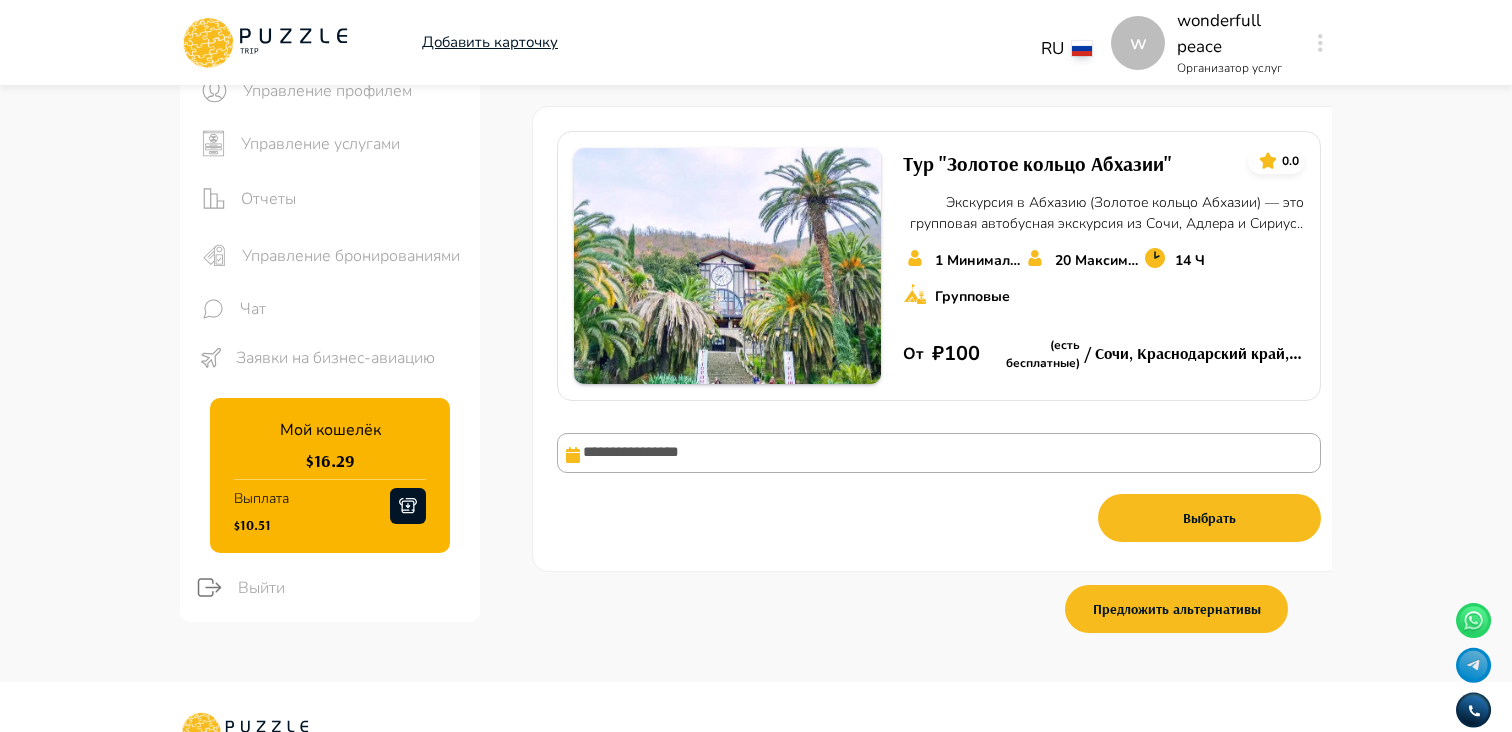click on "**********" at bounding box center [939, 482] 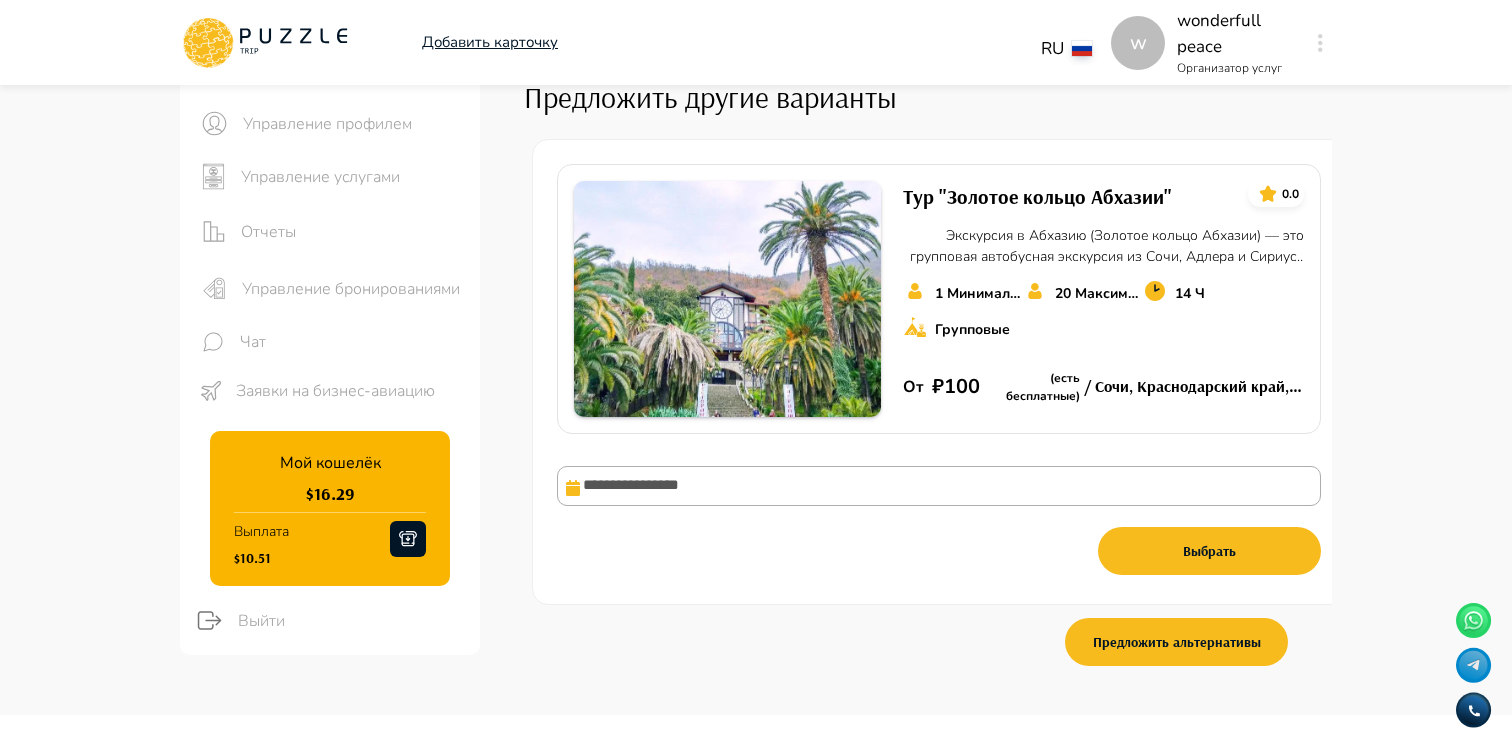 scroll, scrollTop: 63, scrollLeft: 0, axis: vertical 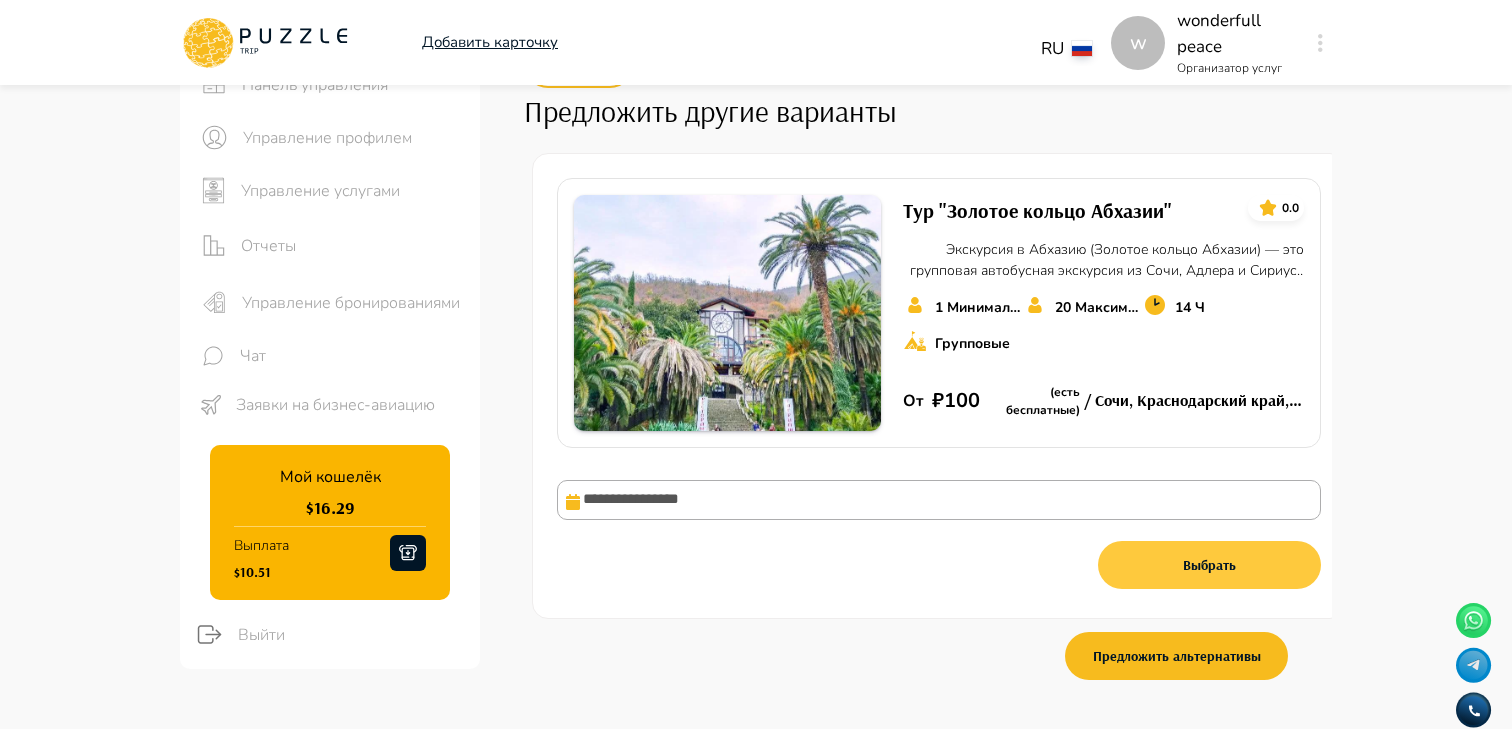 click on "Выбрать" at bounding box center (1209, 565) 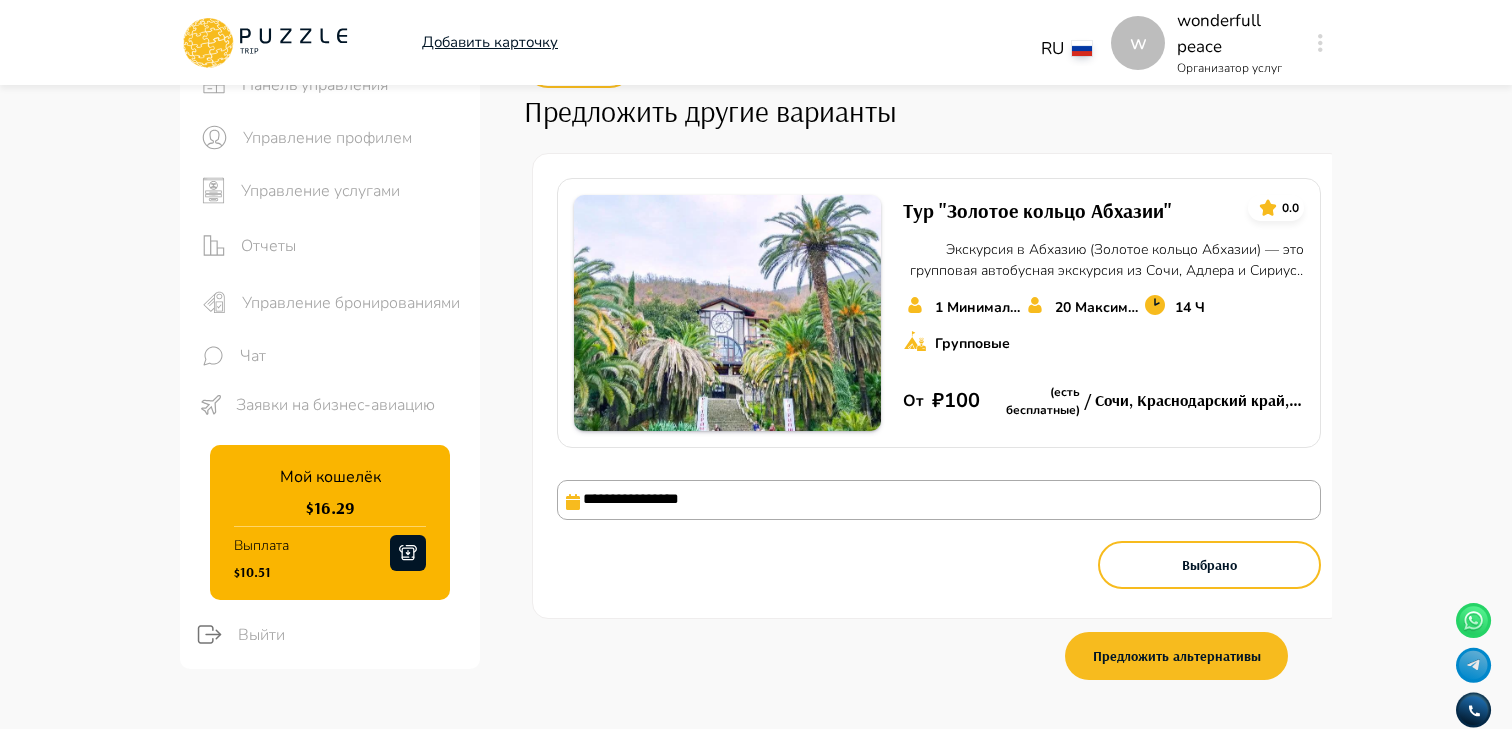 click on "**********" at bounding box center (939, 500) 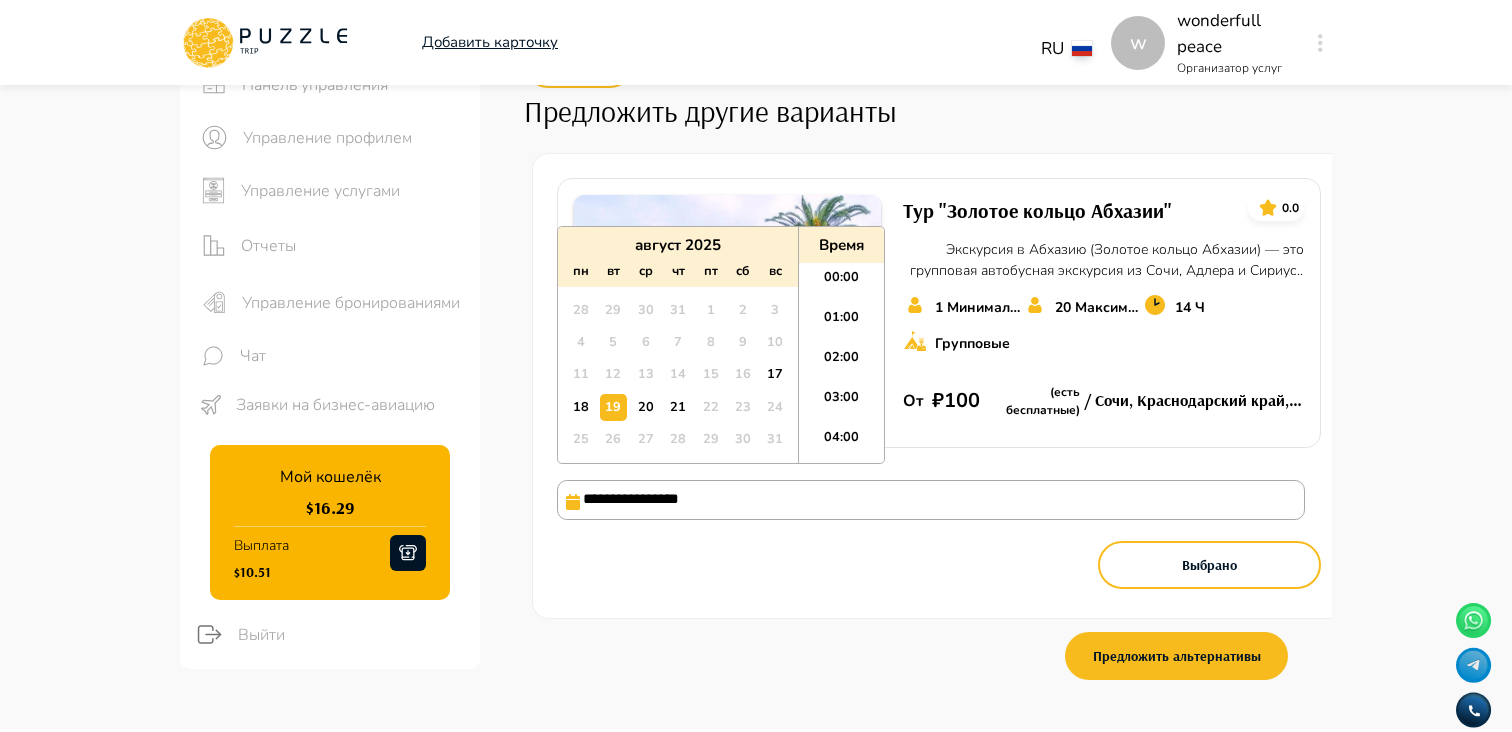 scroll, scrollTop: 120, scrollLeft: 0, axis: vertical 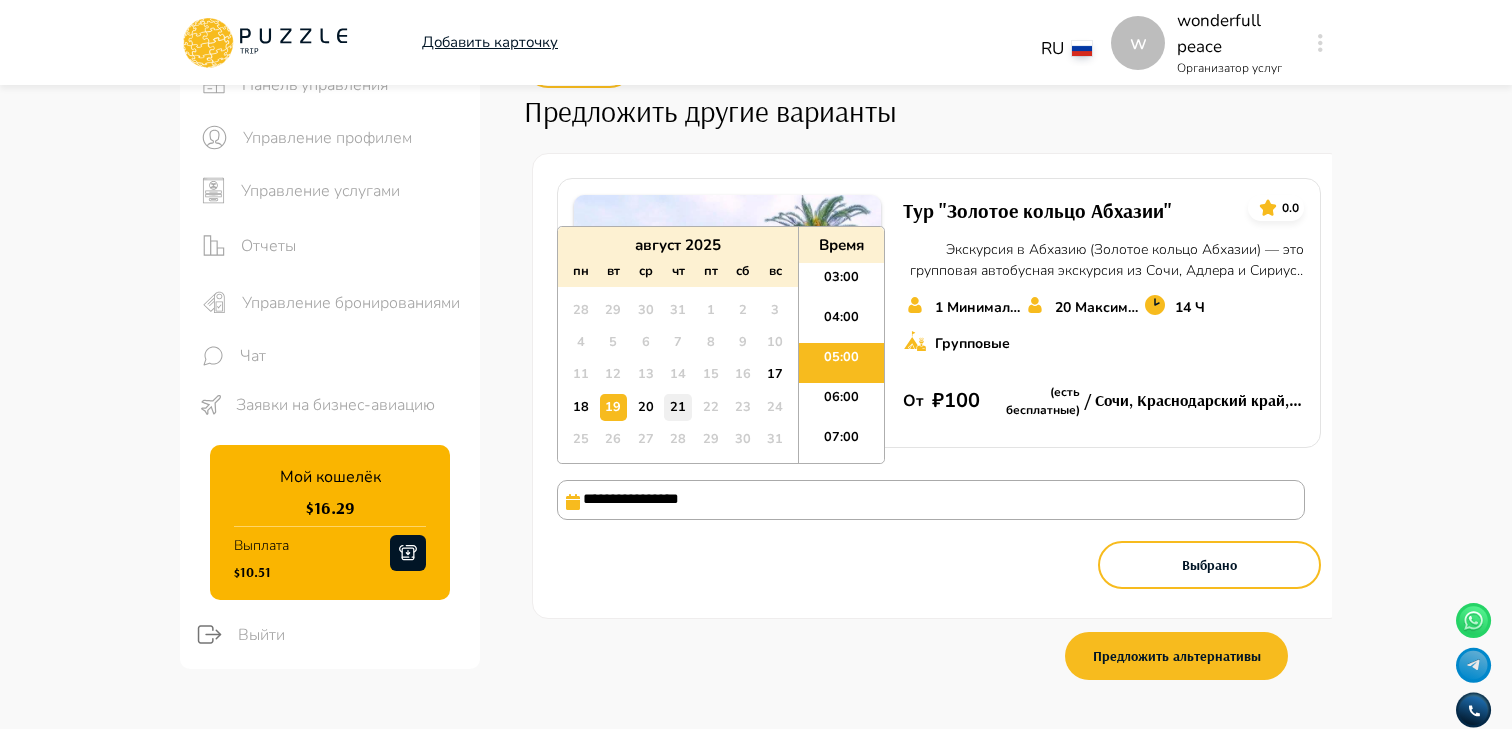 click on "21" at bounding box center (677, 407) 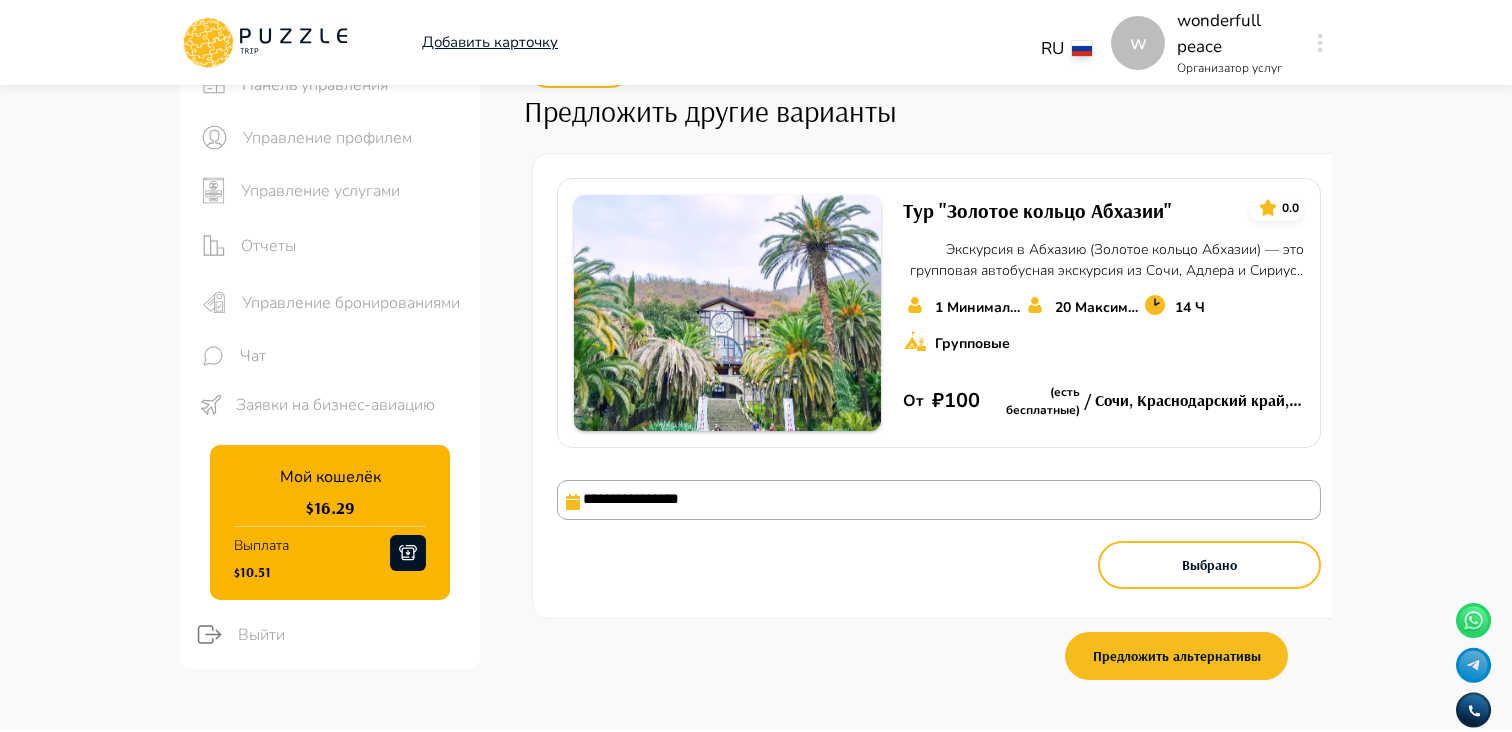 click on "**********" at bounding box center (939, 529) 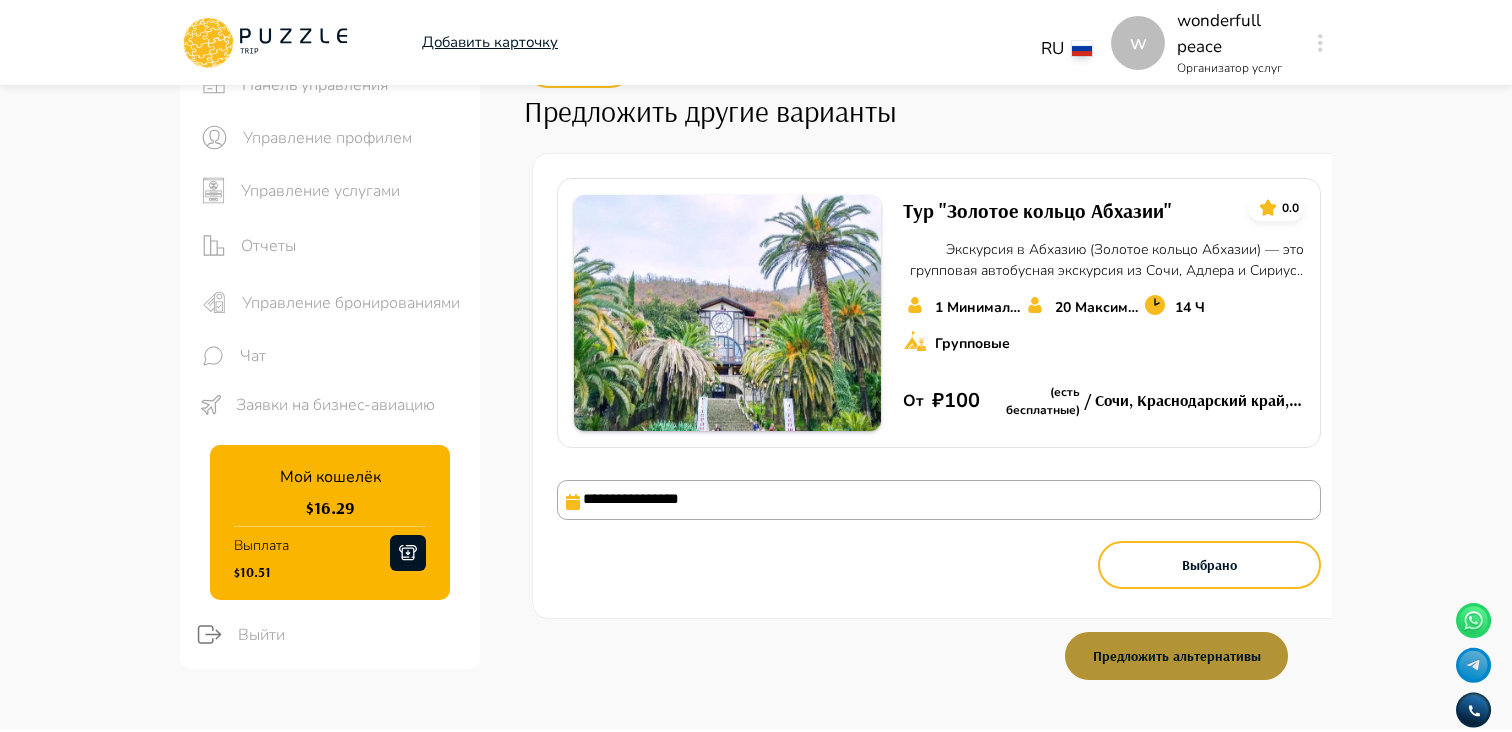 click on "Предложить альтернативы" at bounding box center (1176, 656) 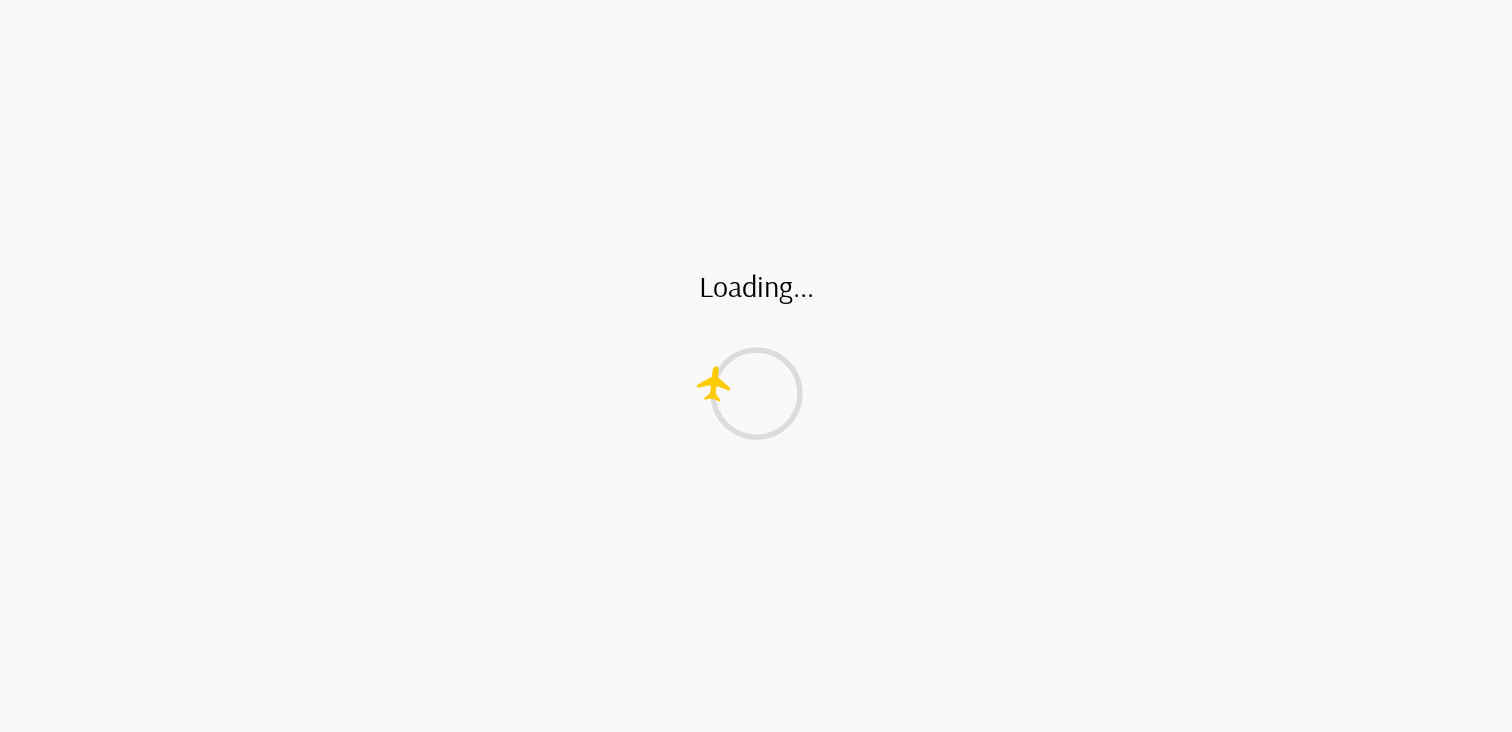 scroll, scrollTop: 0, scrollLeft: 0, axis: both 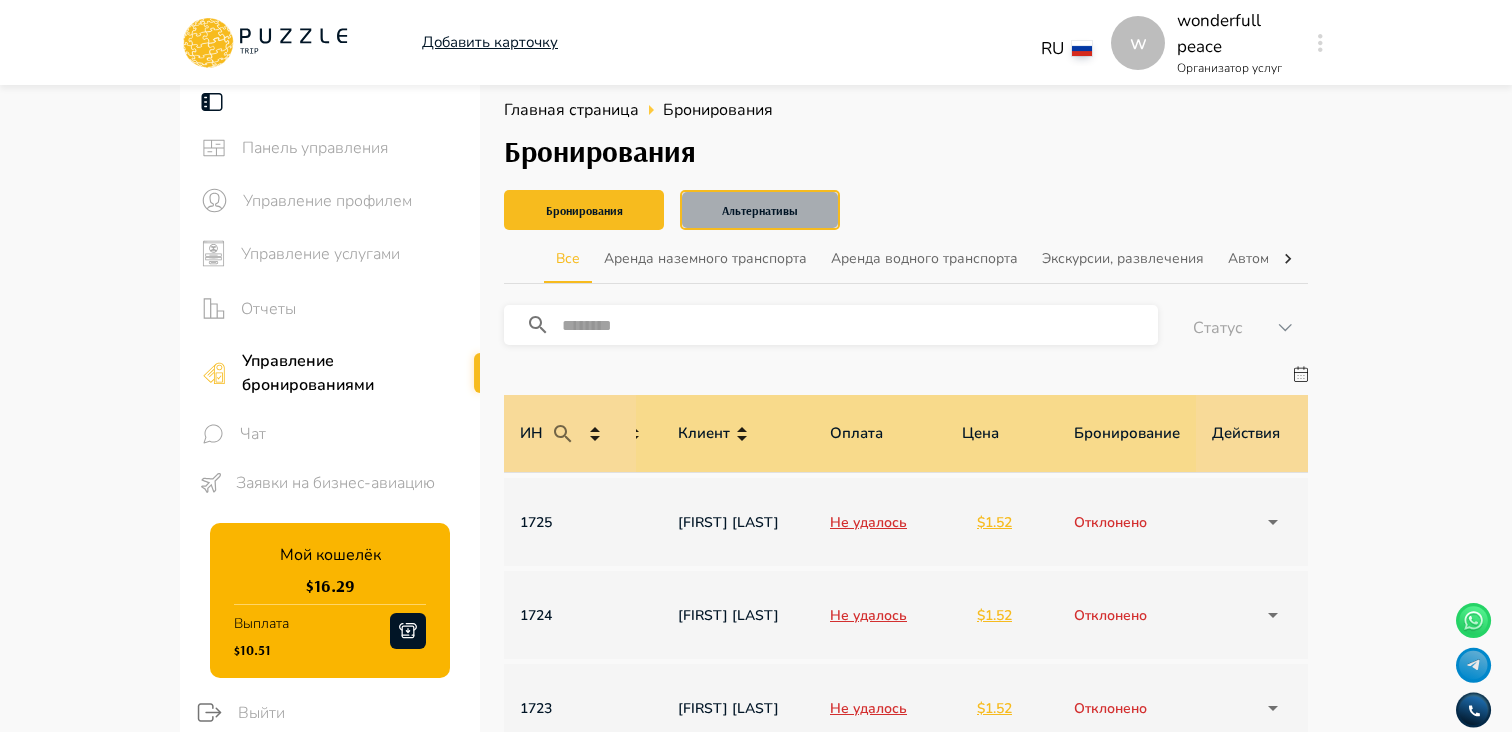 click on "Альтернативы" at bounding box center (760, 210) 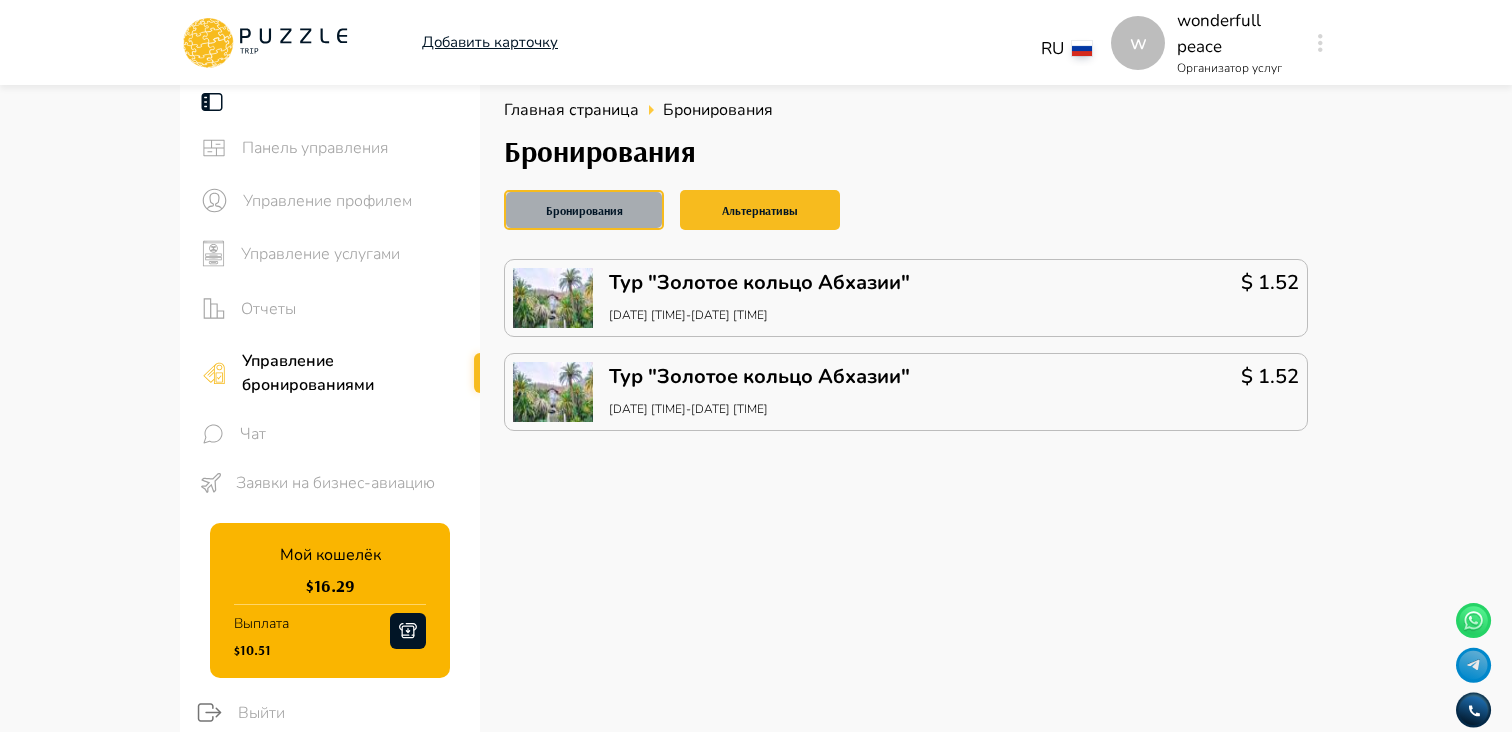 click on "Бронирования" at bounding box center (584, 210) 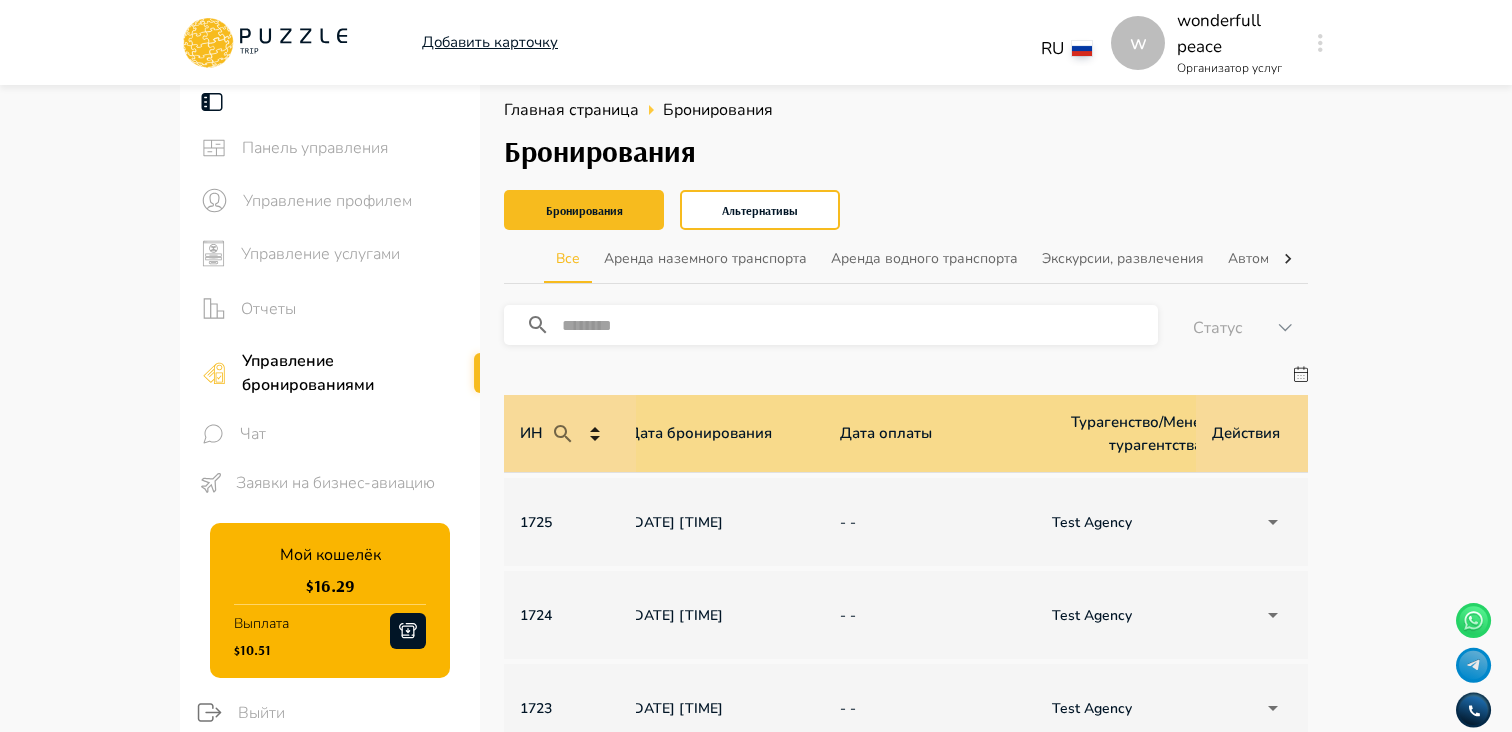 scroll, scrollTop: 0, scrollLeft: 1428, axis: horizontal 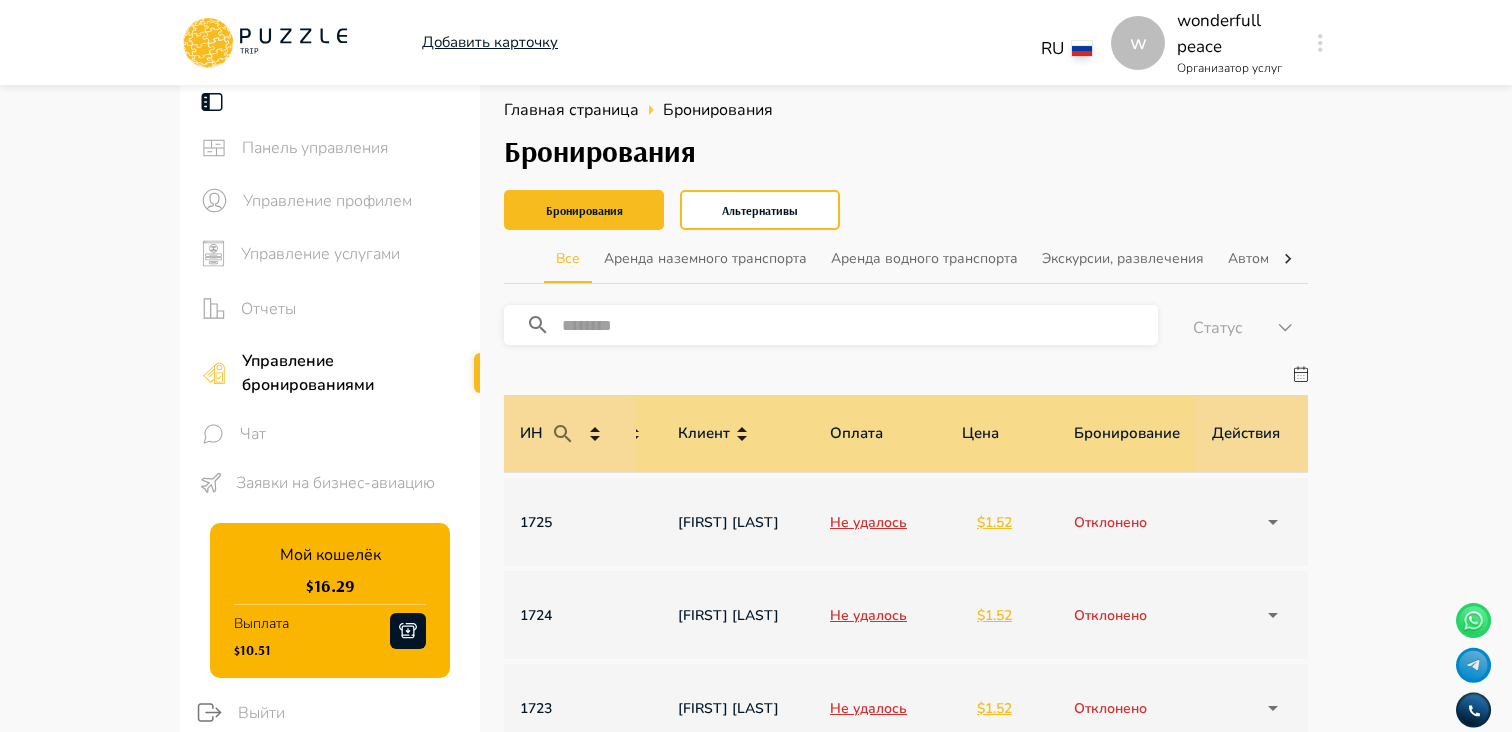 type 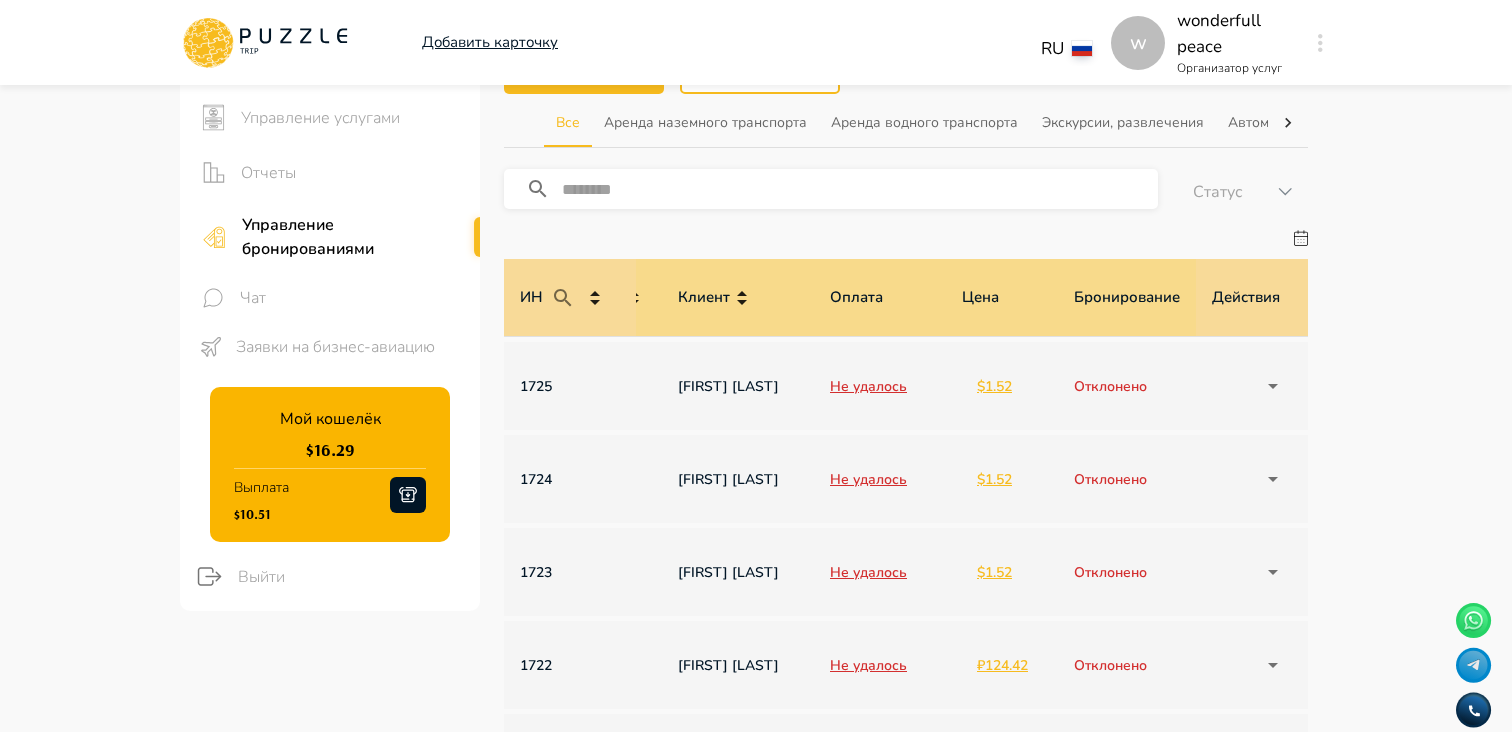 scroll, scrollTop: 145, scrollLeft: 0, axis: vertical 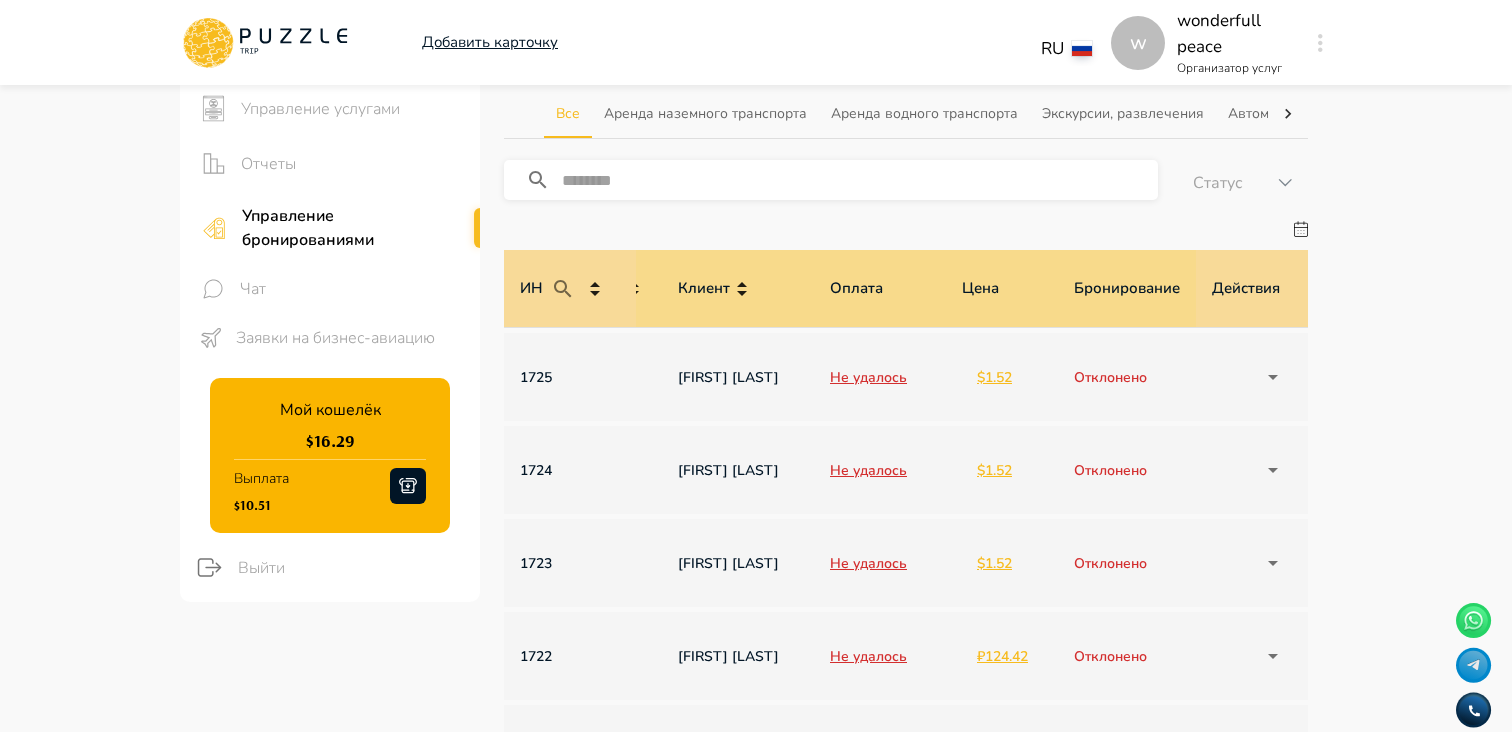 click on "[FIRST] [LAST]" at bounding box center [738, 377] 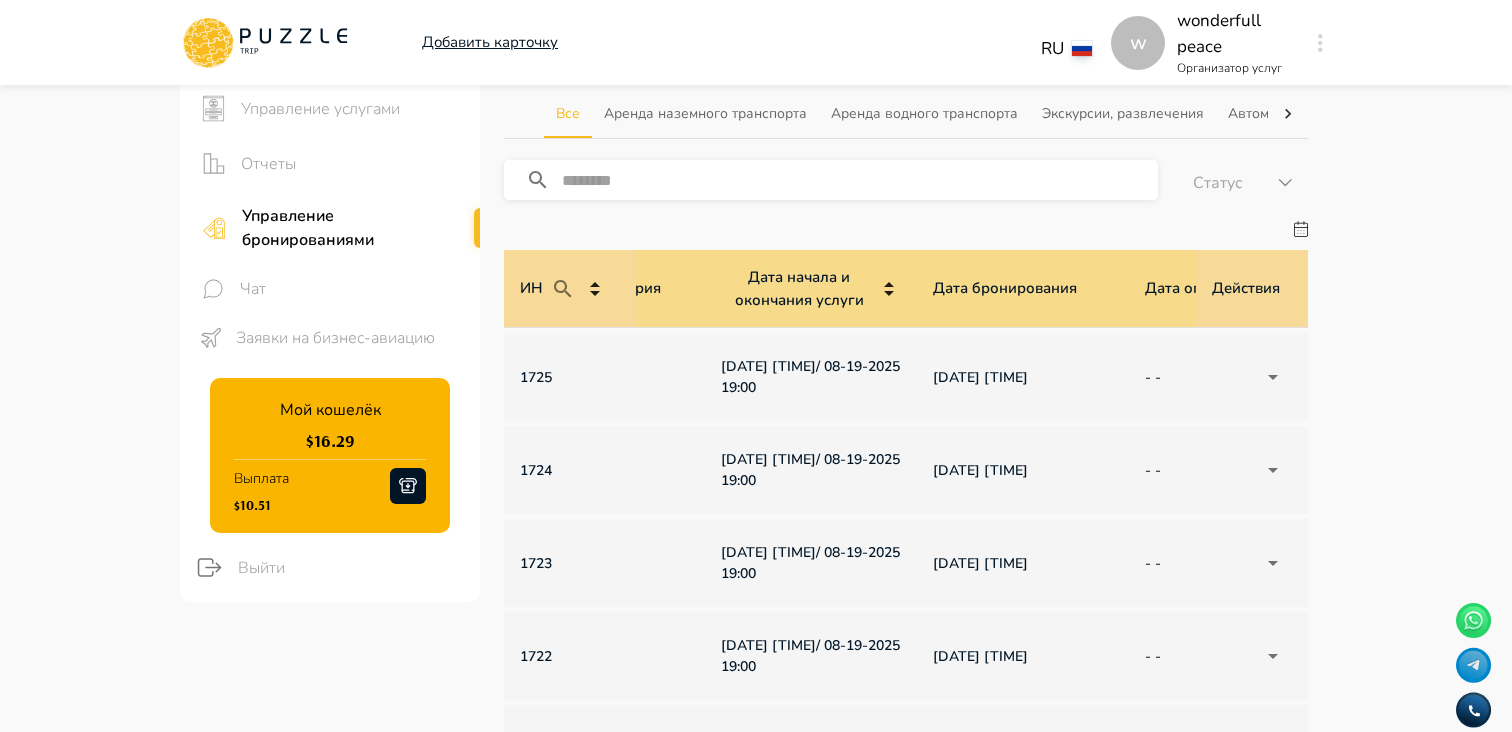 scroll, scrollTop: 0, scrollLeft: 473, axis: horizontal 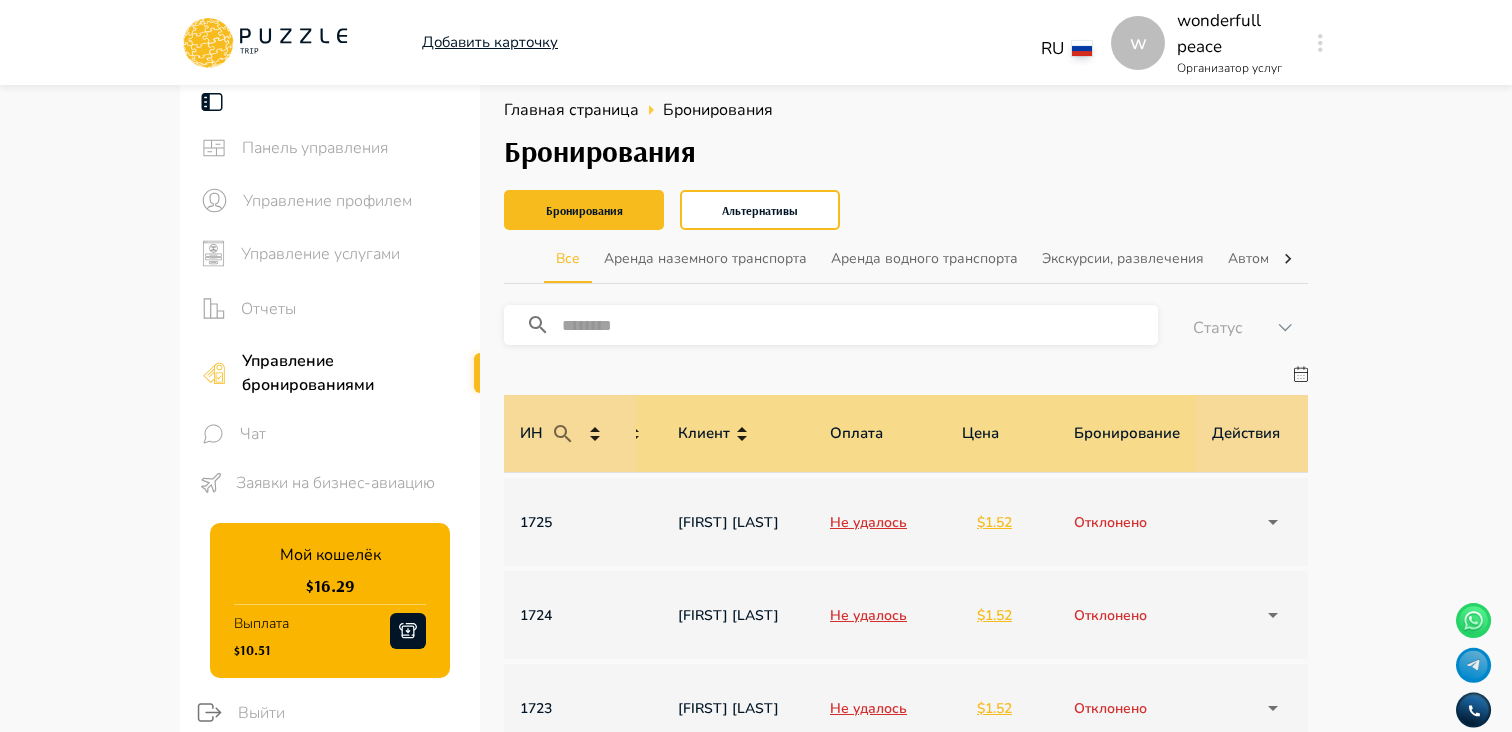 click on "Бронирования Альтернативы" at bounding box center [906, 210] 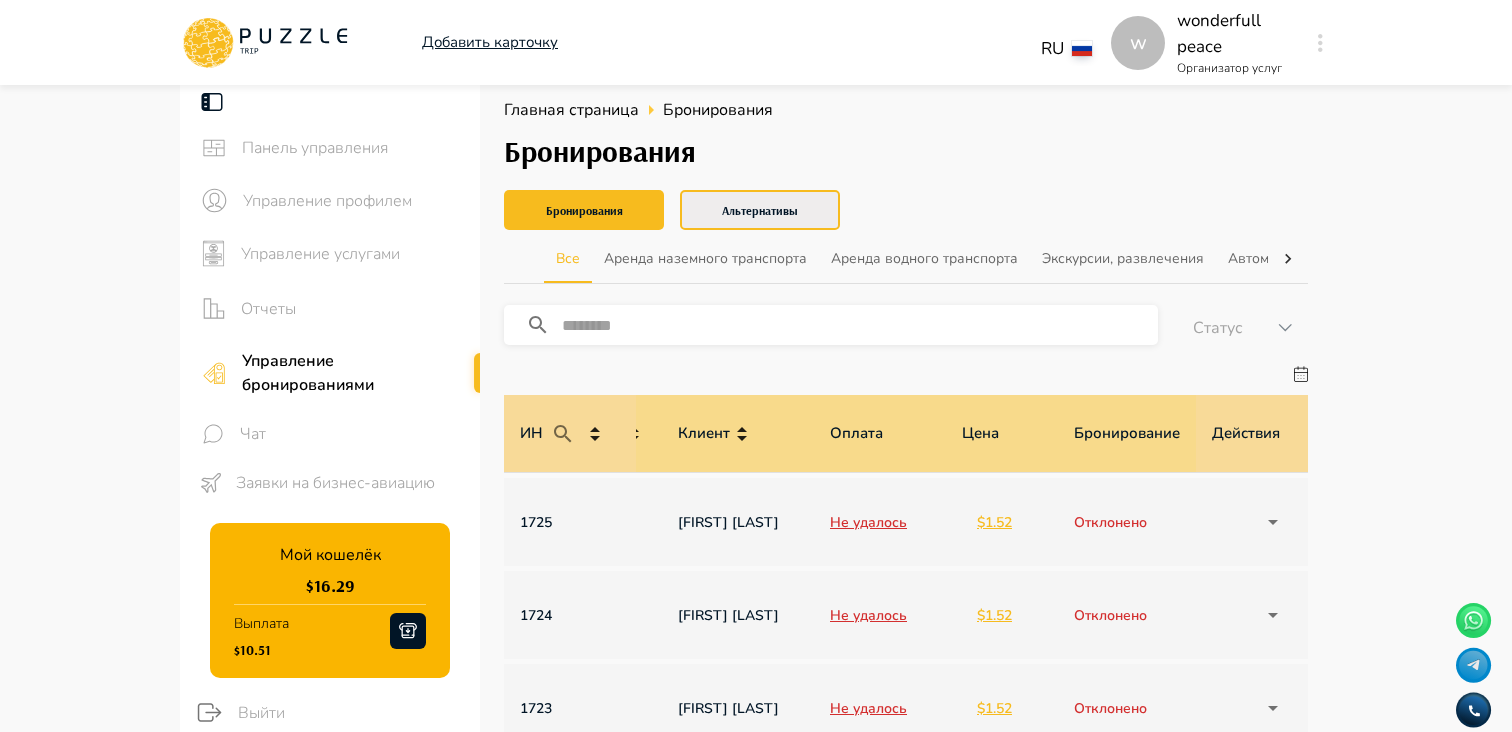click on "Альтернативы" at bounding box center (760, 210) 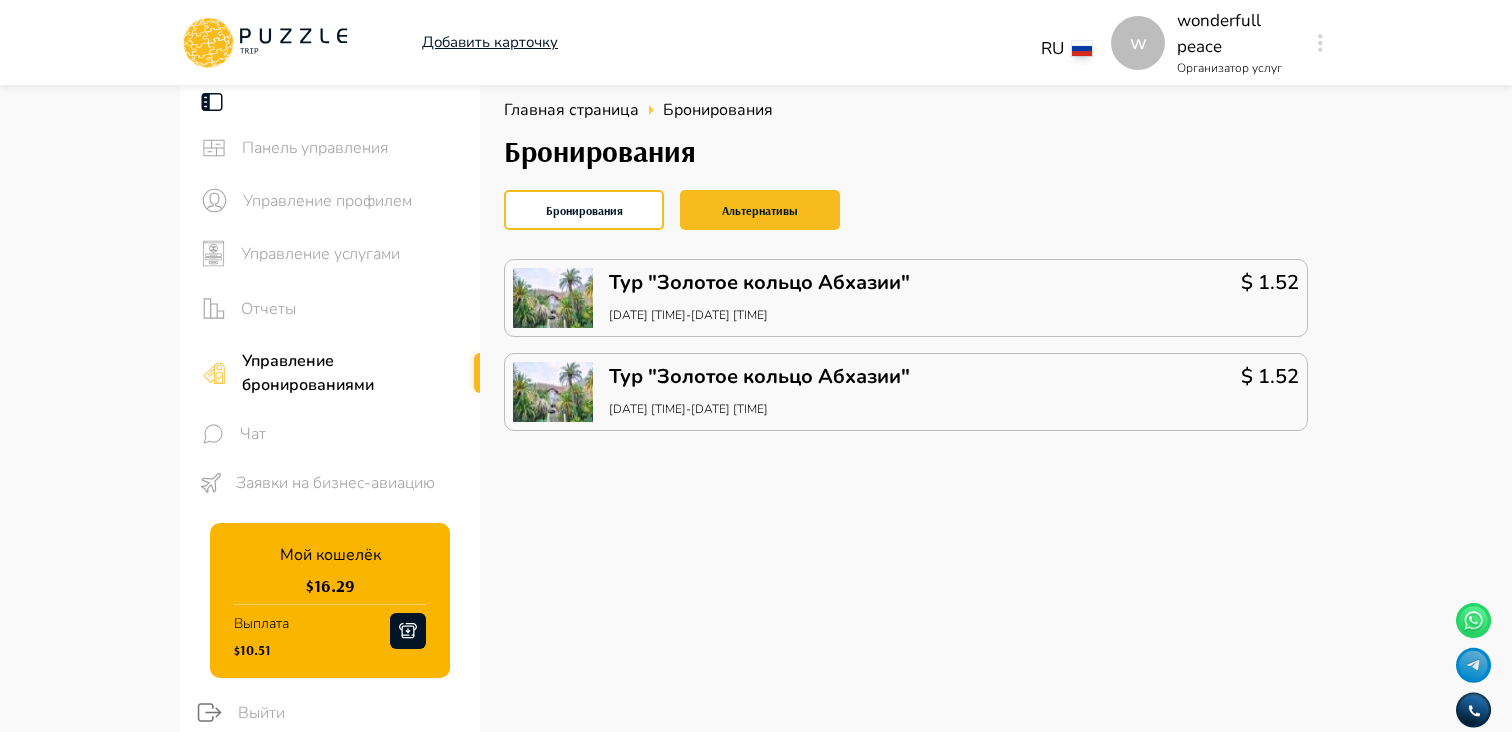 click on "Бронирования Альтернативы" at bounding box center [906, 210] 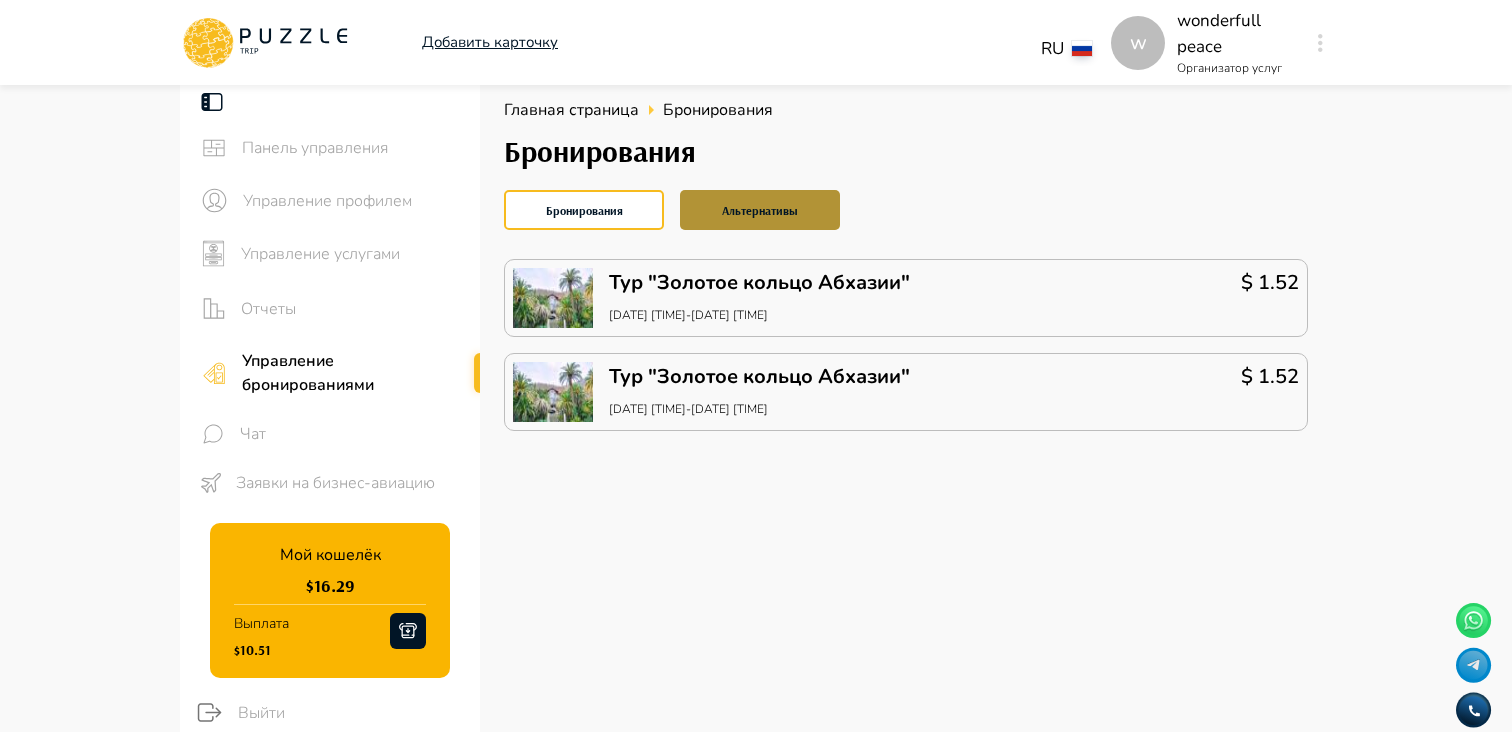 drag, startPoint x: 811, startPoint y: 215, endPoint x: 786, endPoint y: 215, distance: 25 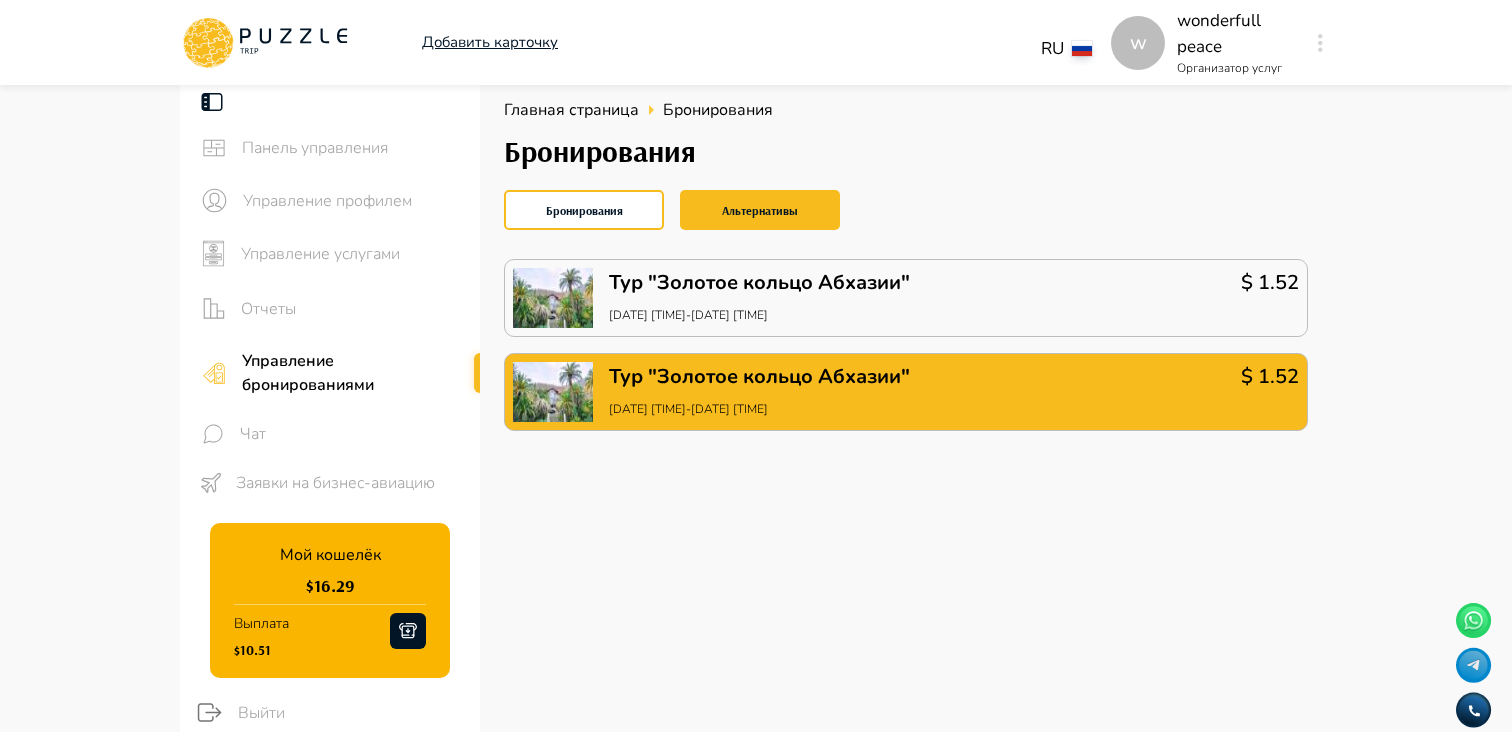 click on "Тур "Золотое кольцо Абхазии" [DATE] [TIME]-[DATE] [TIME] $
1.52" at bounding box center [906, 392] 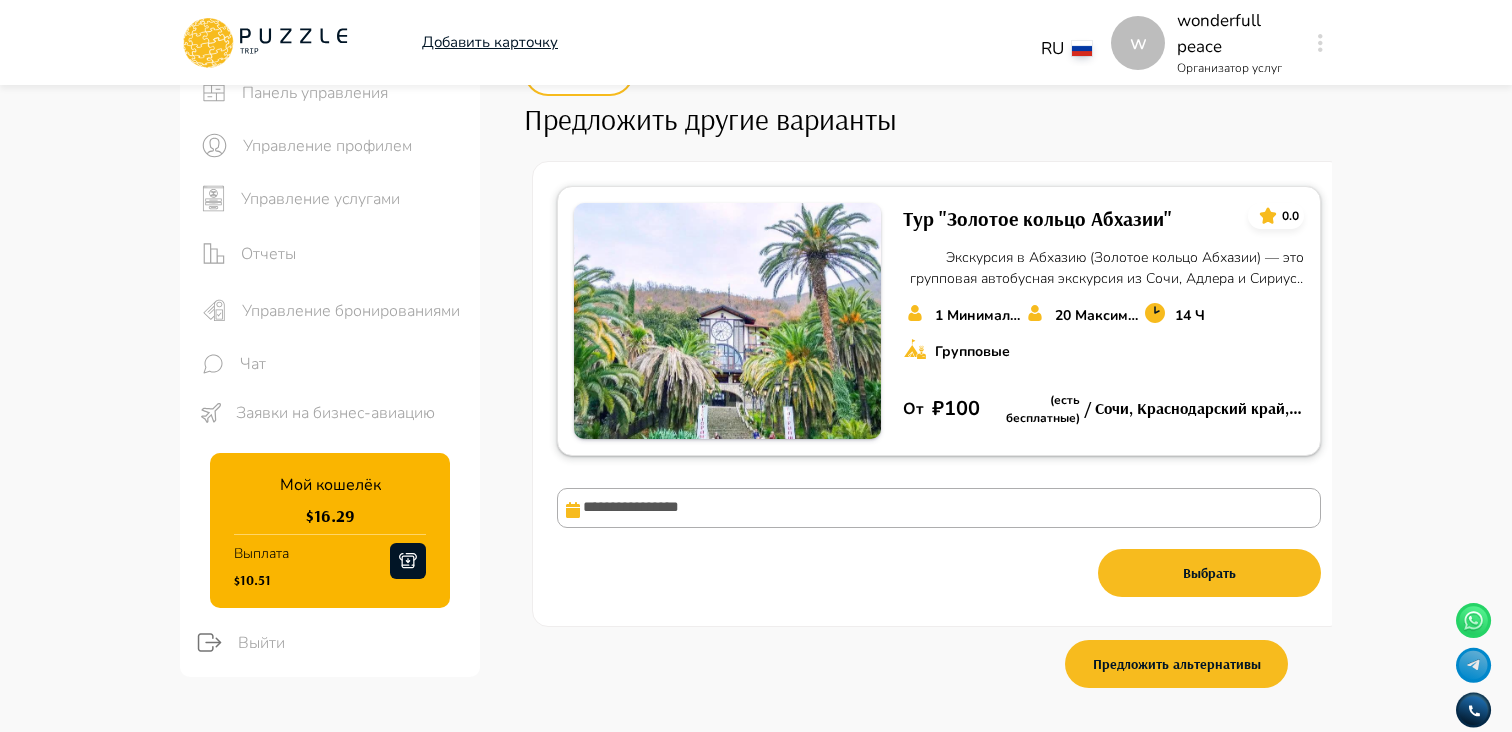 scroll, scrollTop: 51, scrollLeft: 0, axis: vertical 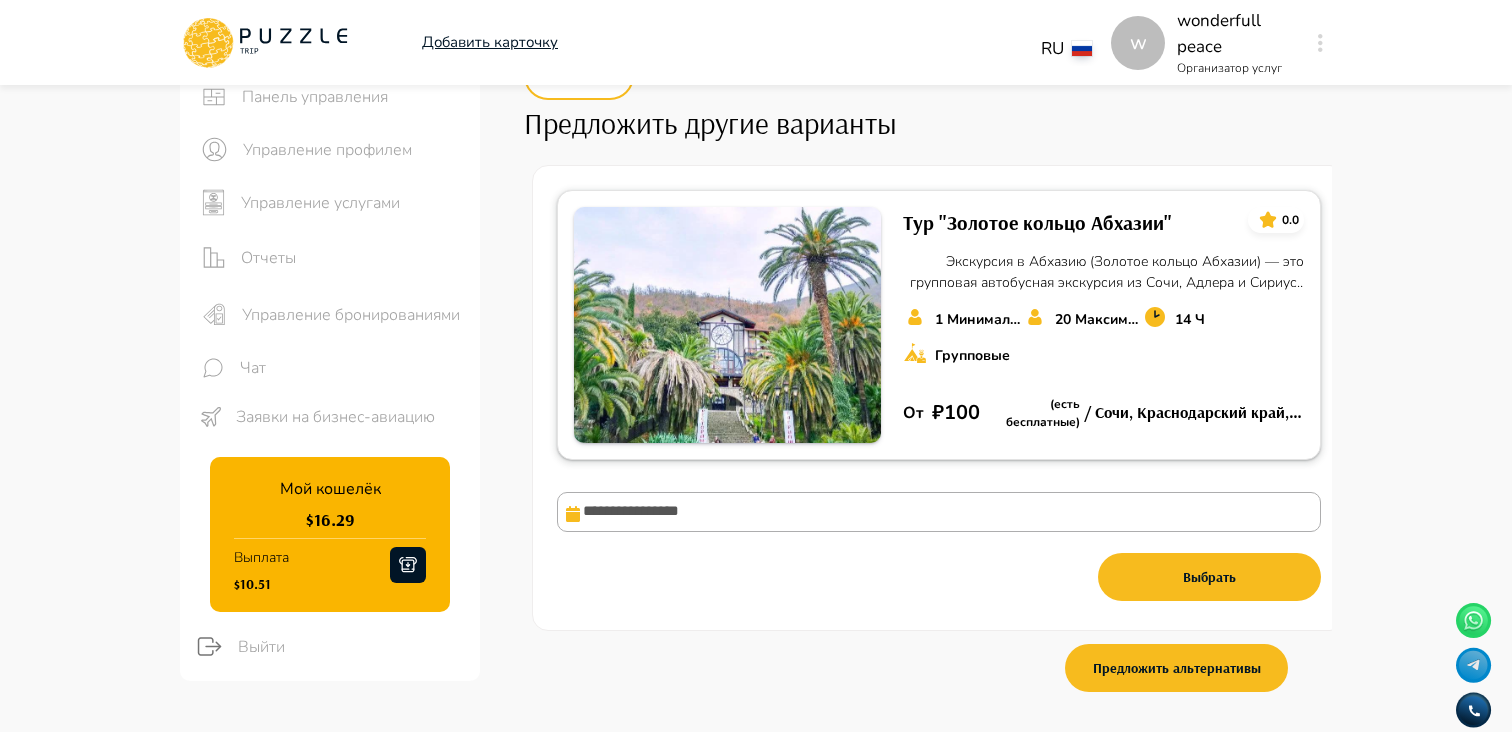 click on "Тур "Золотое кольцо Абхазии" 0.0 Экскурсия в Абхазию (Золотое кольцо Абхазии) — это групповая автобусная экскурсия из Сочи, Адлера и Сириуса по самым впечатляющим местам Абхазии на комфортабельных 20-местных автобусах Mercedes-Benz Sprinter. С нашими экскурсоводами Вы посетите самые запоминающиеся места этой прекрасной страны, особенно Жемчужину Абхазии — Озеро Рица. Присоединяйтесь к группе! 1 Минимальное количество людей* 20 Максимальное количество мест 14 Ч  Групповые  От   ₽ 100 (есть бесплатные)   / Сочи, Краснодарский край, Россия" at bounding box center [939, 325] 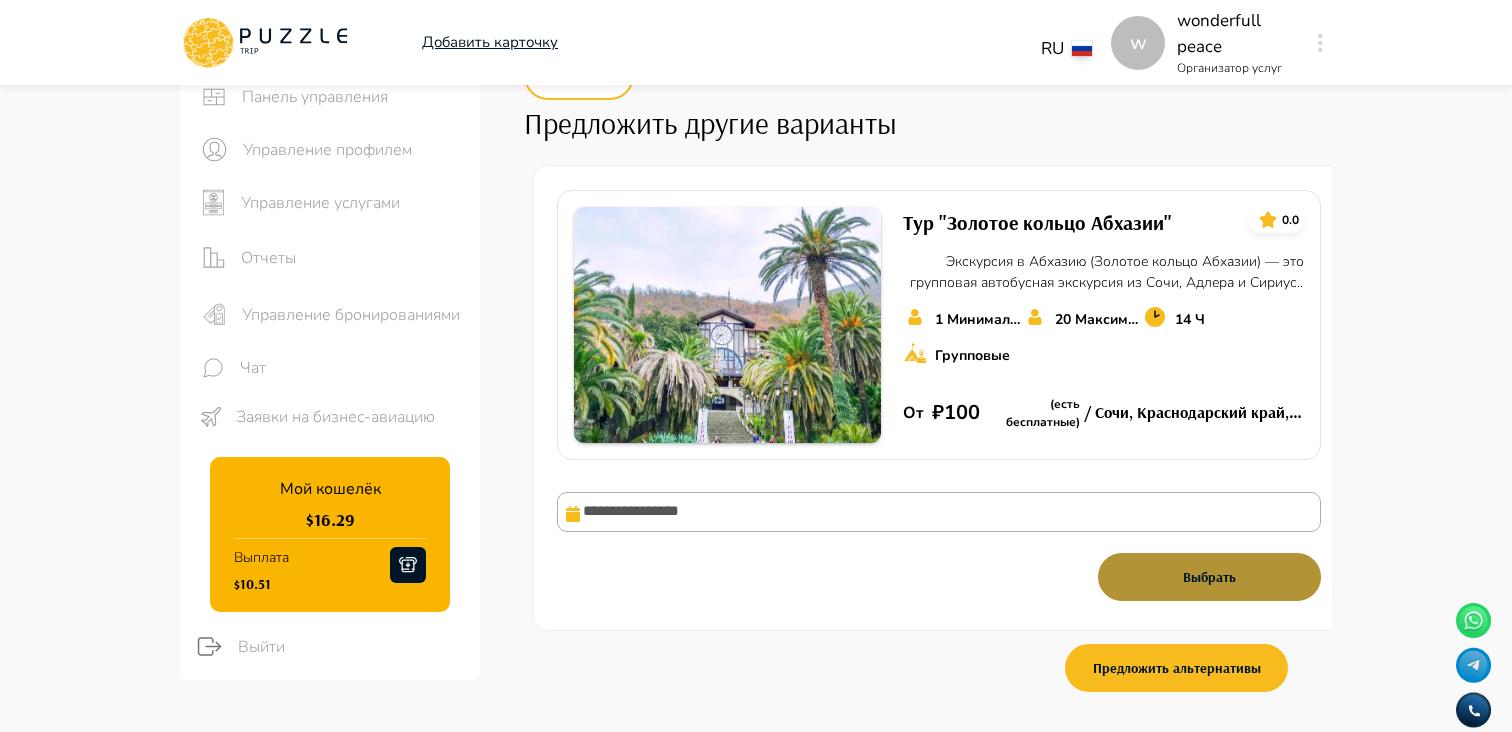 click on "Выбрать" at bounding box center (1209, 577) 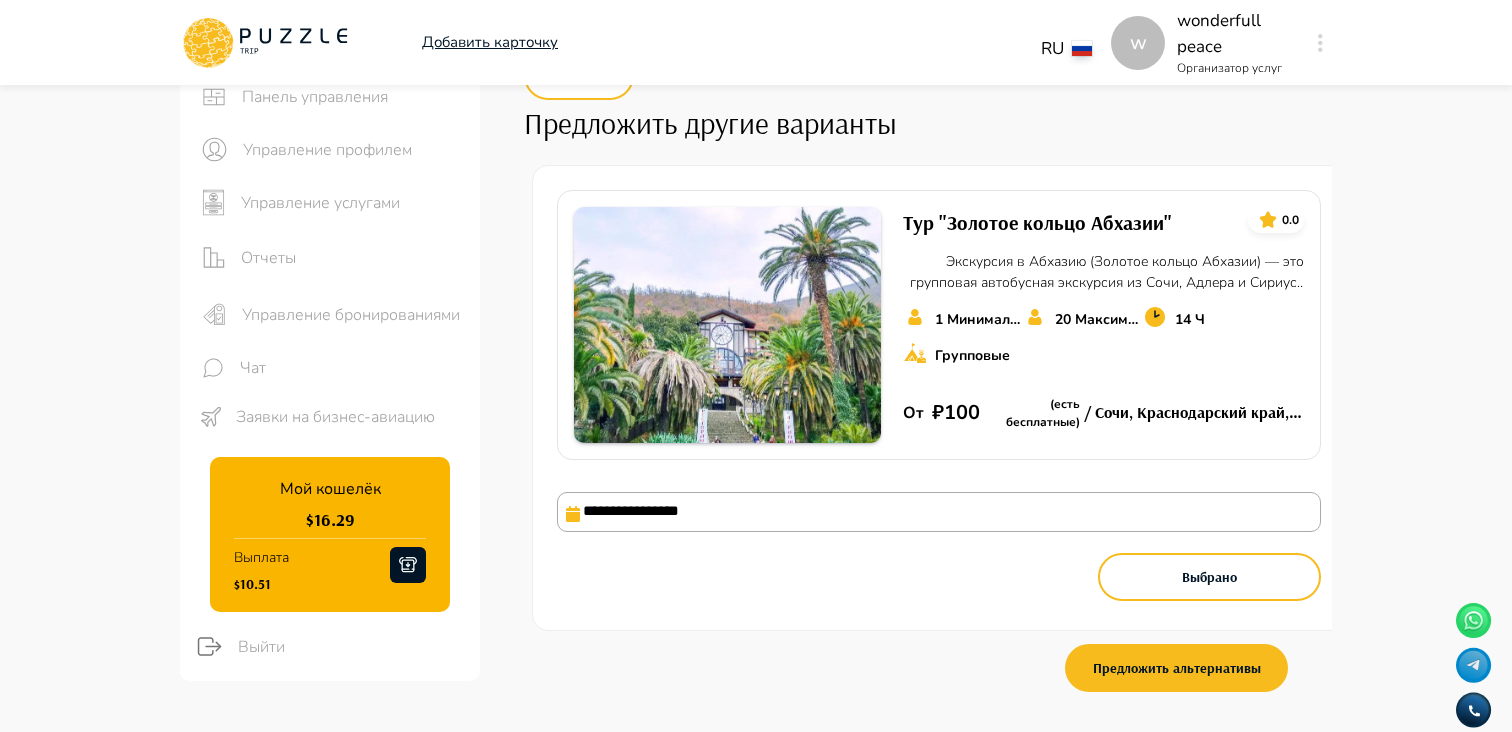 click on "**********" at bounding box center (939, 512) 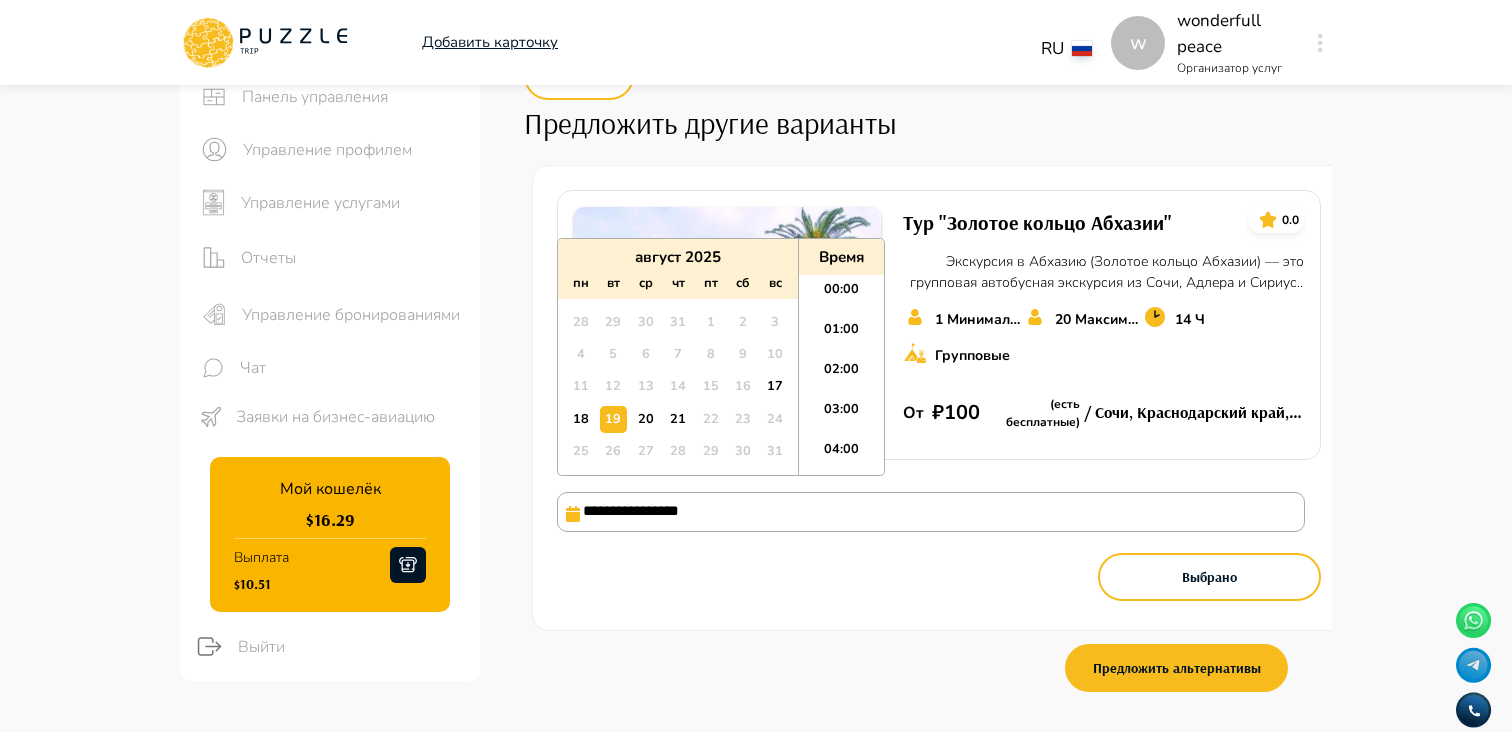 scroll, scrollTop: 120, scrollLeft: 0, axis: vertical 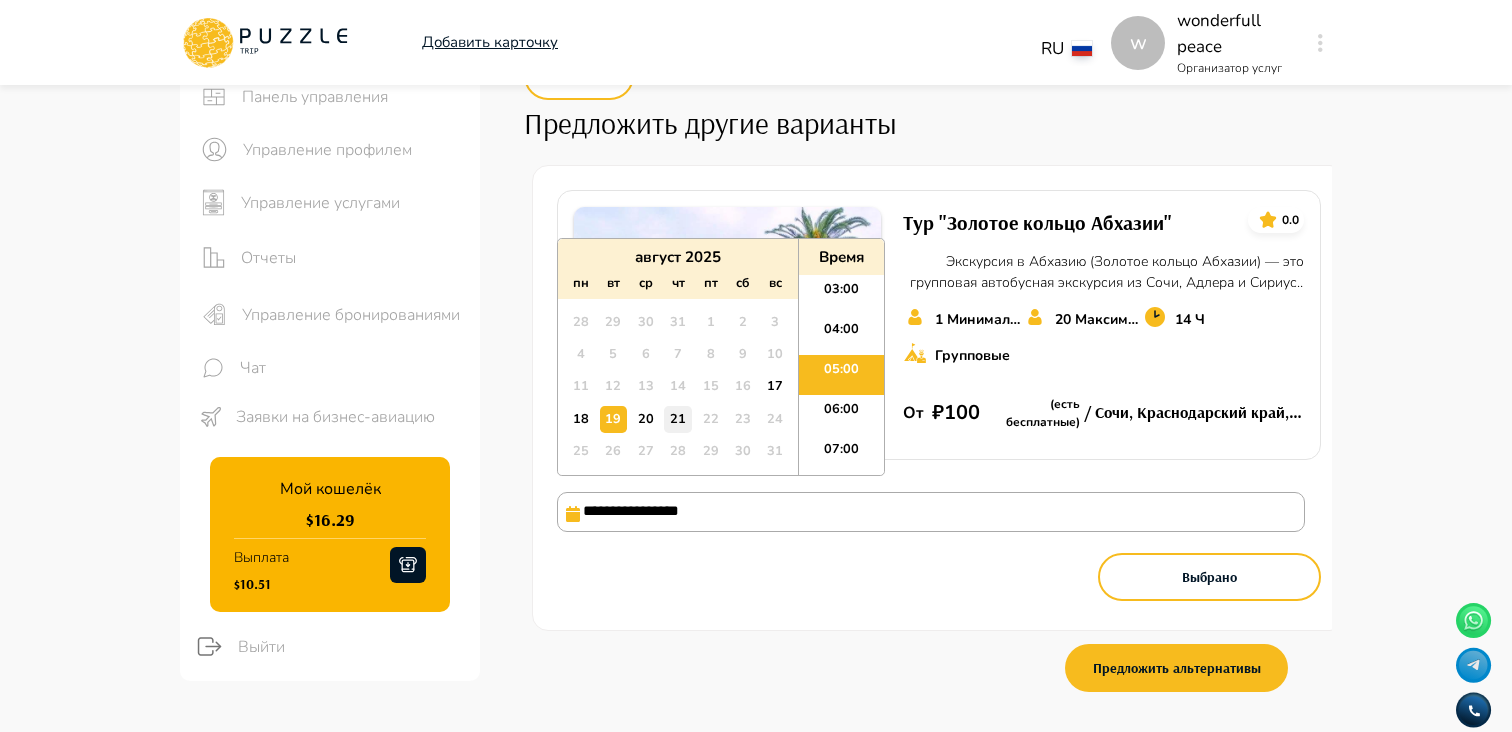 click on "21" at bounding box center (677, 419) 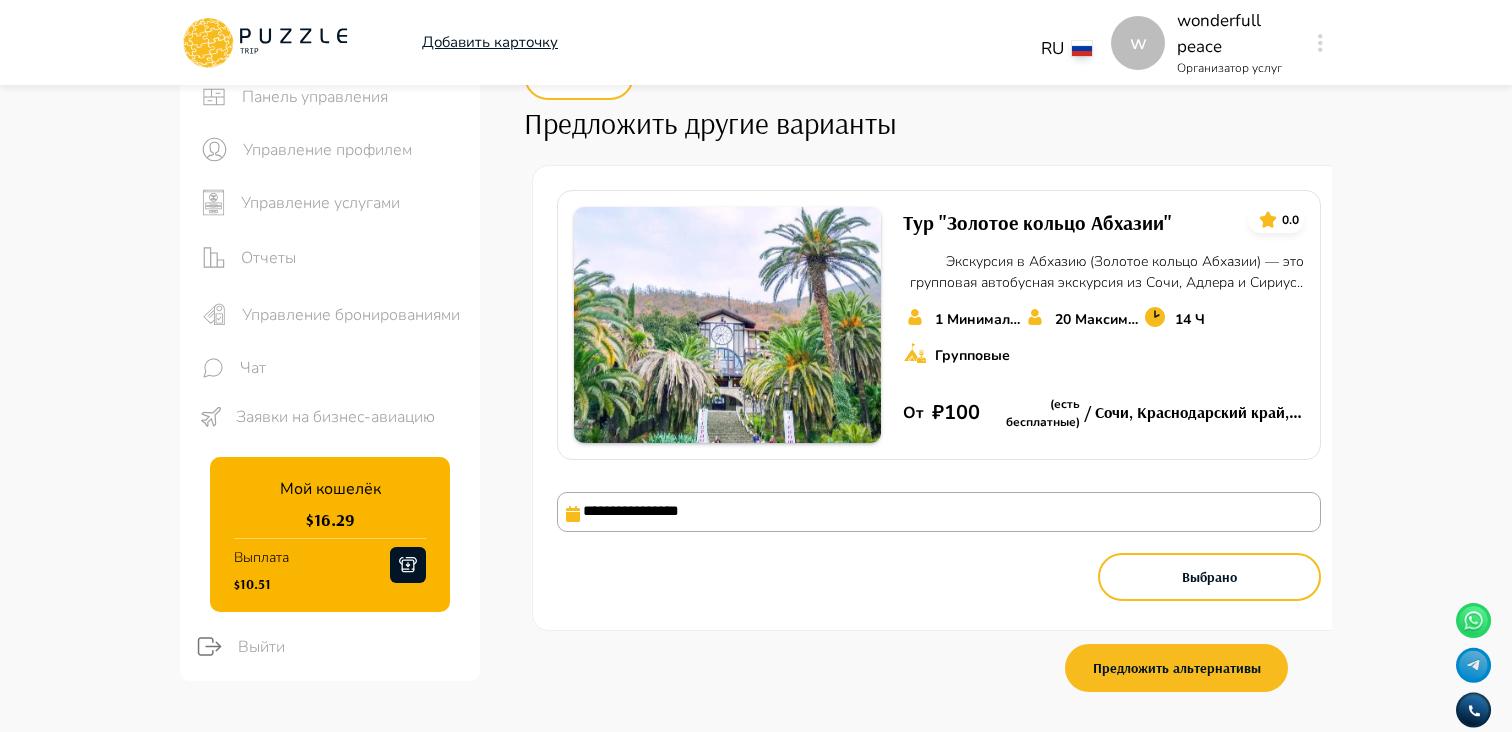 click on "**********" at bounding box center (939, 541) 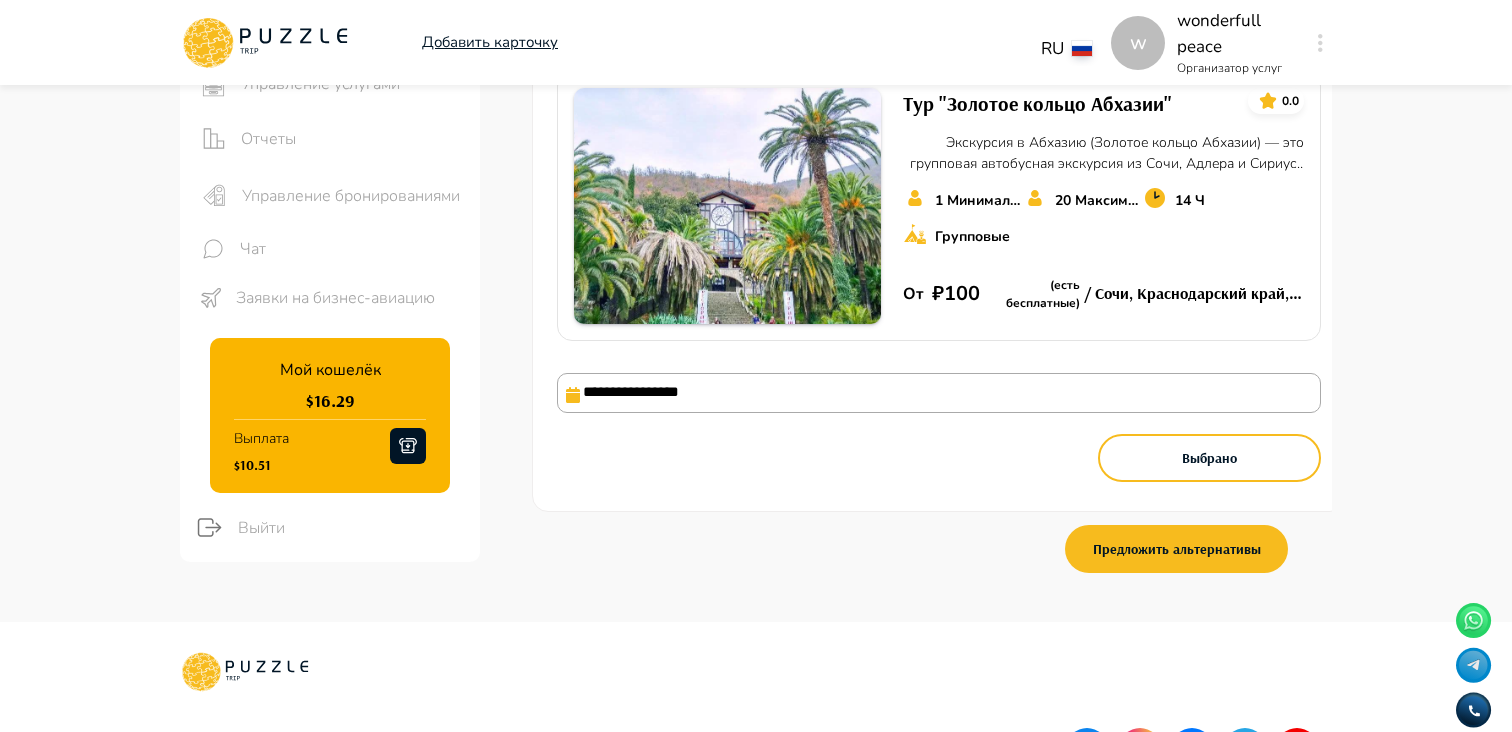 scroll, scrollTop: 172, scrollLeft: 0, axis: vertical 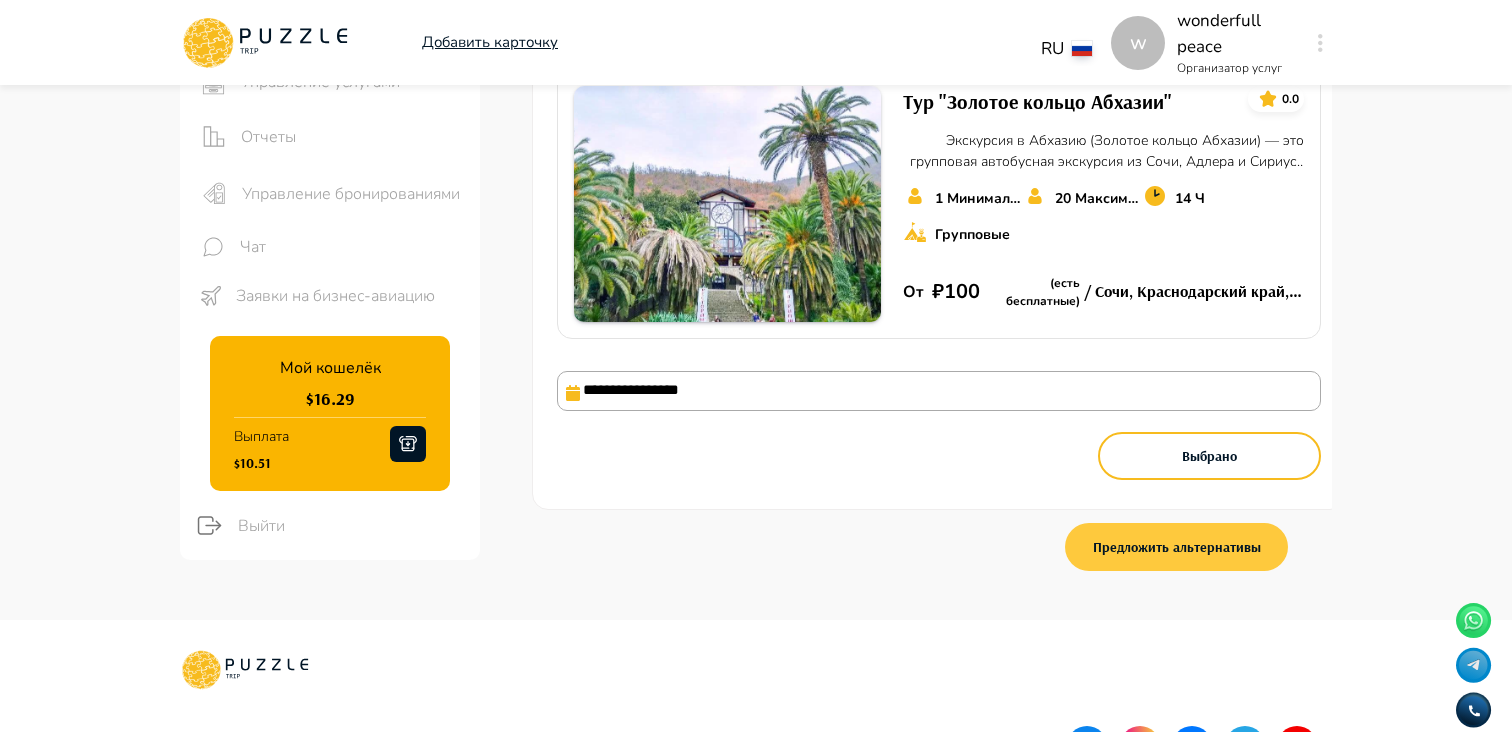 click on "Предложить альтернативы" at bounding box center [1176, 547] 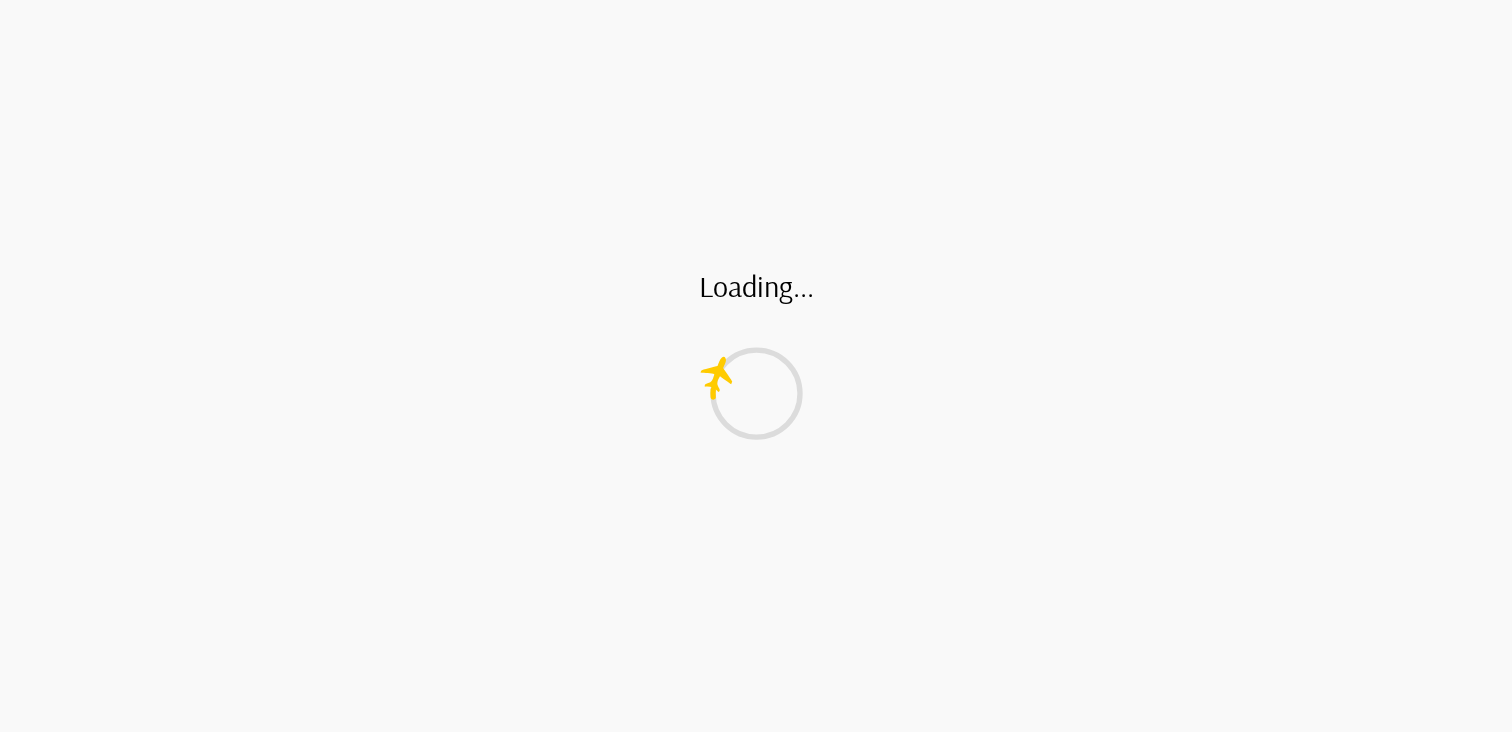 scroll, scrollTop: 0, scrollLeft: 0, axis: both 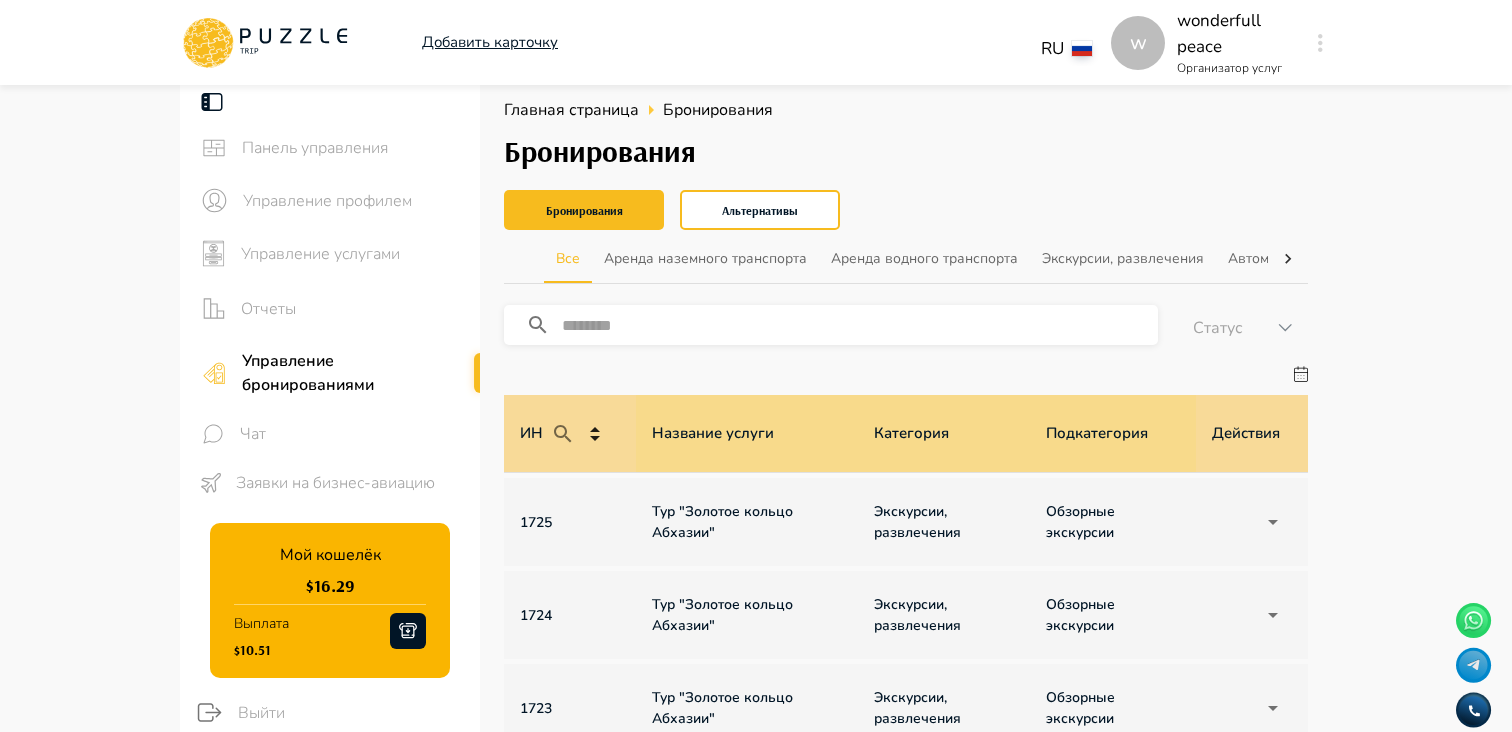 click on "Панель управления Управление профилем Управление услугами Отчеты Управление бронированиями Чат Заявки на бизнес-авиацию Мой кошелёк $ 16.29 Выплата   $10.51 Выйти Главная страница Бронирования Бронирования Бронирования Альтернативы Все Аренда наземного транспорта Аренда водного транспорта Экскурсии, развлечения Автомобили с водителем Детские развлечения Входные билеты ​ Статус ****** ИН Название услуги Категория Подкатегория Дата начала и окончания услуги Дата бронирования Дата оплаты Турагенство/Менеджер турагентства Клиент Оплата Цена Бронирование" at bounding box center [756, 783] 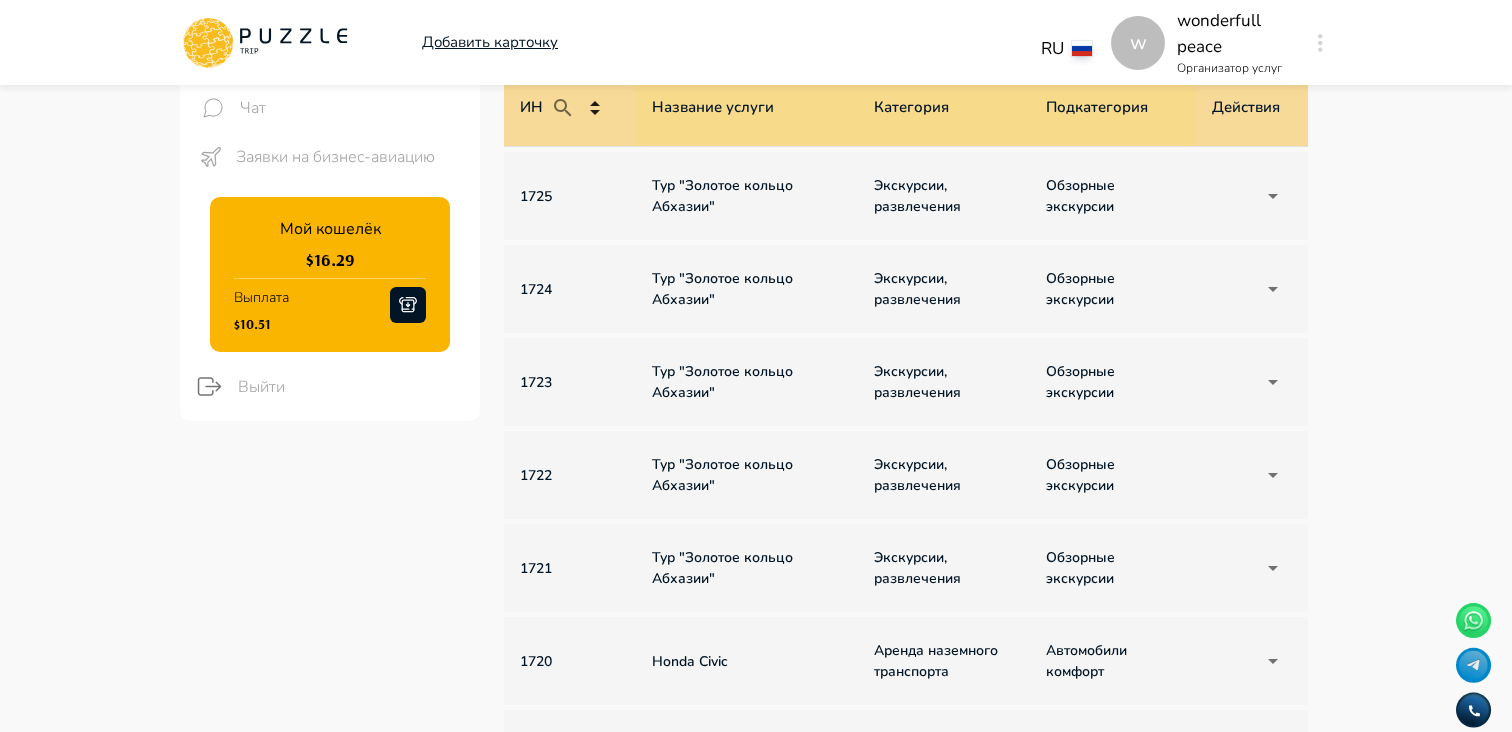 scroll, scrollTop: 358, scrollLeft: 0, axis: vertical 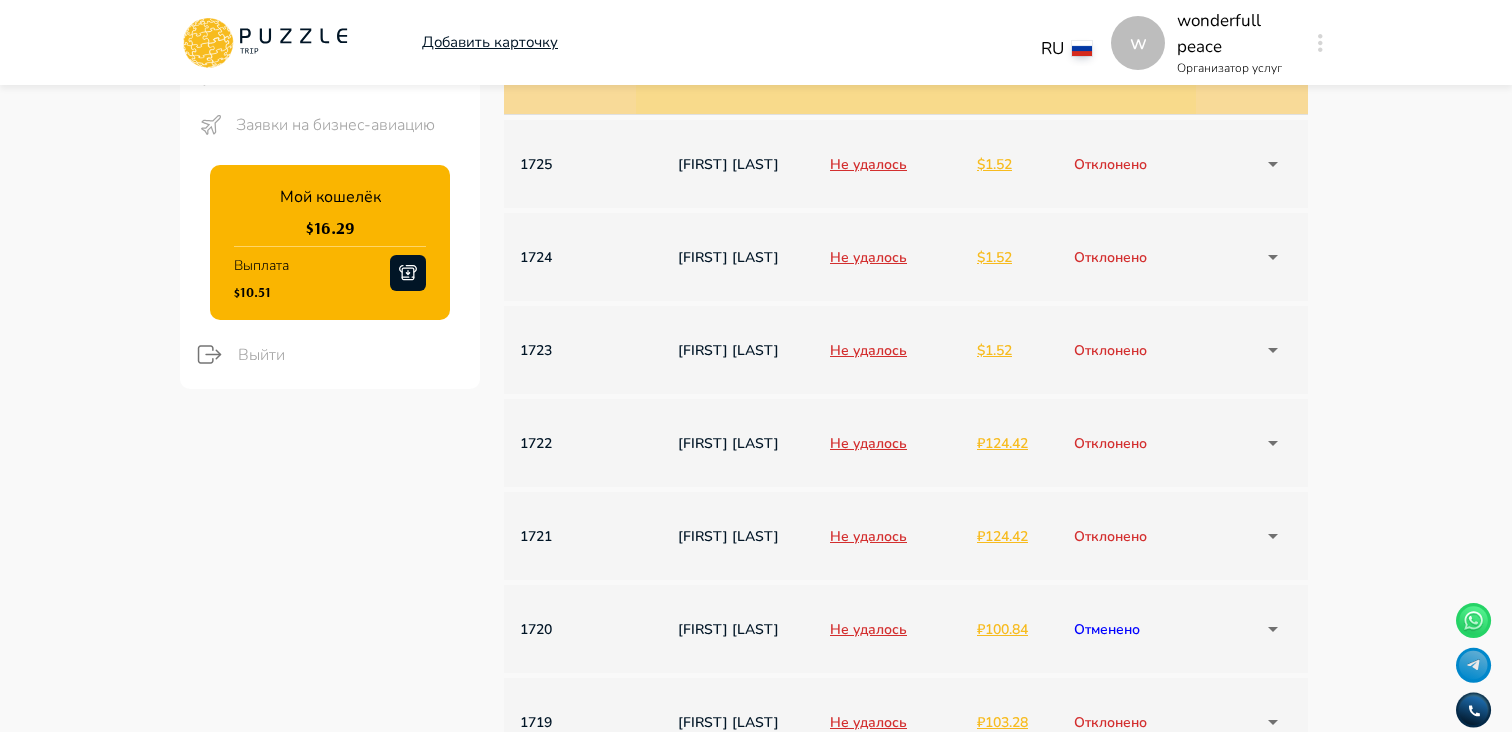 click on "w Добавить карточку RU   ** w wonderfull peace  Организатор услуг w Панель управления Управление профилем Управление услугами Отчеты Управление бронированиями Чат Заявки на бизнес-авиацию Мой кошелёк $ 16.29 Выплата   $10.51 Выйти Главная страница Бронирования Бронирования Бронирования Альтернативы Все Аренда наземного транспорта Аренда водного транспорта Экскурсии, развлечения Автомобили с водителем Детские развлечения Входные билеты ​ Статус ****** ИН Название услуги Категория Подкатегория Дата начала и окончания услуги Дата бронирования Дата оплаты Клиент Цена $" at bounding box center [756, 591] 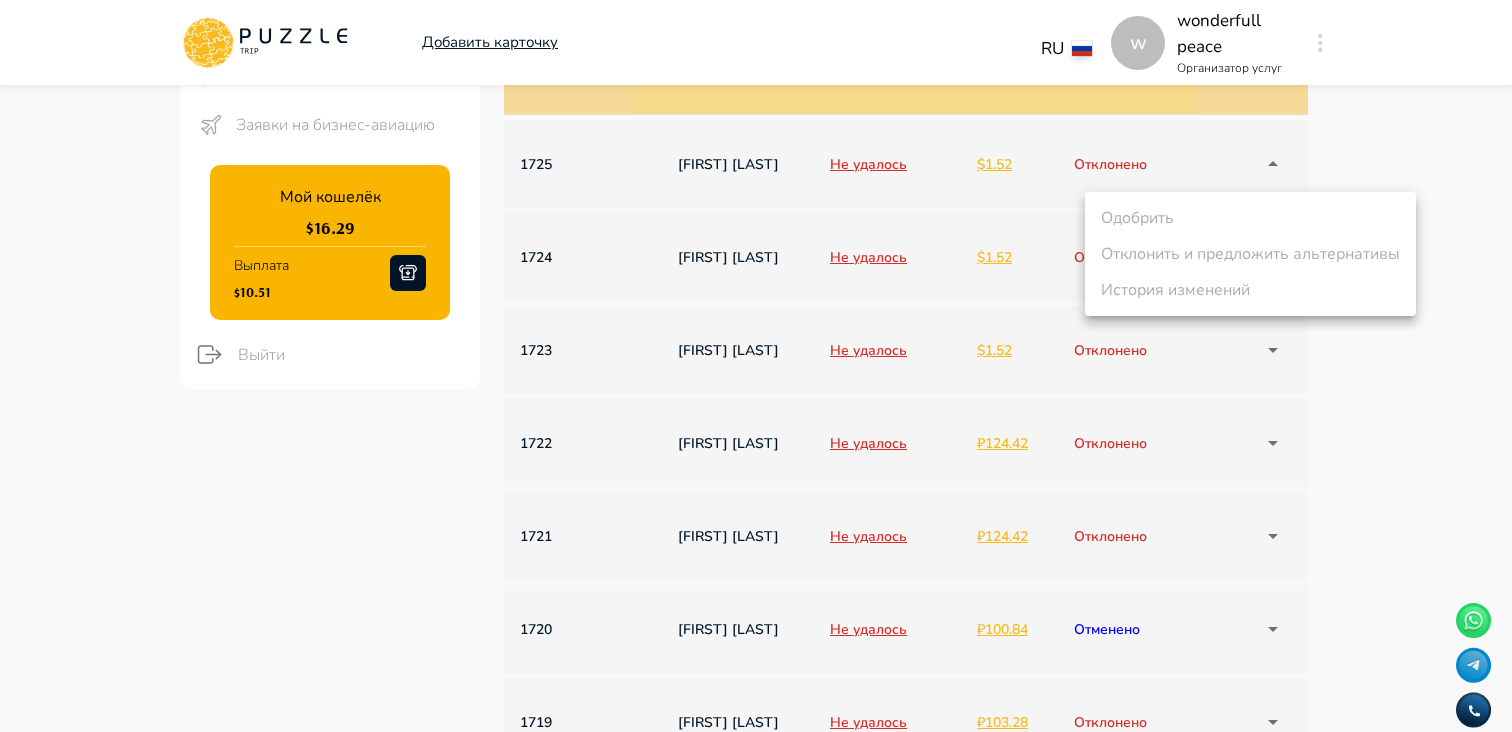 click at bounding box center (756, 366) 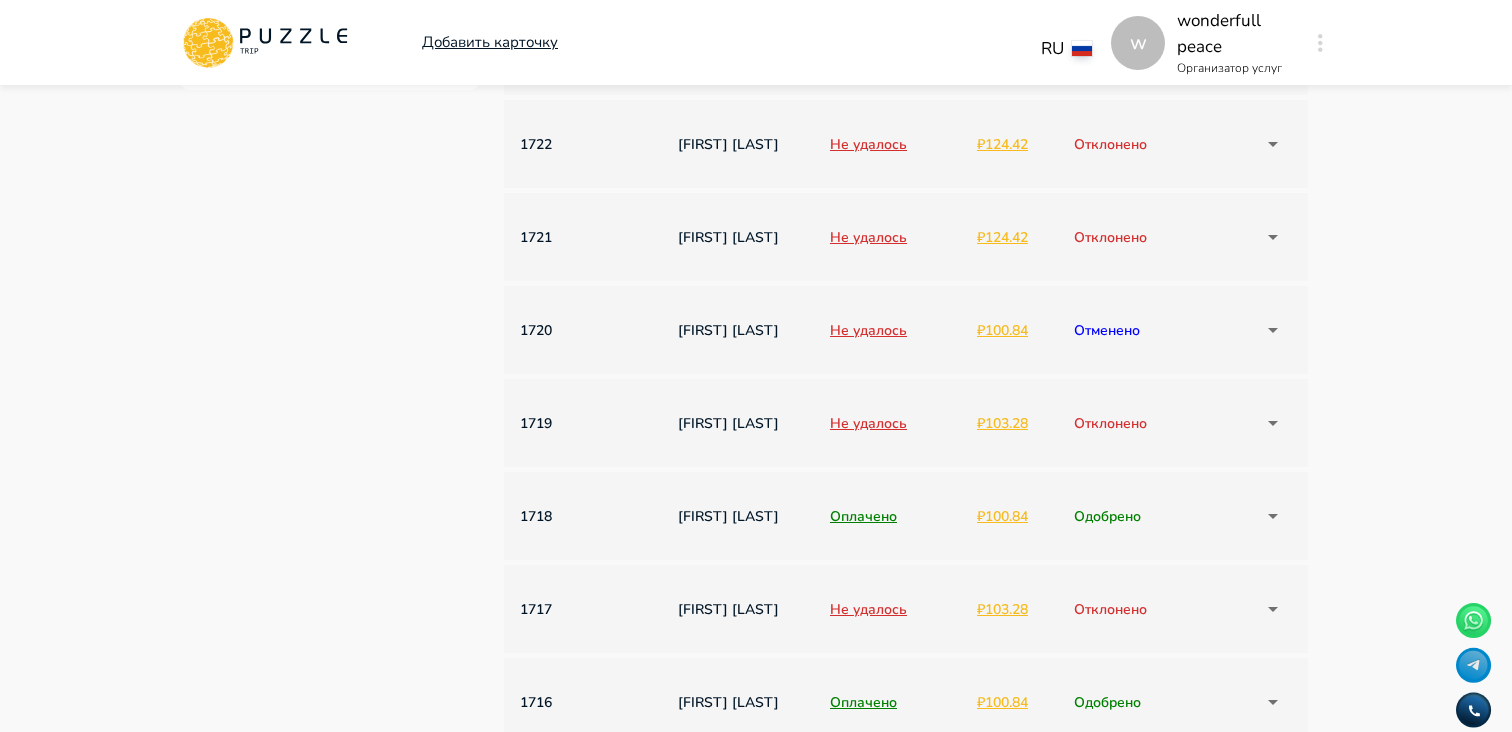 scroll, scrollTop: 658, scrollLeft: 0, axis: vertical 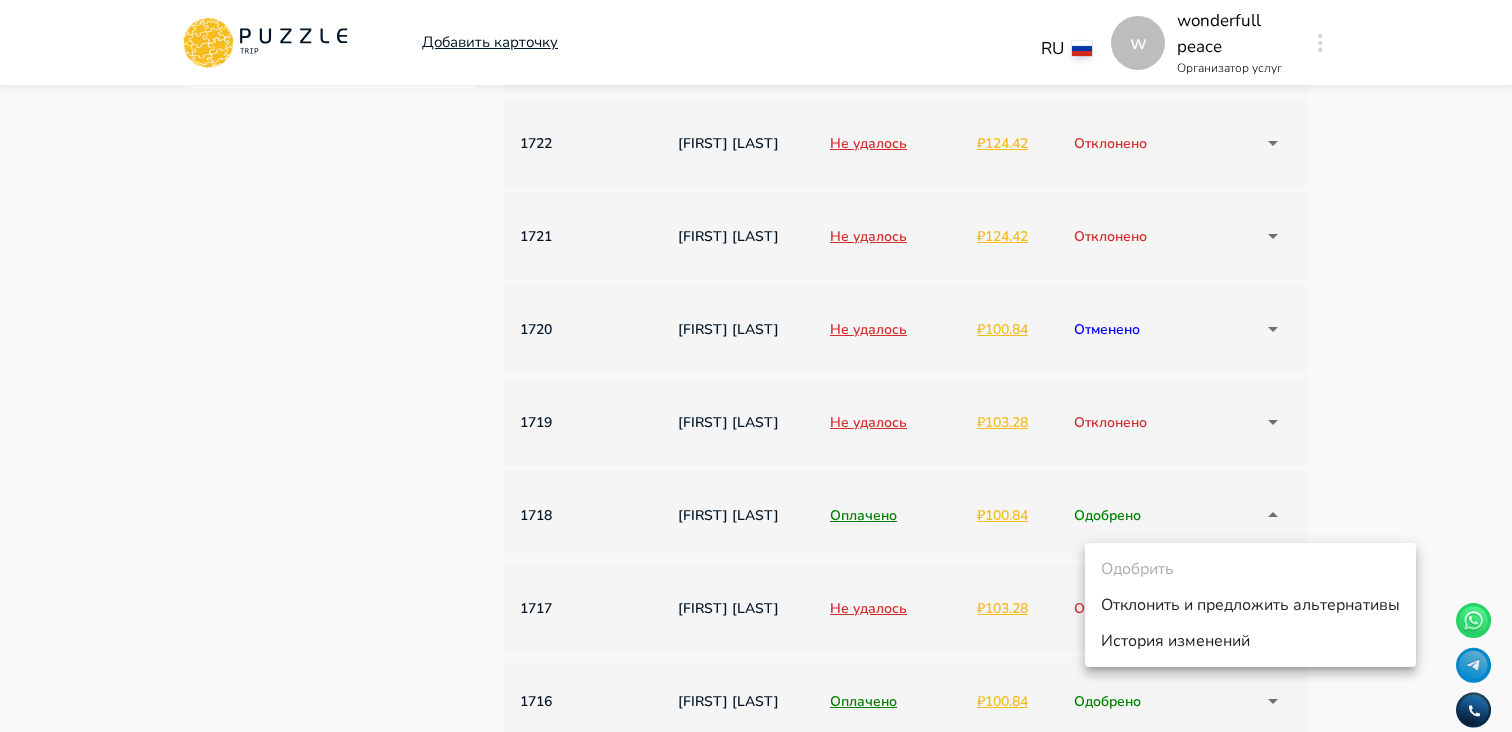 click on "w Добавить карточку RU   ** w wonderfull peace  Организатор услуг w Панель управления Управление профилем Управление услугами Отчеты Управление бронированиями Чат Заявки на бизнес-авиацию Мой кошелёк $ 16.29 Выплата   $10.51 Выйти Главная страница Бронирования Бронирования Бронирования Альтернативы Все Аренда наземного транспорта Аренда водного транспорта Экскурсии, развлечения Автомобили с водителем Детские развлечения Входные билеты ​ Статус ****** ИН Название услуги Категория Подкатегория Дата начала и окончания услуги Дата бронирования Дата оплаты Клиент Цена $" at bounding box center (756, 291) 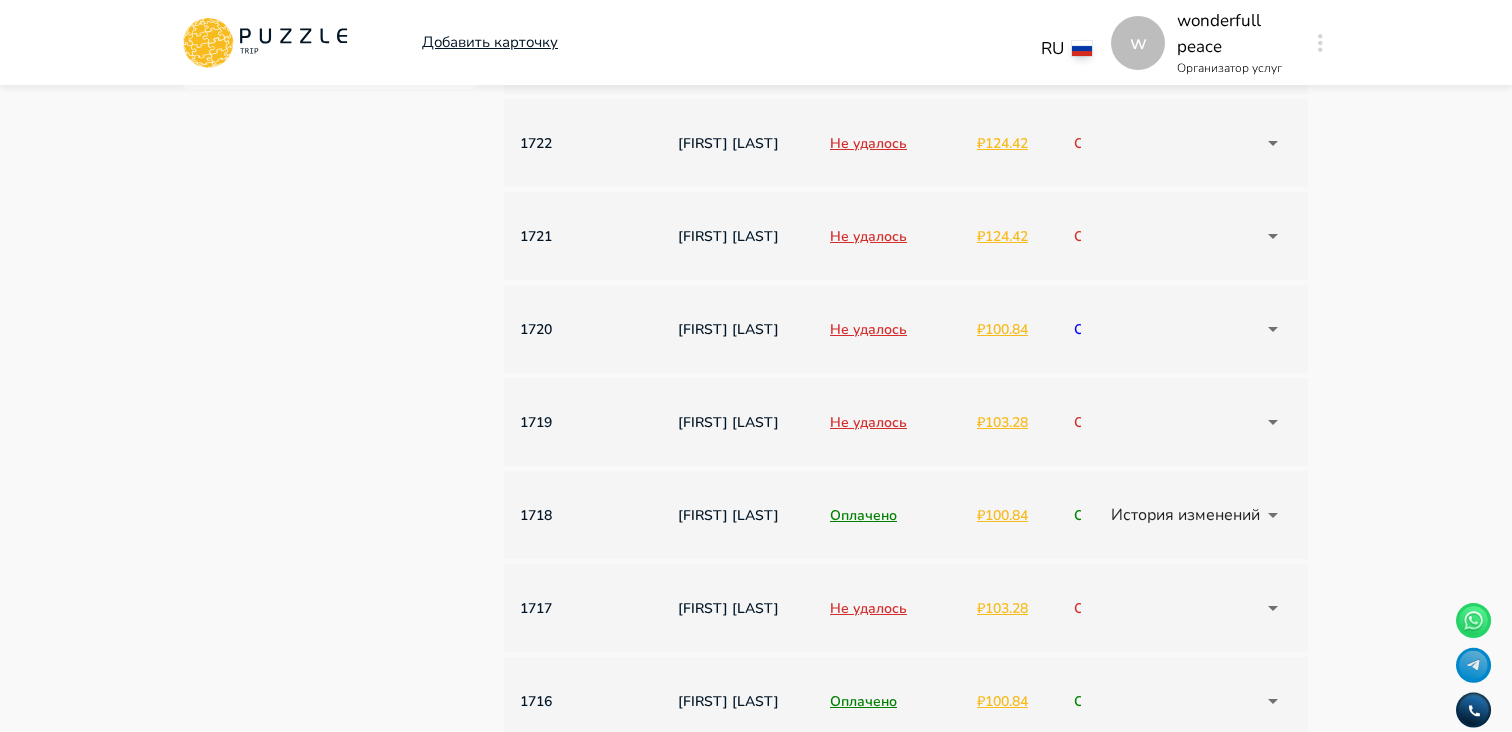 click on "w Добавить карточку RU   ** w wonderfull peace  Организатор услуг w Панель управления Управление профилем Управление услугами Отчеты Управление бронированиями Чат Заявки на бизнес-авиацию Мой кошелёк $ 16.29 Выплата   $10.51 Выйти Главная страница Бронирования Бронирования Бронирования Альтернативы Все Аренда наземного транспорта Аренда водного транспорта Экскурсии, развлечения Автомобили с водителем Детские развлечения Входные билеты ​ Статус ****** ИН Название услуги Категория Подкатегория Дата начала и окончания услуги Дата бронирования Дата оплаты Клиент Цена $" at bounding box center (756, 291) 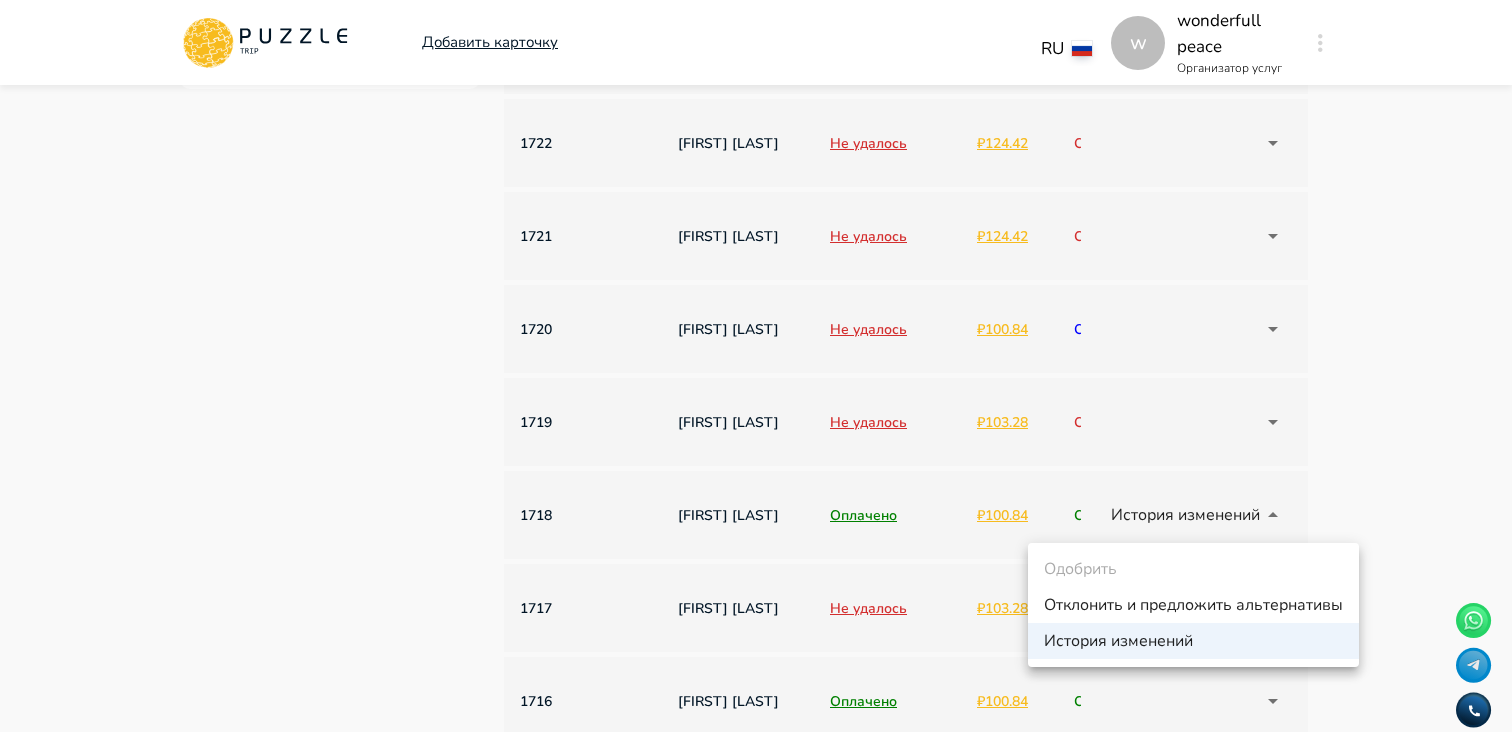 scroll, scrollTop: 0, scrollLeft: 0, axis: both 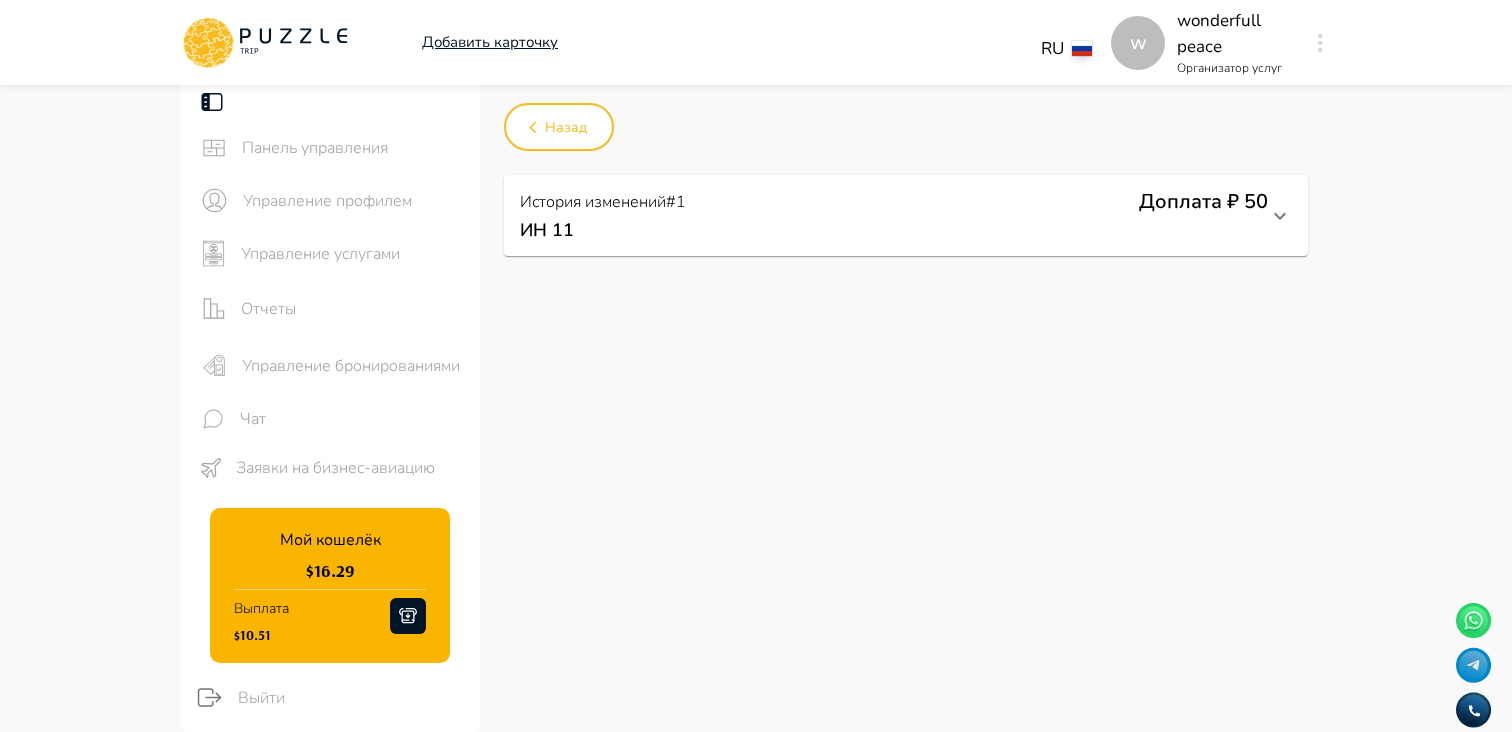 click 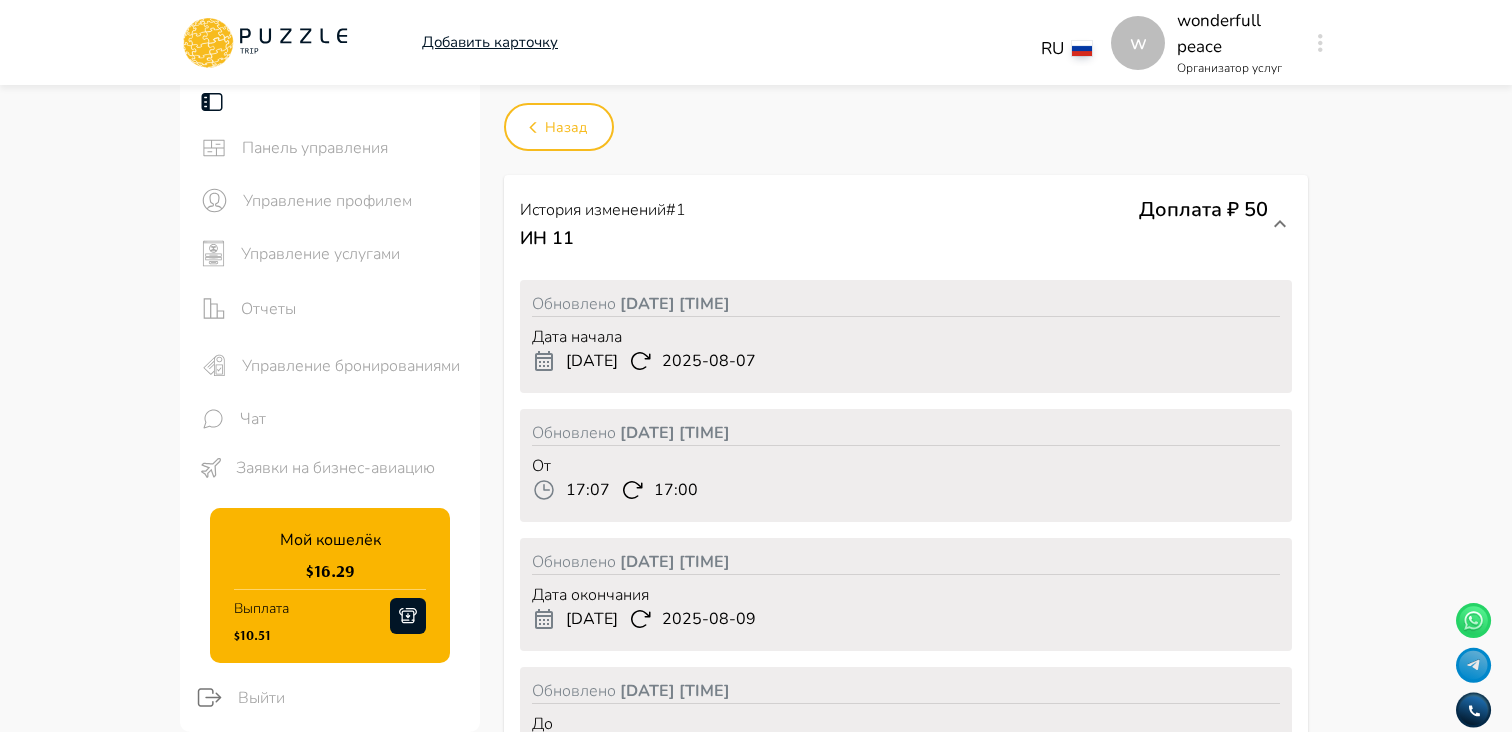 click 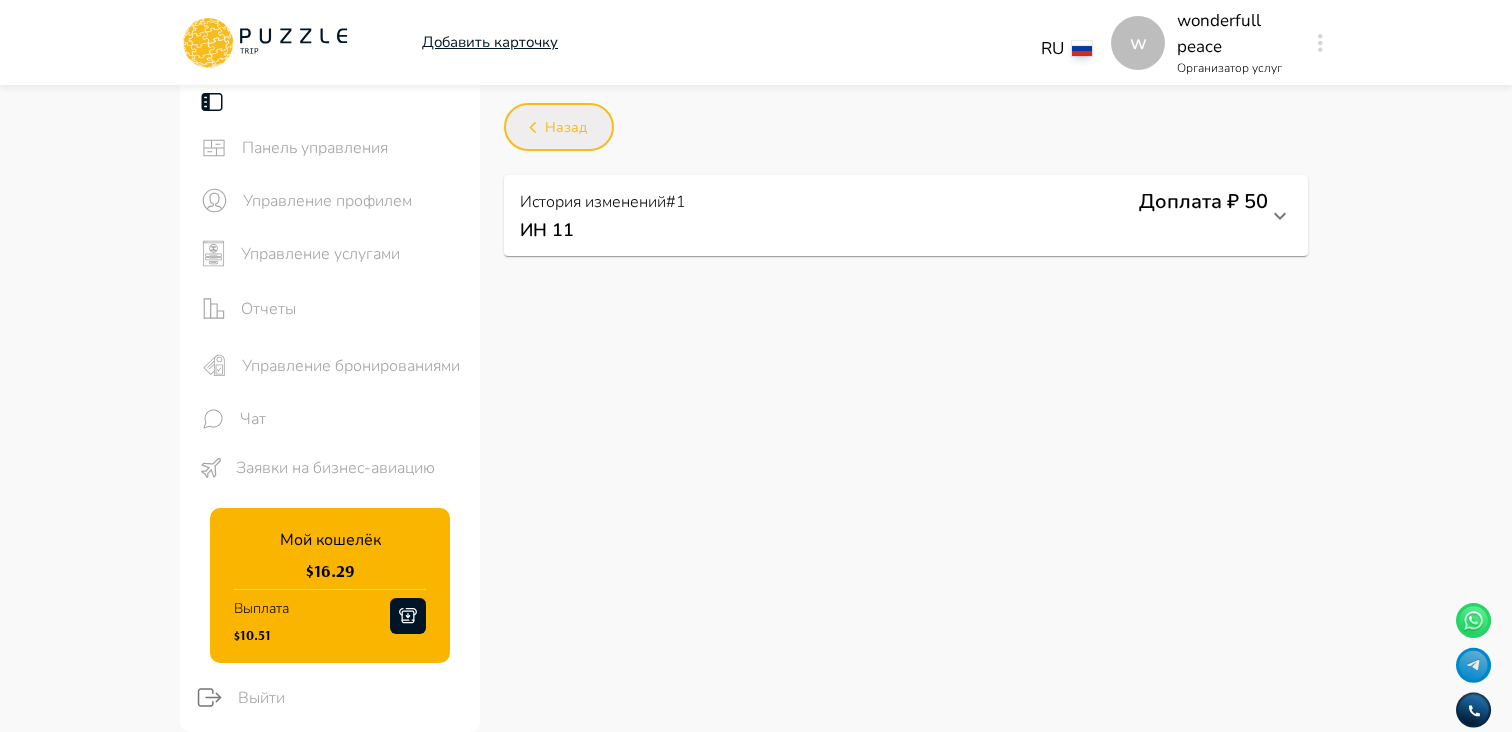 click on "Назад" at bounding box center [559, 127] 